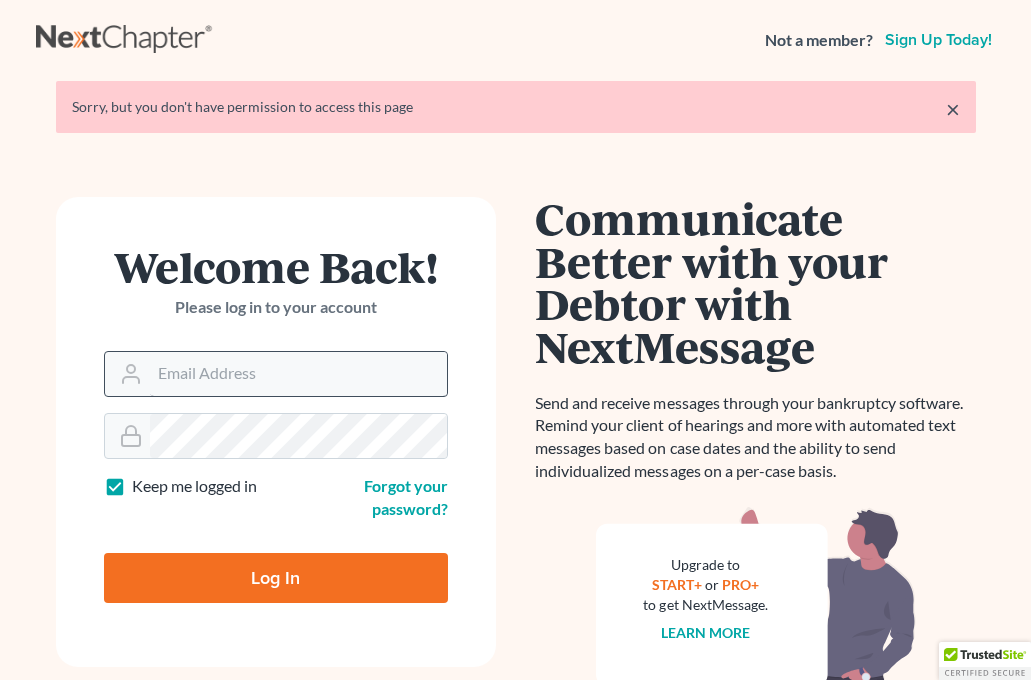 scroll, scrollTop: 0, scrollLeft: 0, axis: both 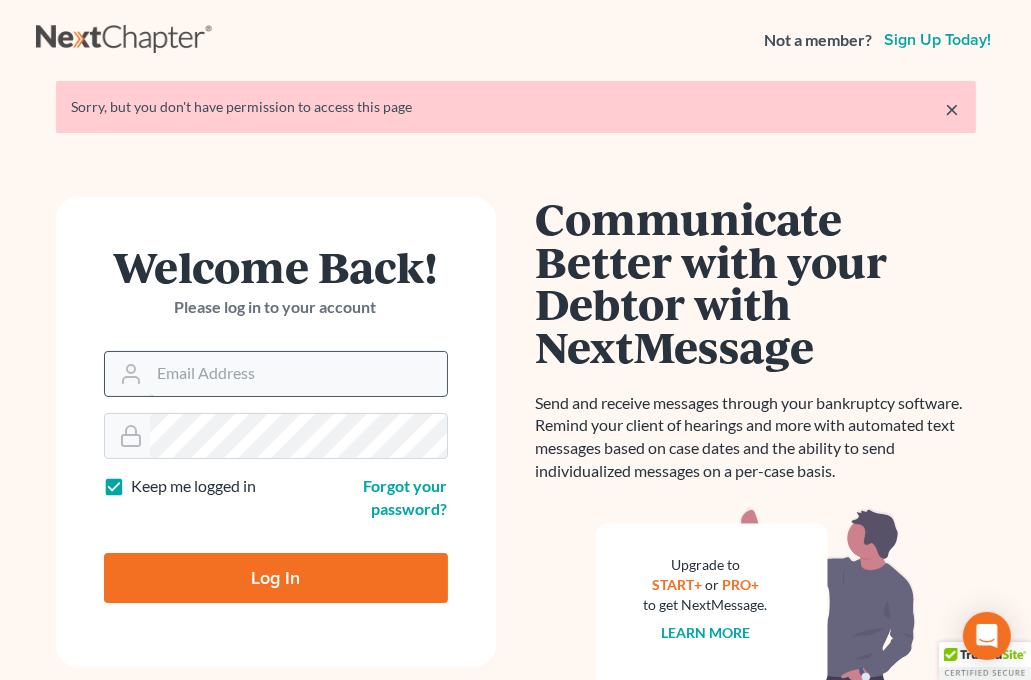 click on "Email Address" at bounding box center (298, 374) 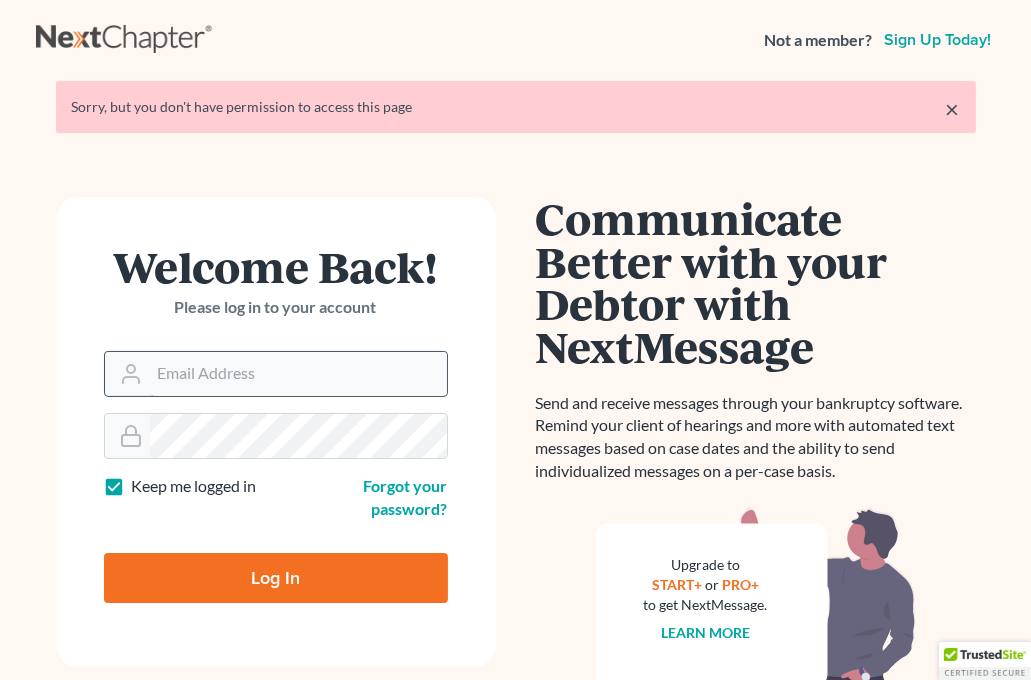 type on "Bet@[EXAMPLE.COM]" 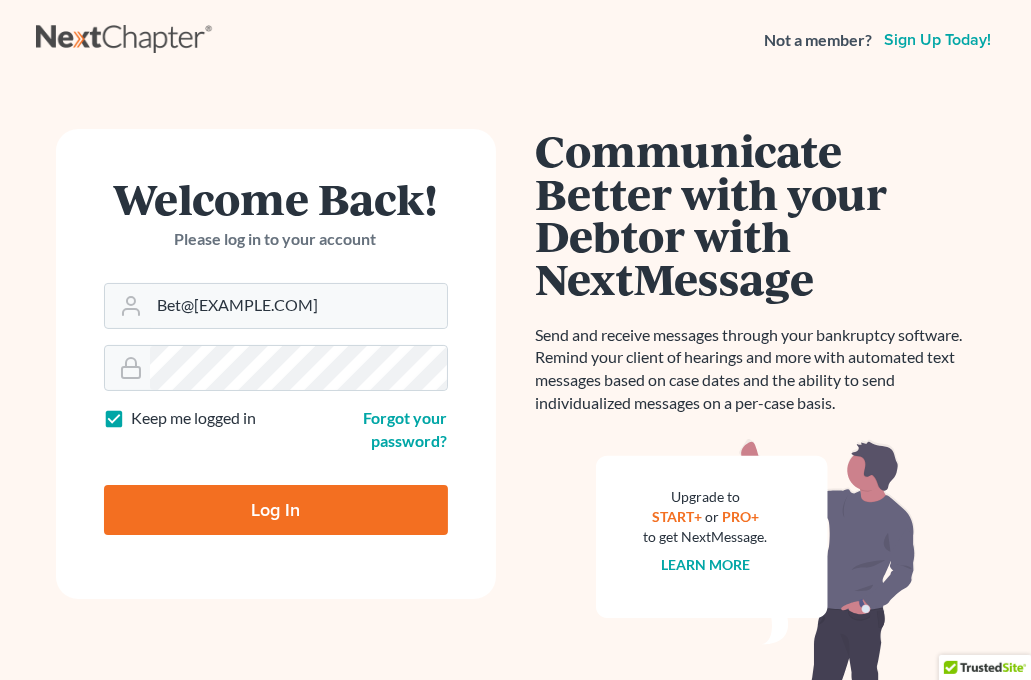 click on "Log In" at bounding box center (276, 510) 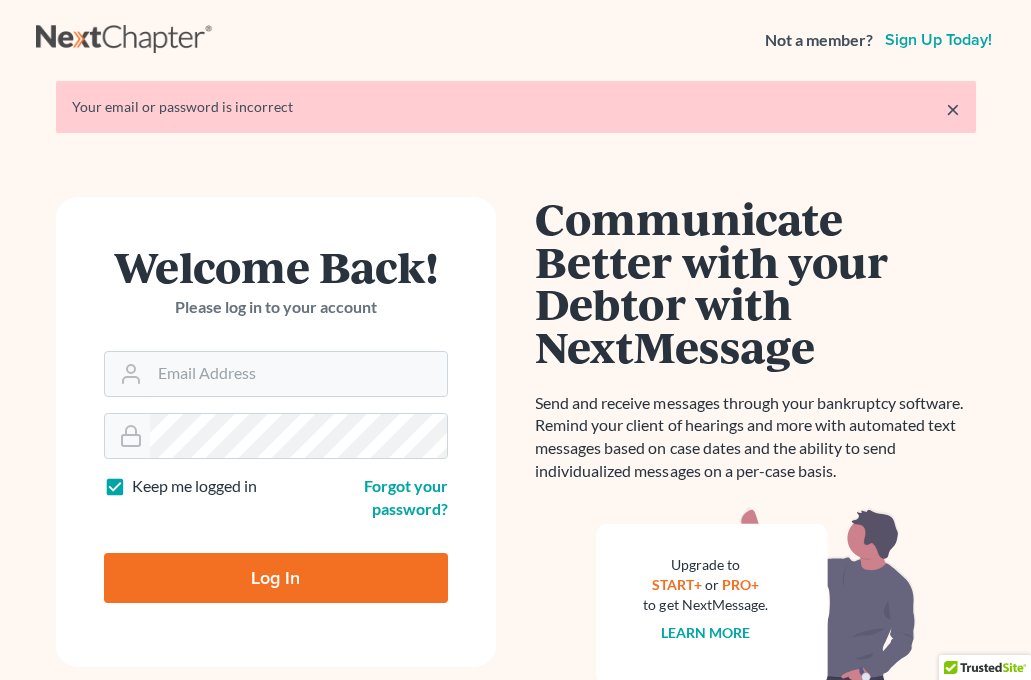scroll, scrollTop: 0, scrollLeft: 0, axis: both 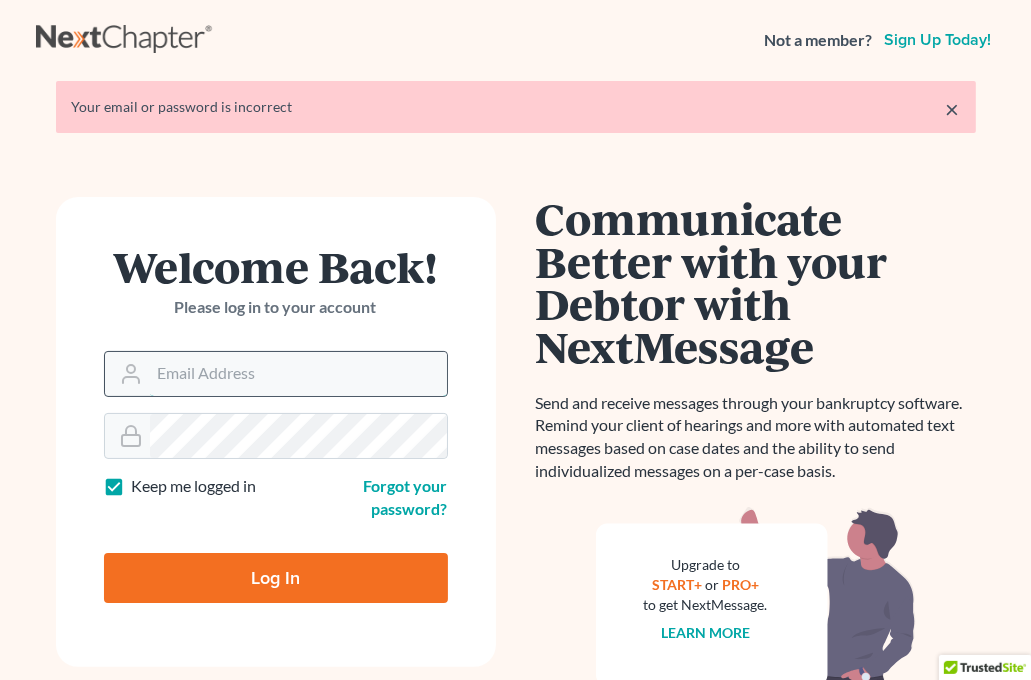 click on "Email Address" at bounding box center (298, 374) 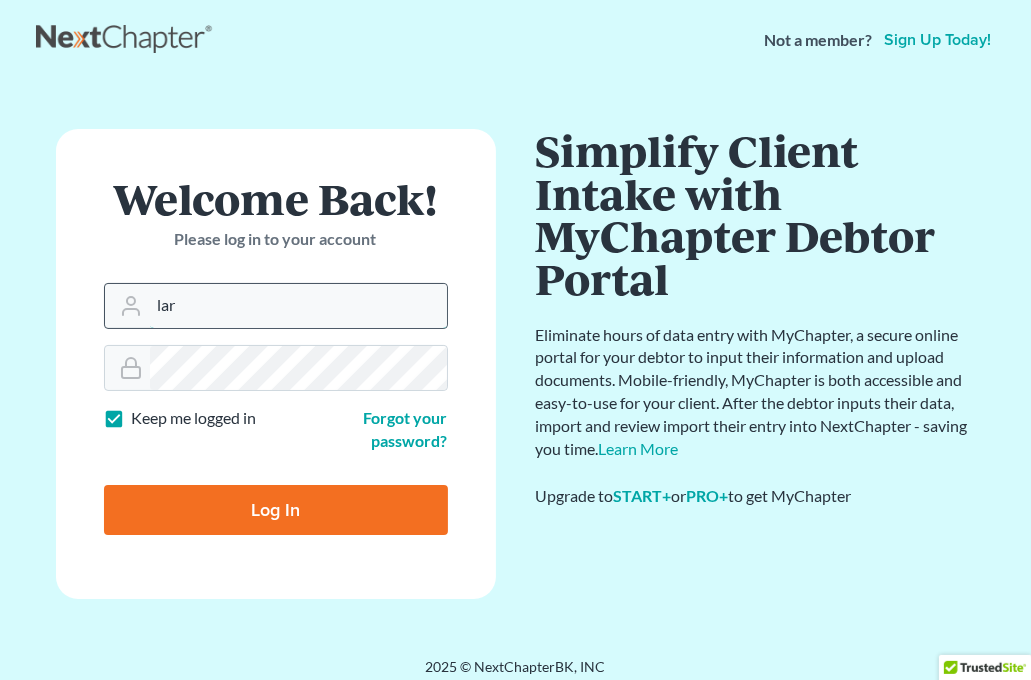 type on "[EMAIL]" 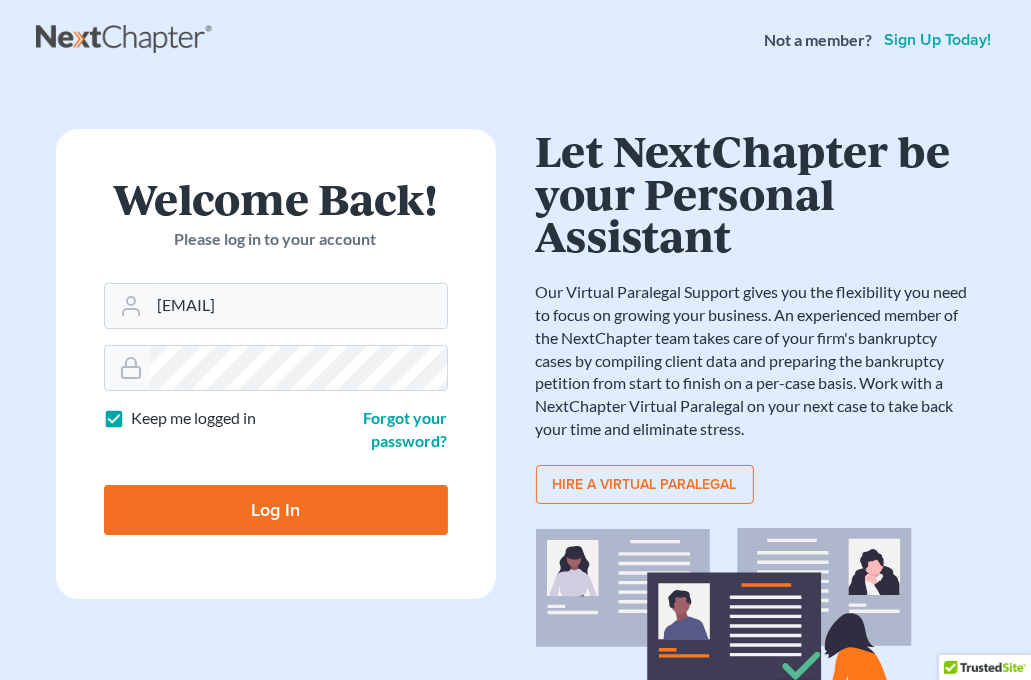 click on "Log In" at bounding box center (276, 510) 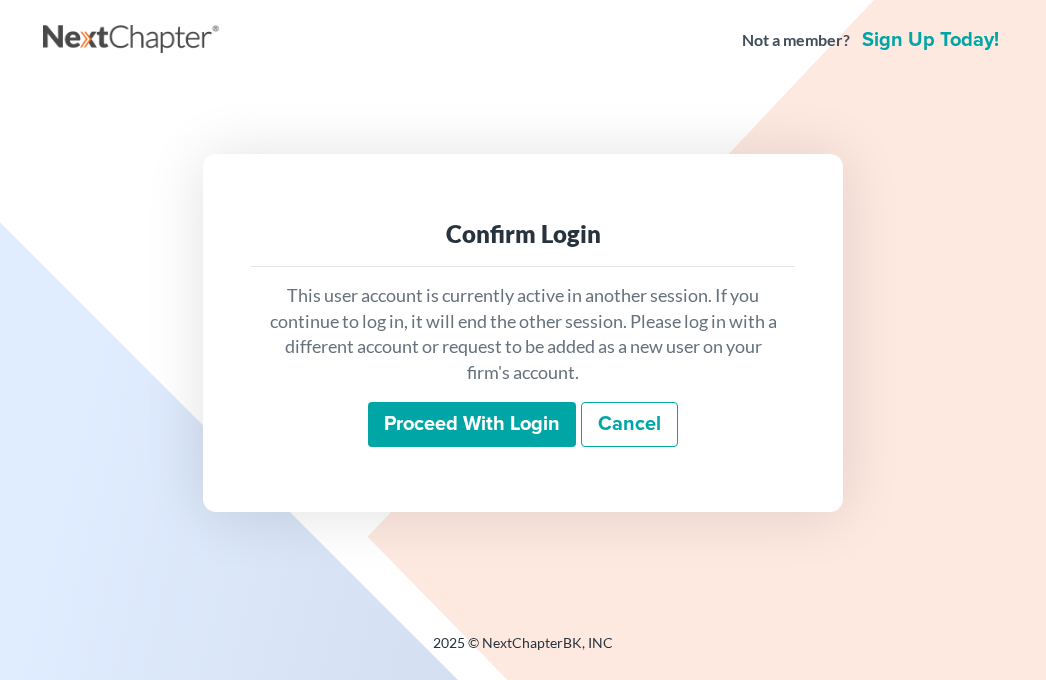 scroll, scrollTop: 0, scrollLeft: 0, axis: both 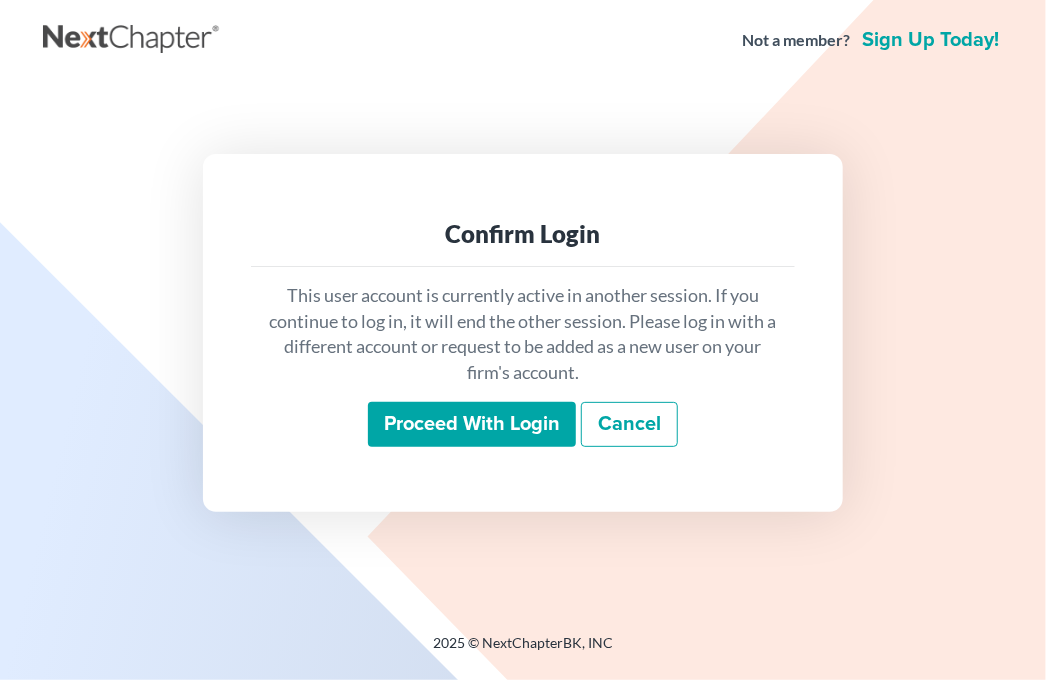 click on "Proceed with login" at bounding box center (472, 425) 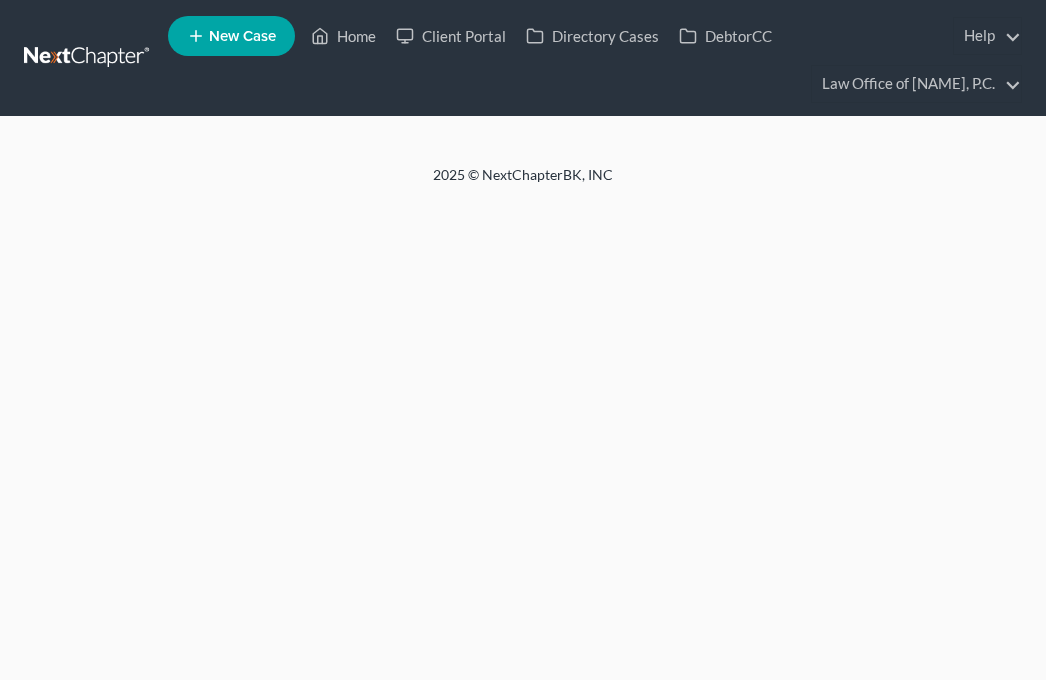 scroll, scrollTop: 0, scrollLeft: 0, axis: both 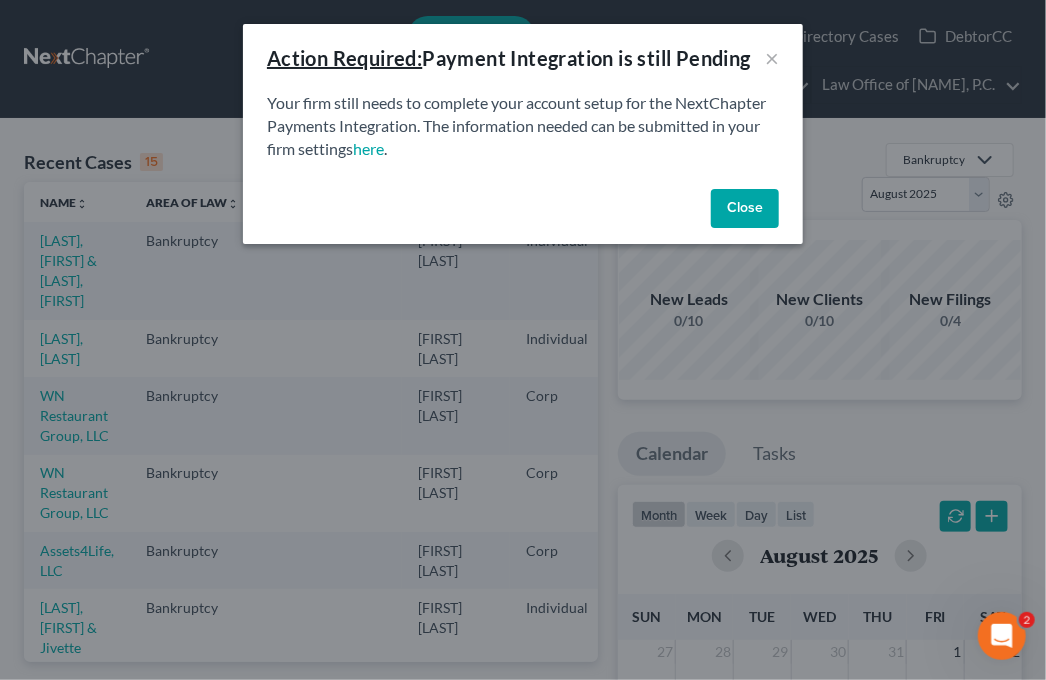 click on "Close" at bounding box center [745, 209] 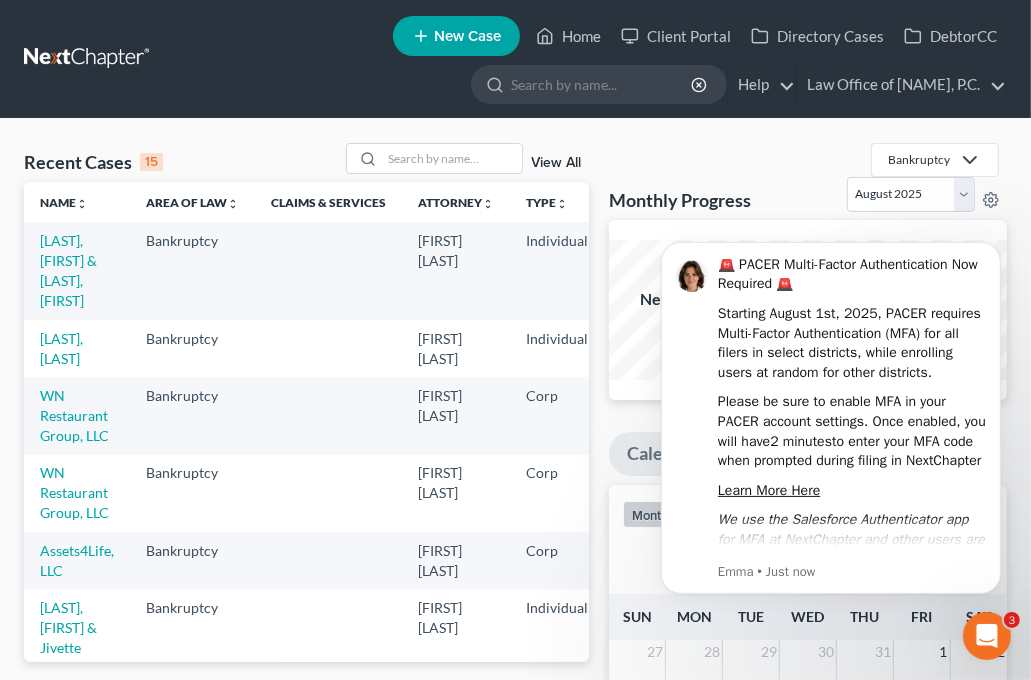 scroll, scrollTop: 0, scrollLeft: 0, axis: both 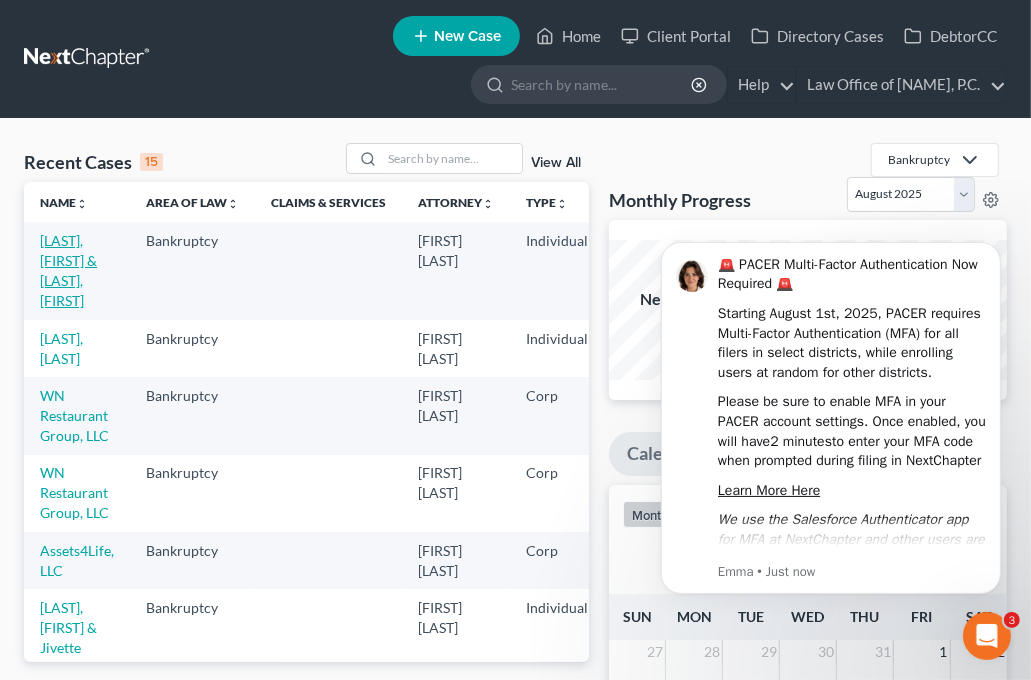click on "[LAST], [FIRST] & [LAST], [FIRST]" at bounding box center (68, 270) 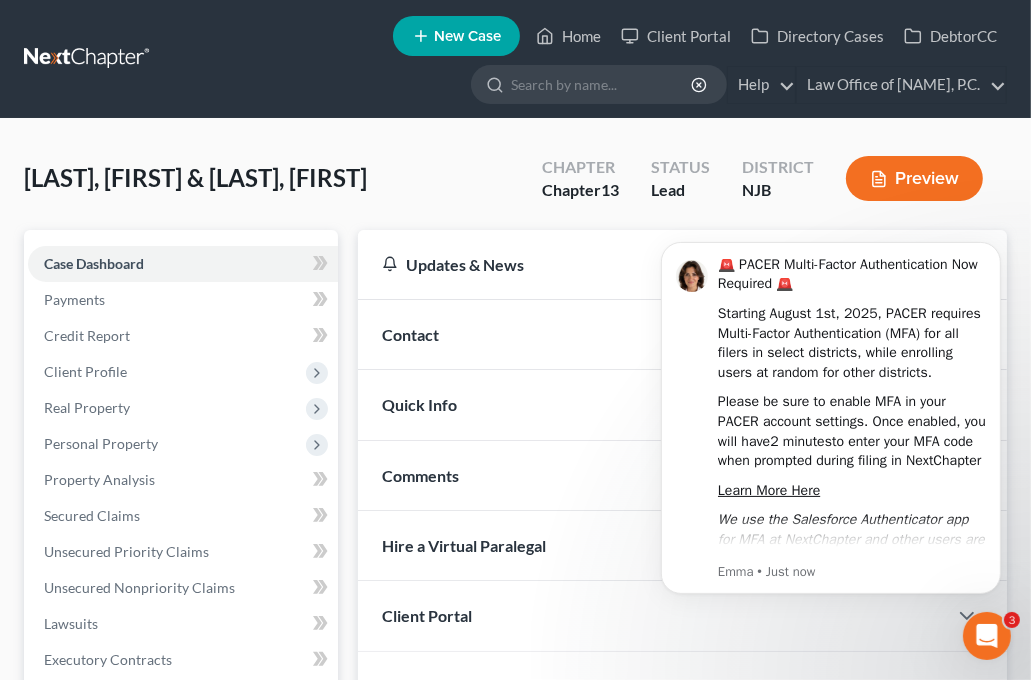click on "🚨 PACER Multi-Factor Authentication Now Required 🚨   Starting [DATE], PACER requires Multi-Factor Authentication (MFA) for all filers in select districts, while enrolling users at random for other districts.   Please be sure to enable MFA in your PACER account settings. Once enabled, you will have  [TIME]  to enter your MFA code when prompted during filing in NextChapter   Learn More Here   We use the Salesforce Authenticator app for MFA at NextChapter and other users are reporting the Microsoft Authenticator is easy to use.   [NAME] • Just now" at bounding box center (830, 418) 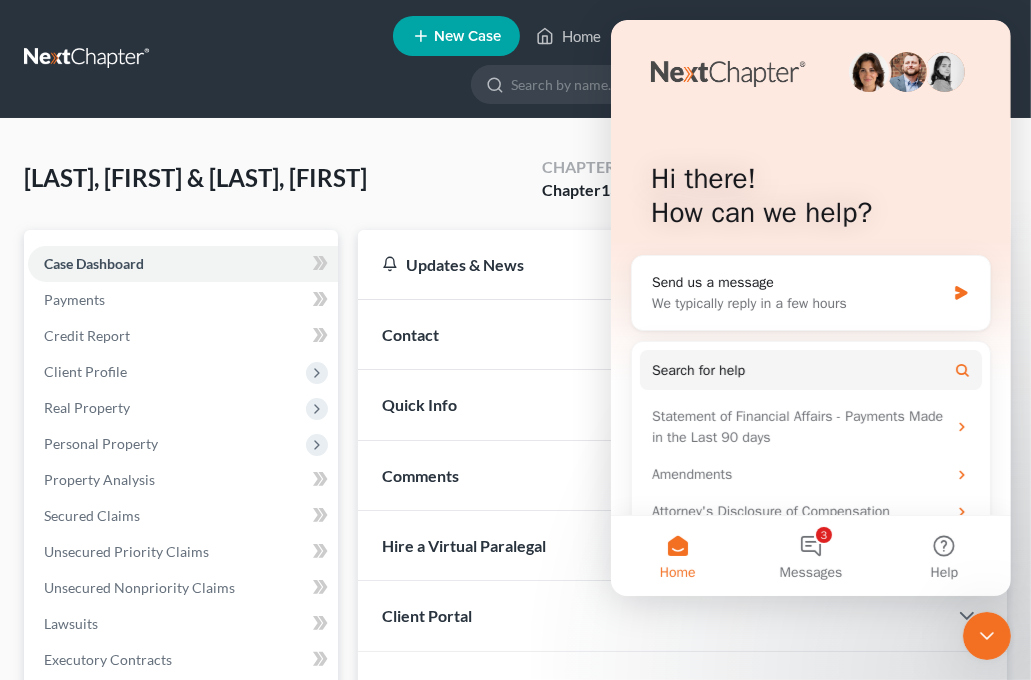 scroll, scrollTop: 0, scrollLeft: 0, axis: both 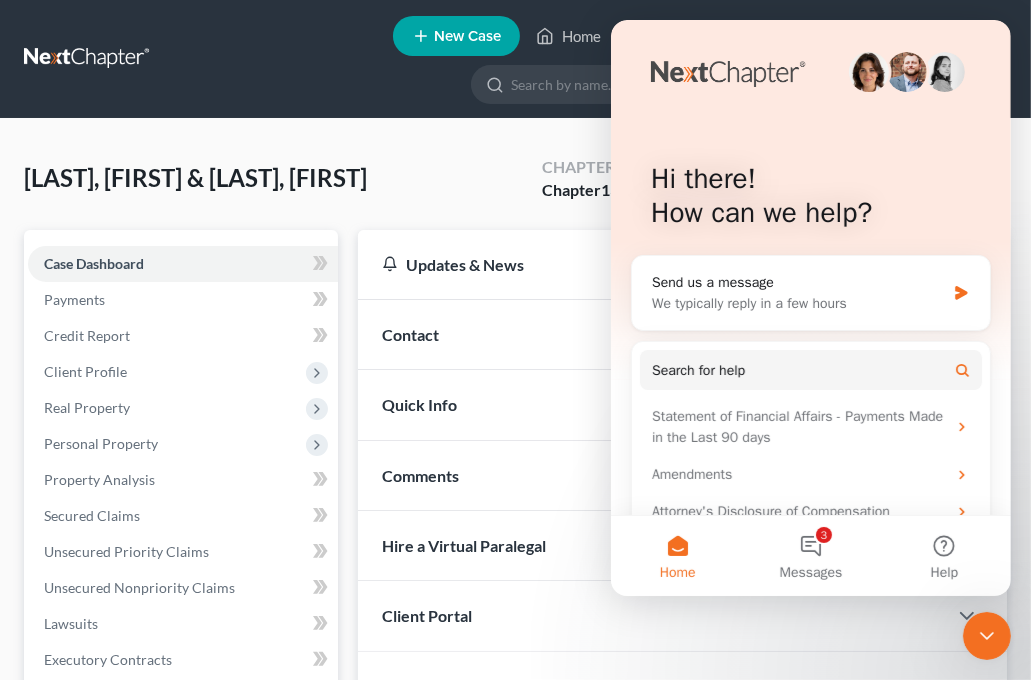 drag, startPoint x: 967, startPoint y: 612, endPoint x: 12, endPoint y: 2, distance: 1133.1924 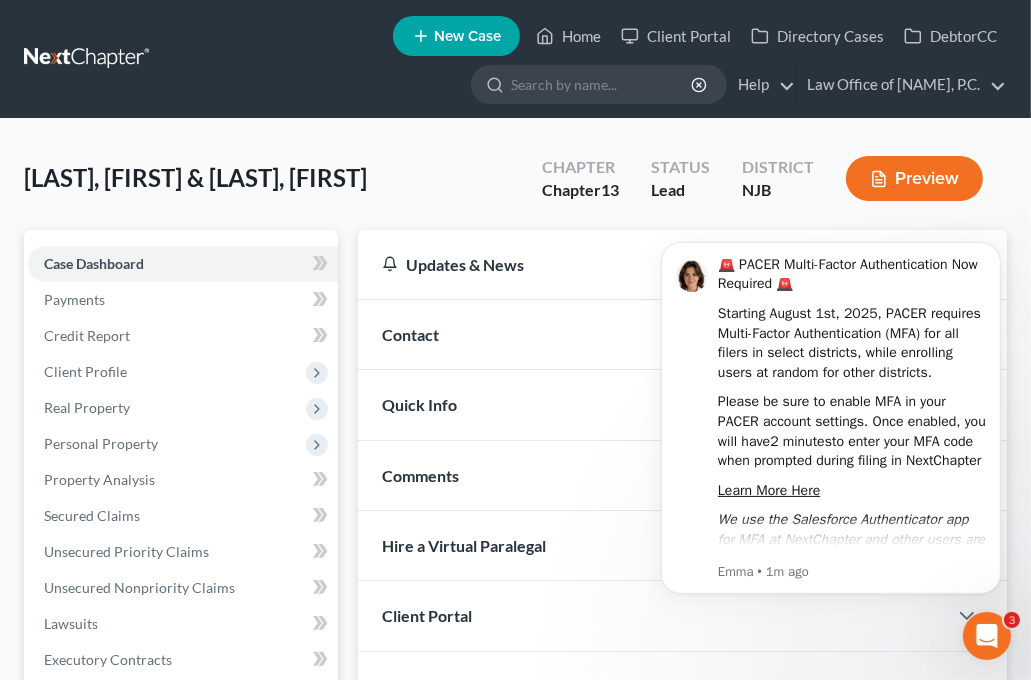 scroll, scrollTop: 0, scrollLeft: 0, axis: both 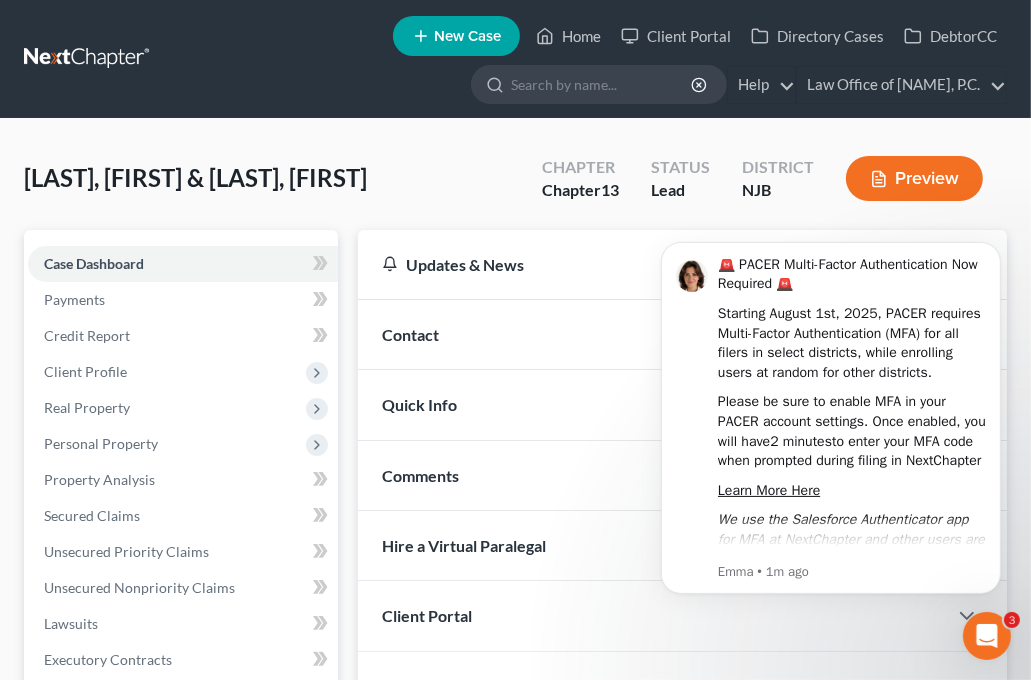 click 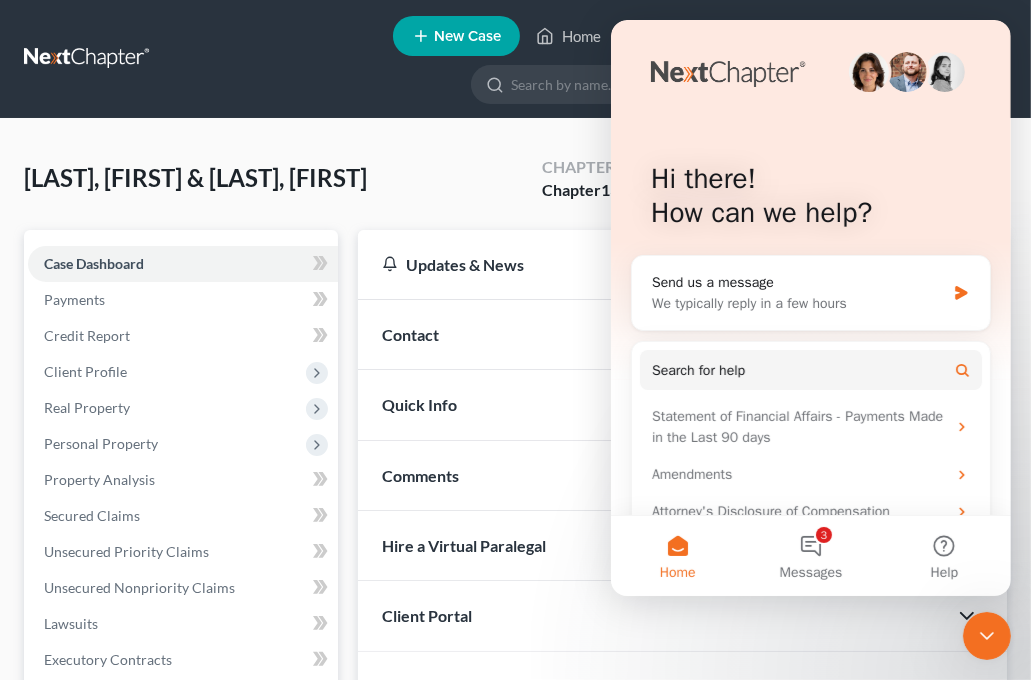 click 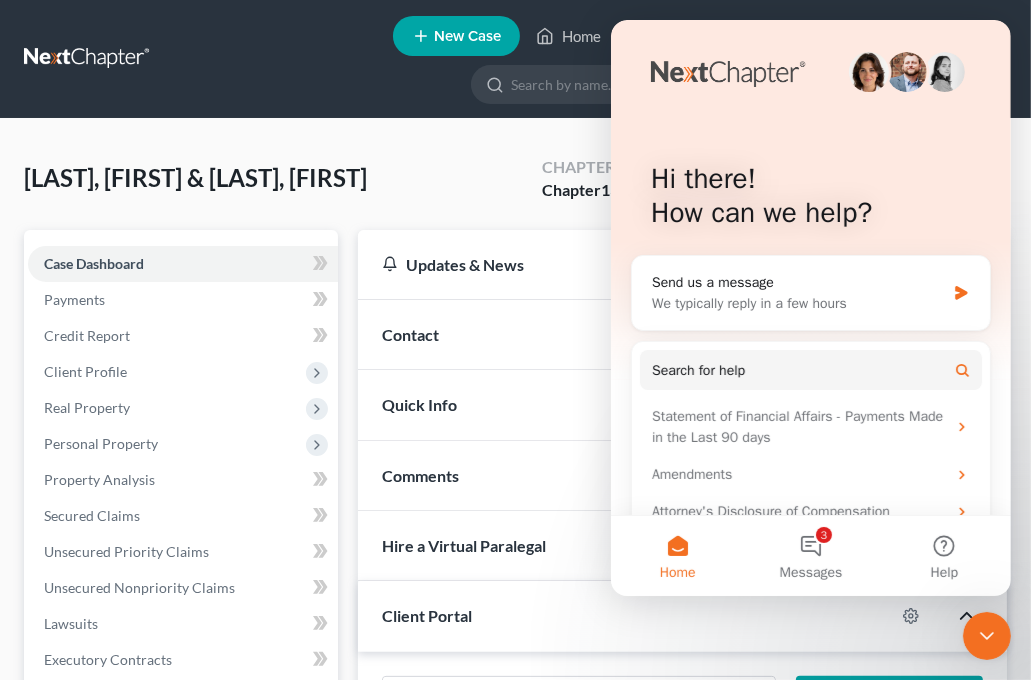 click 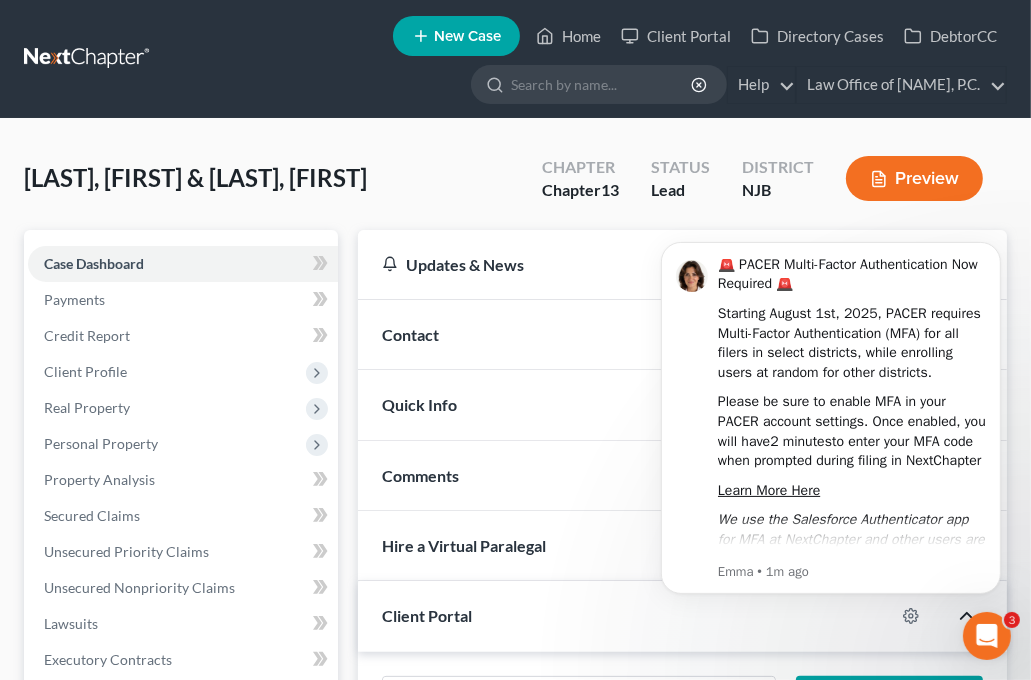 scroll, scrollTop: 0, scrollLeft: 0, axis: both 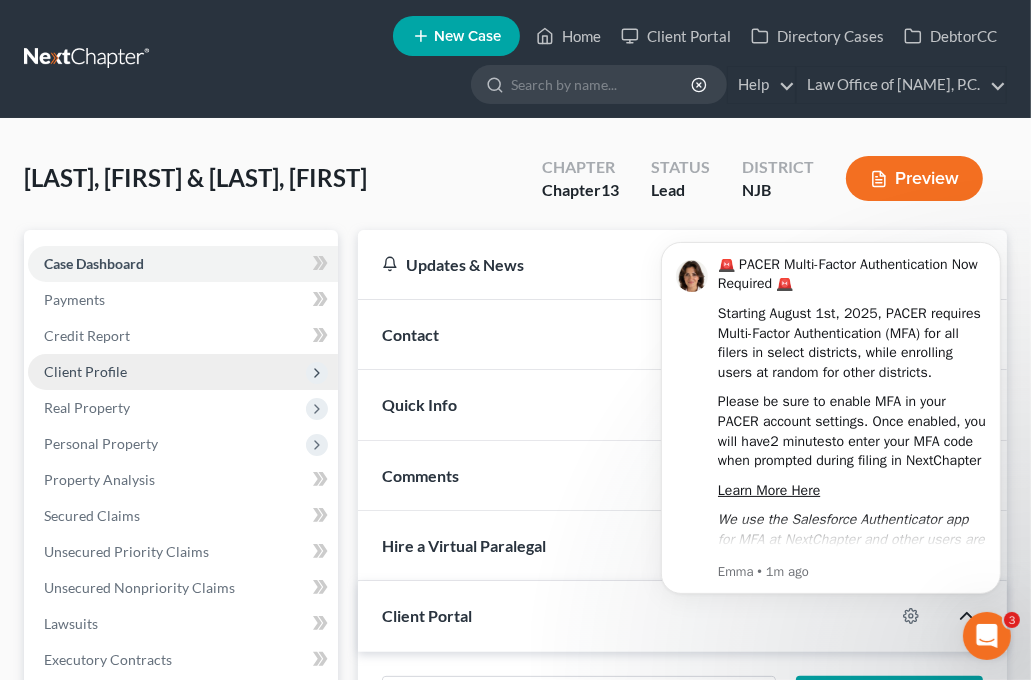 click on "Client Profile" at bounding box center (85, 371) 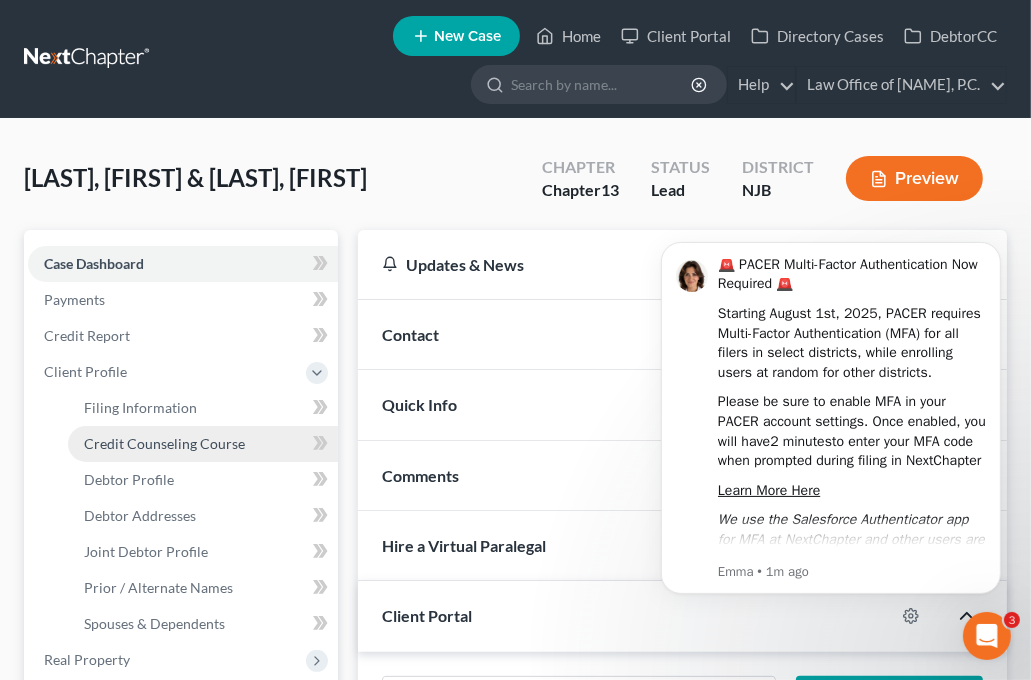 click on "Credit Counseling Course" at bounding box center (164, 443) 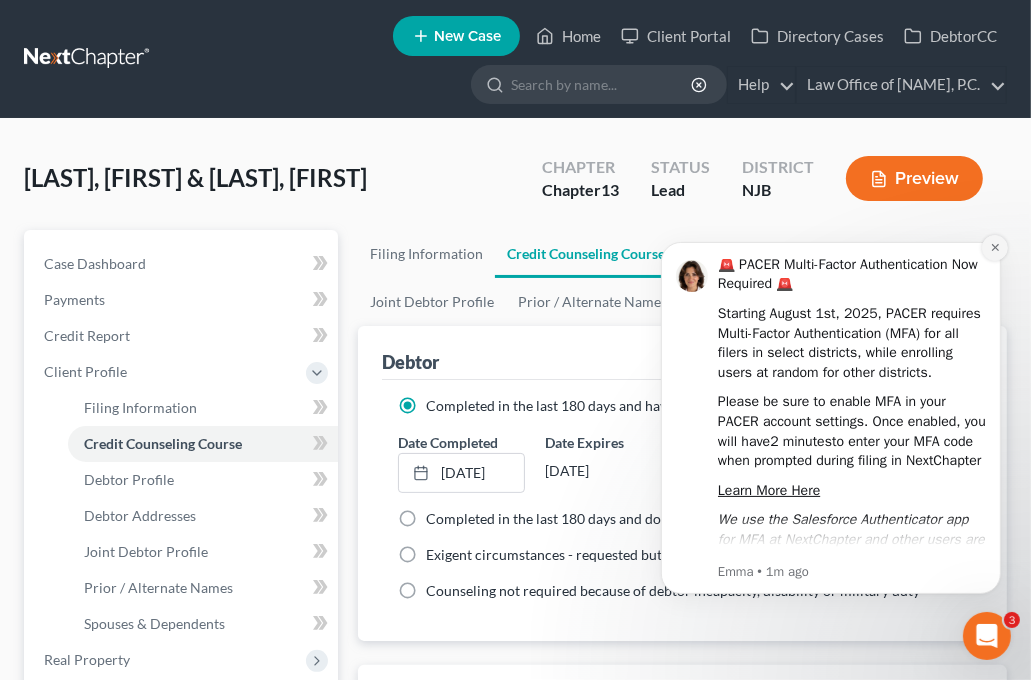 click 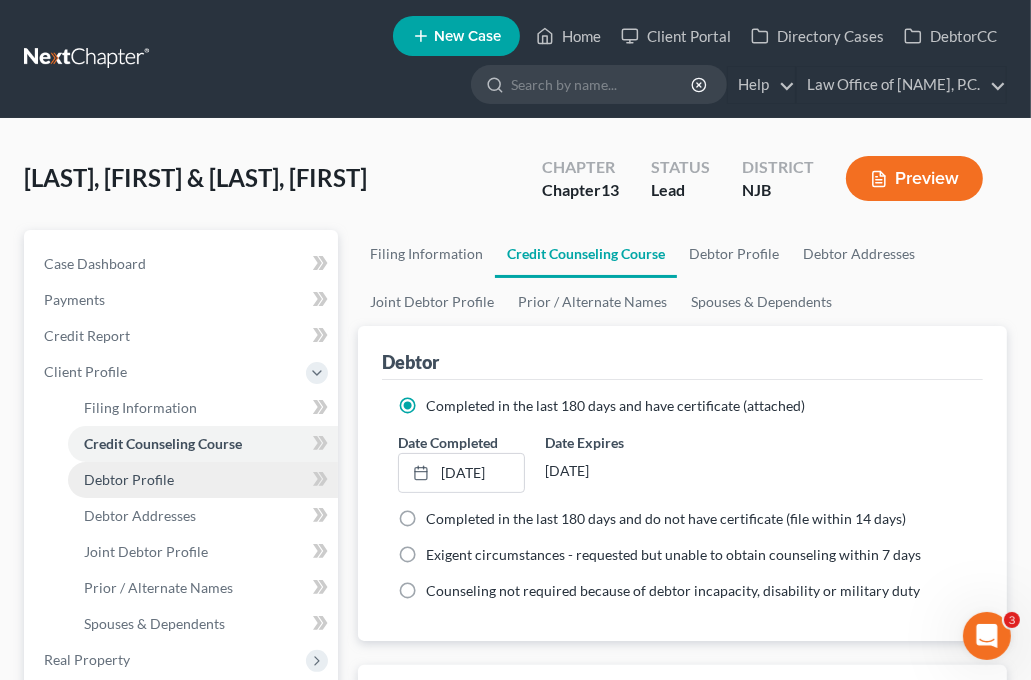 click on "Debtor Profile" at bounding box center (203, 480) 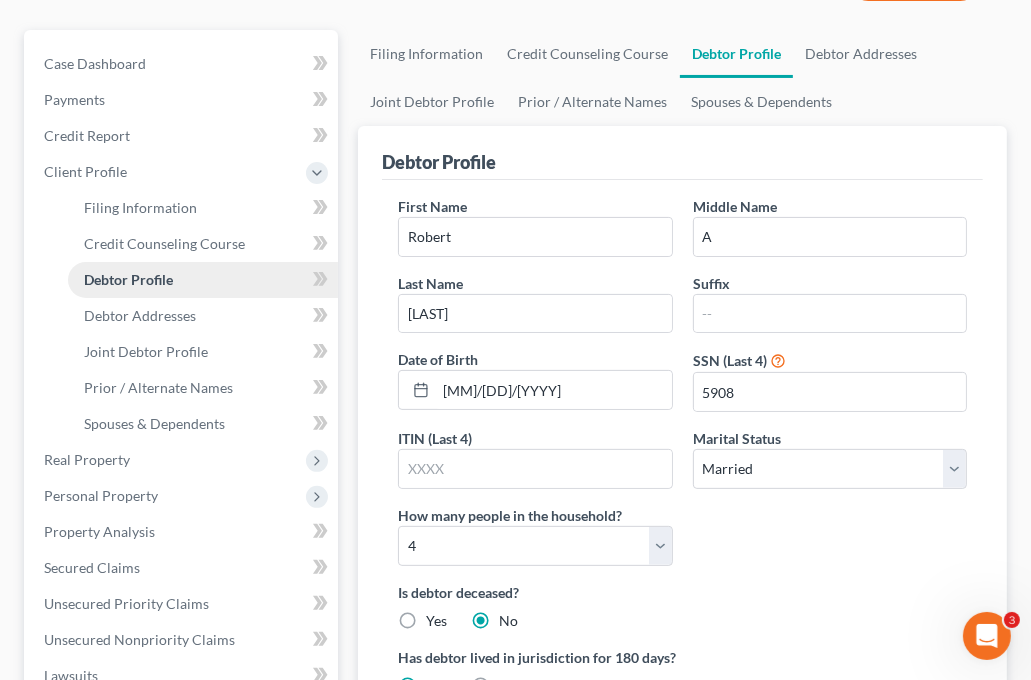 scroll, scrollTop: 0, scrollLeft: 0, axis: both 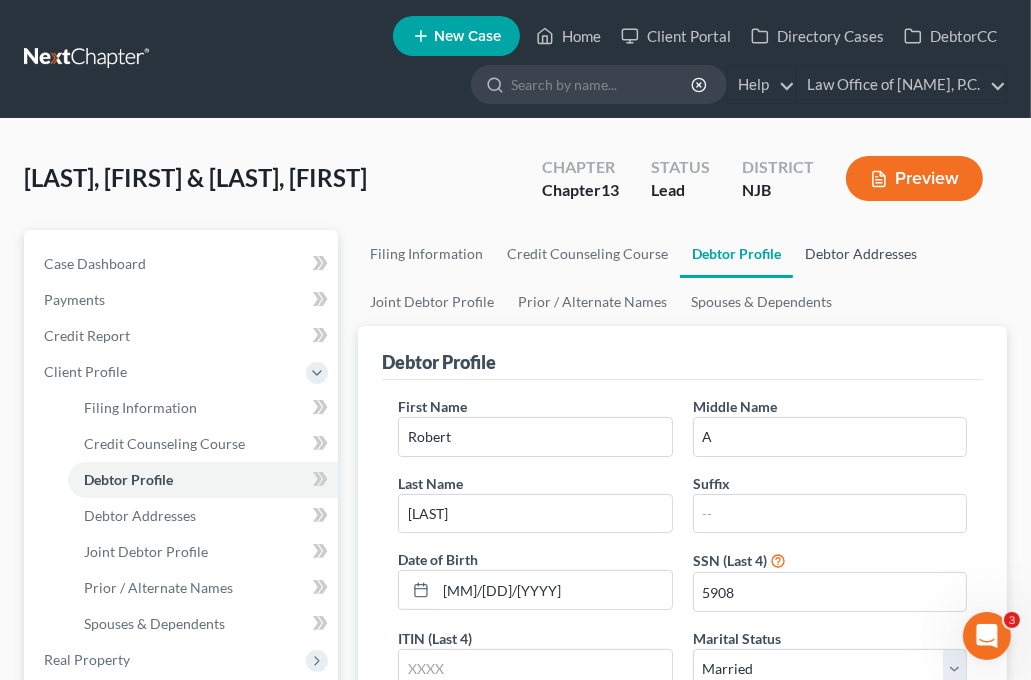 click on "Debtor Addresses" at bounding box center [861, 254] 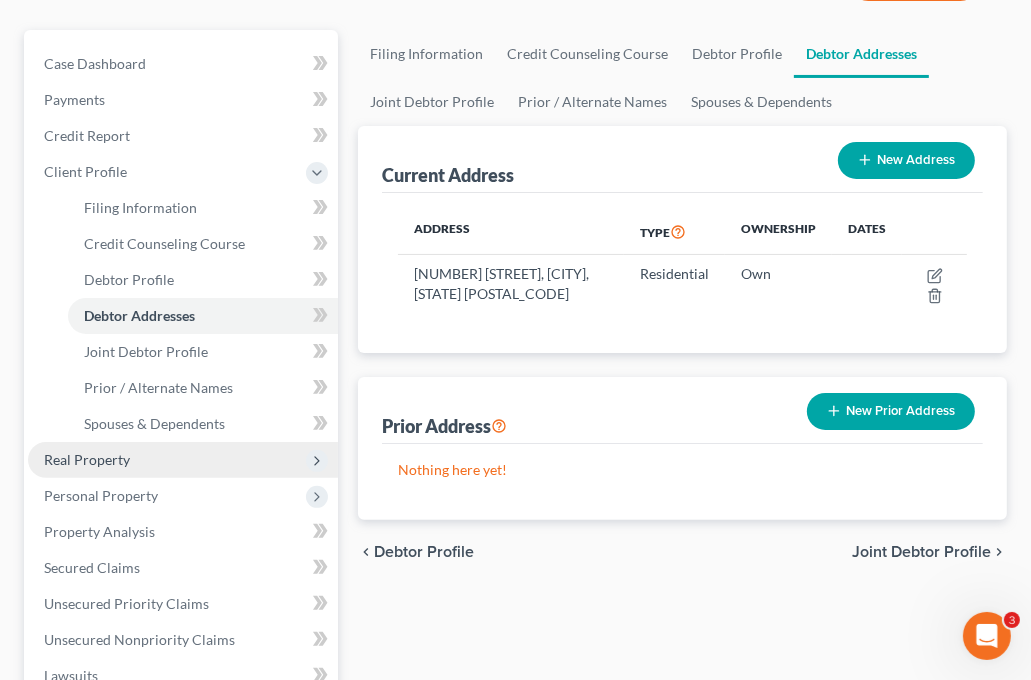 scroll, scrollTop: 300, scrollLeft: 0, axis: vertical 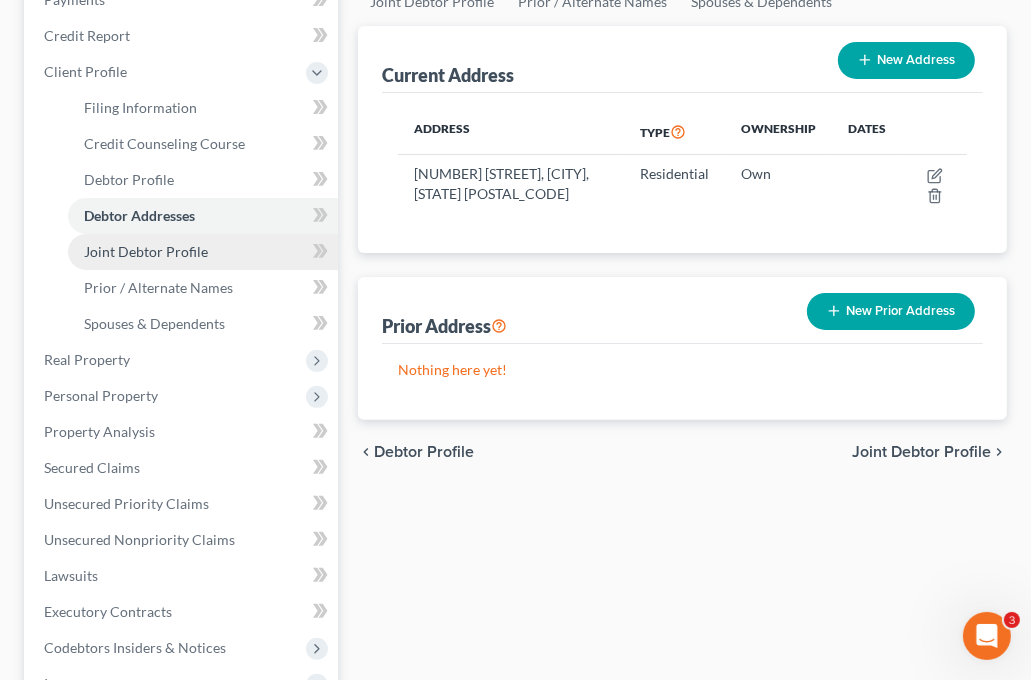 click on "Joint Debtor Profile" at bounding box center (146, 251) 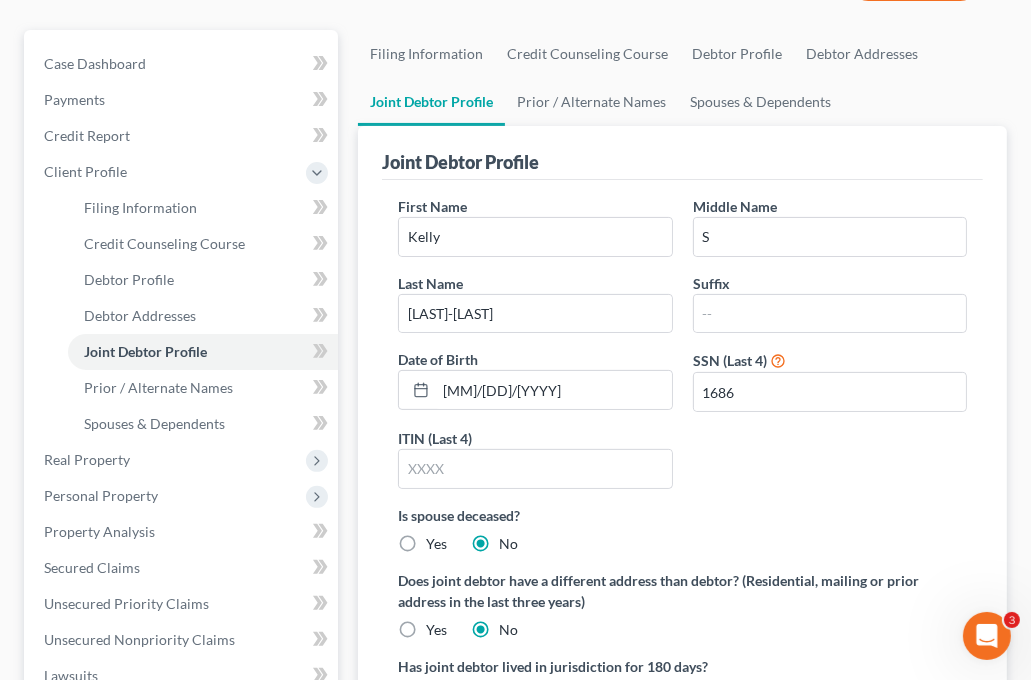 scroll, scrollTop: 0, scrollLeft: 0, axis: both 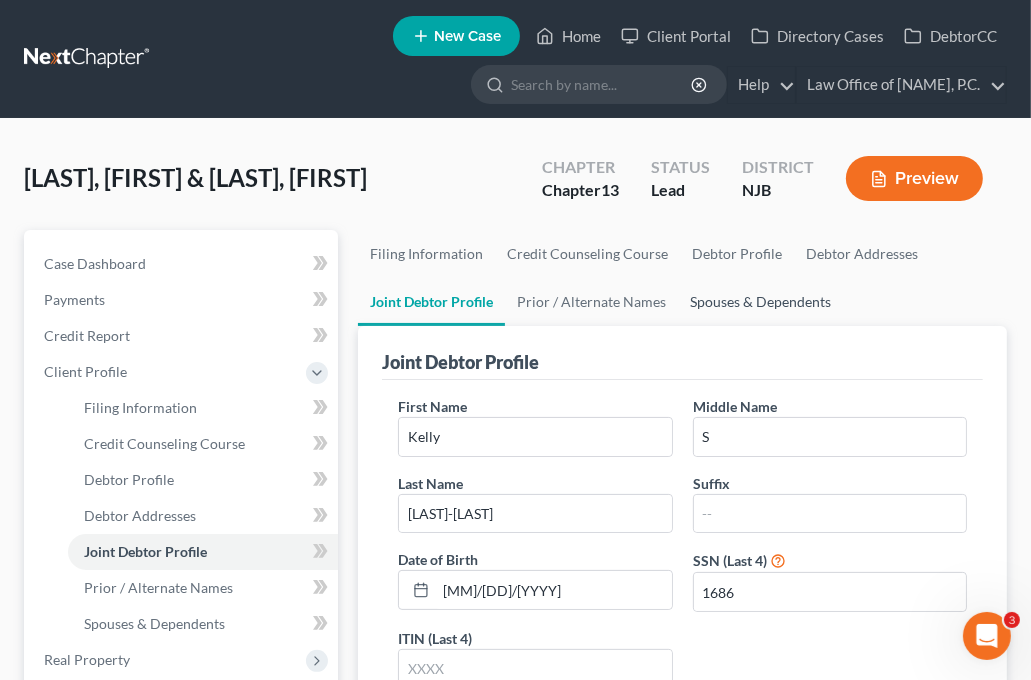click on "Spouses & Dependents" at bounding box center [760, 302] 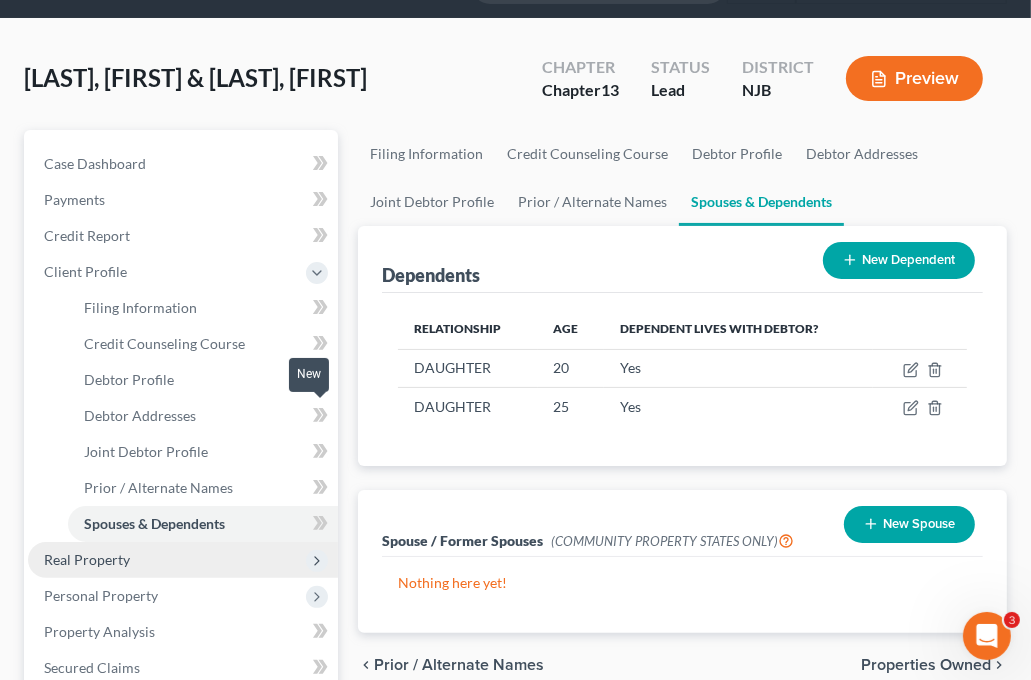 scroll, scrollTop: 200, scrollLeft: 0, axis: vertical 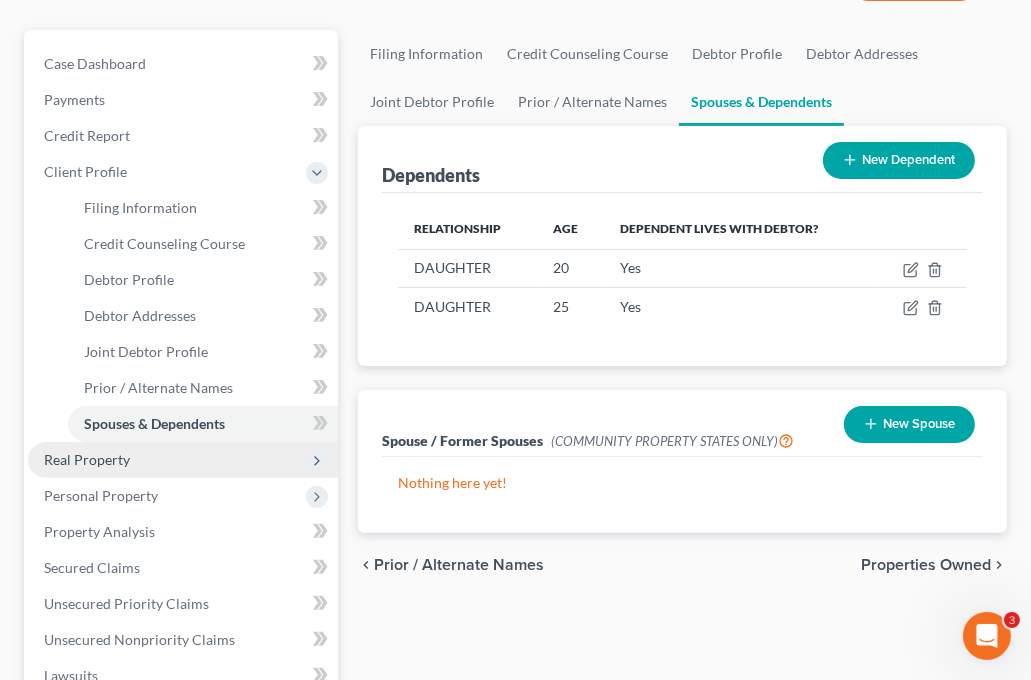 click on "Real Property" at bounding box center [87, 459] 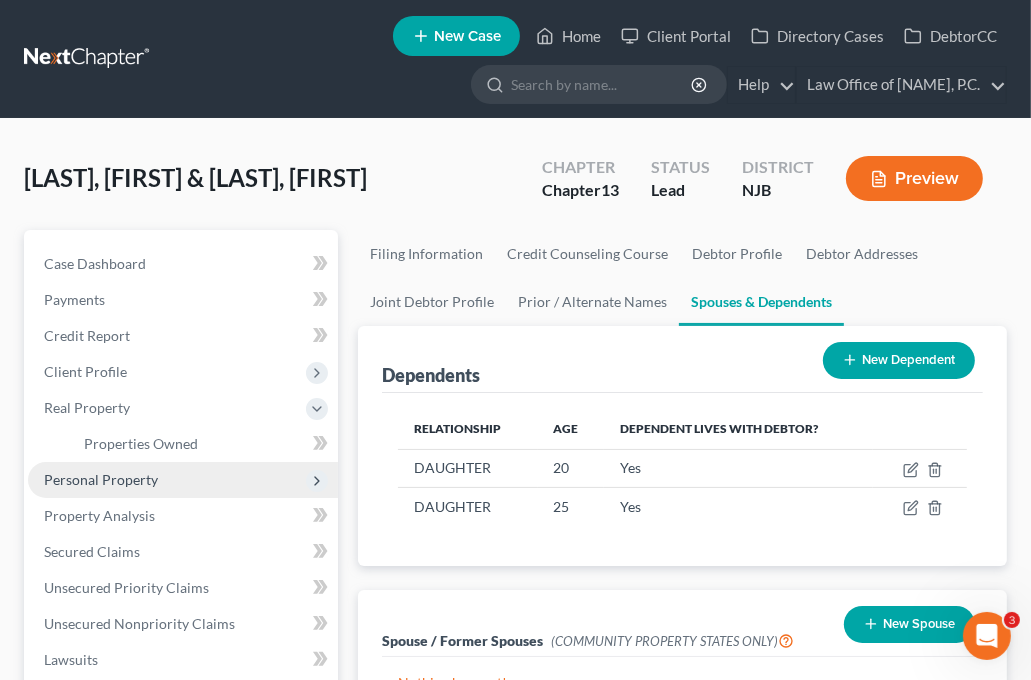 scroll, scrollTop: 100, scrollLeft: 0, axis: vertical 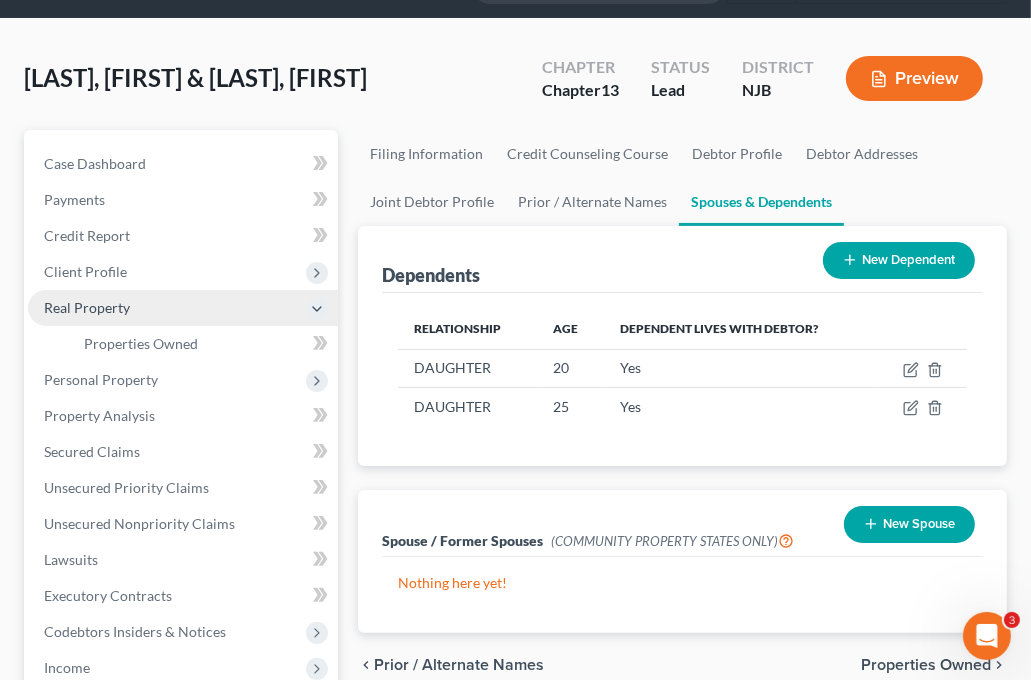 click on "Real Property" at bounding box center [87, 307] 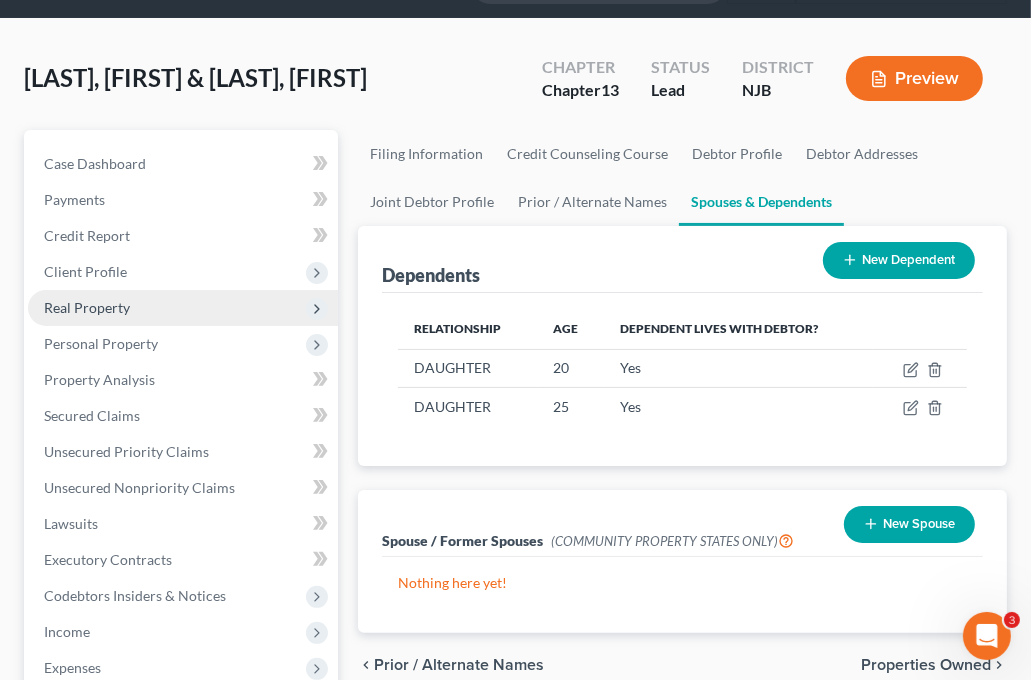 click on "Real Property" at bounding box center [87, 307] 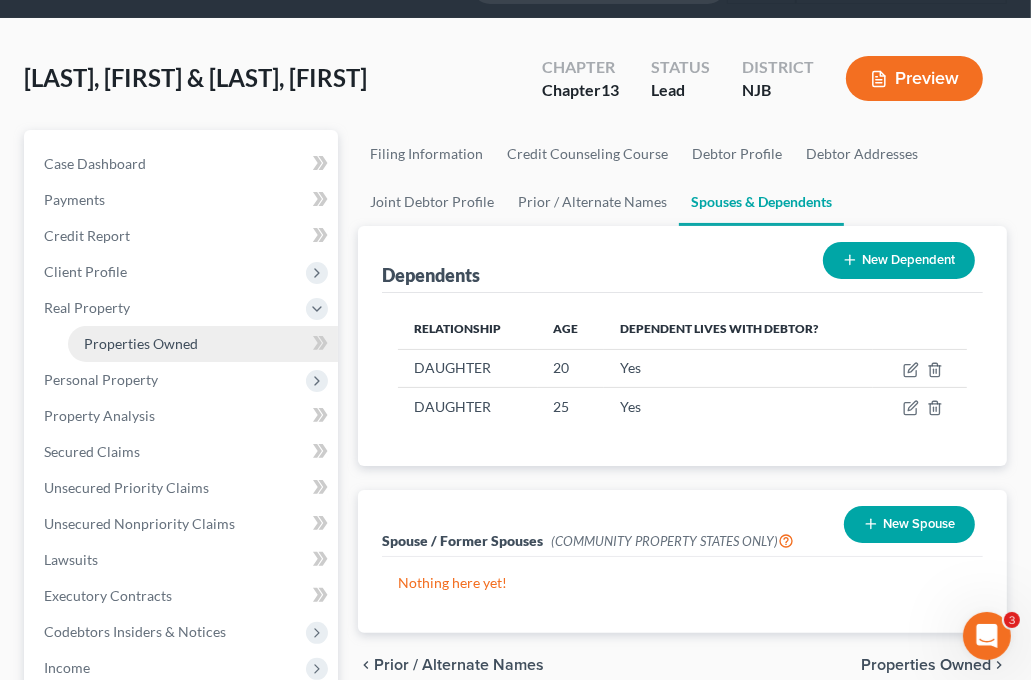 click on "Properties Owned" at bounding box center (141, 343) 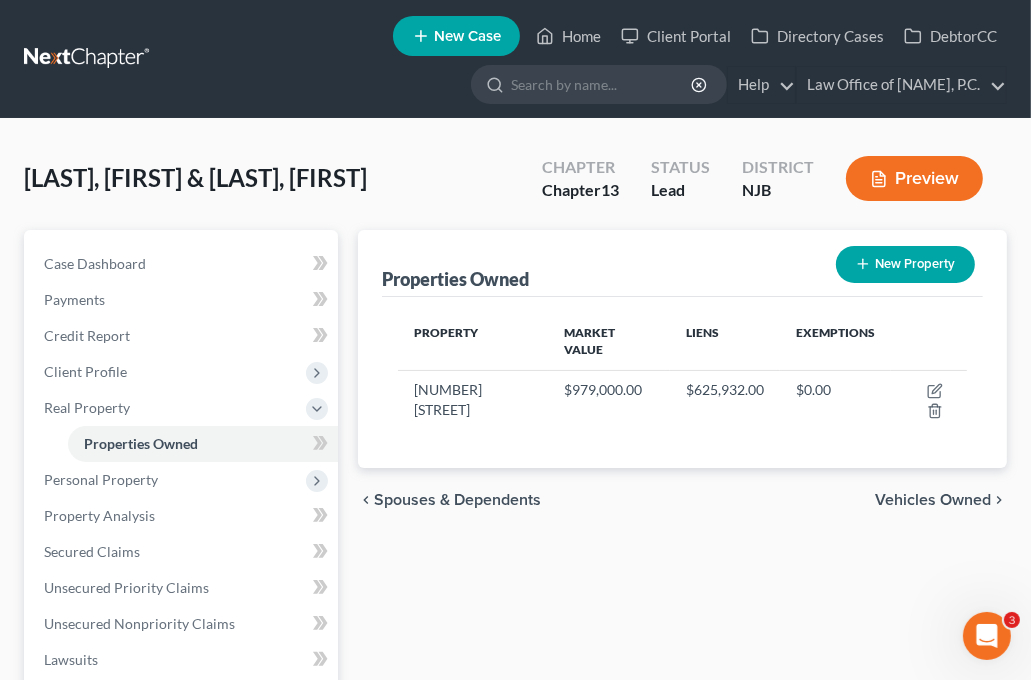 scroll, scrollTop: 100, scrollLeft: 0, axis: vertical 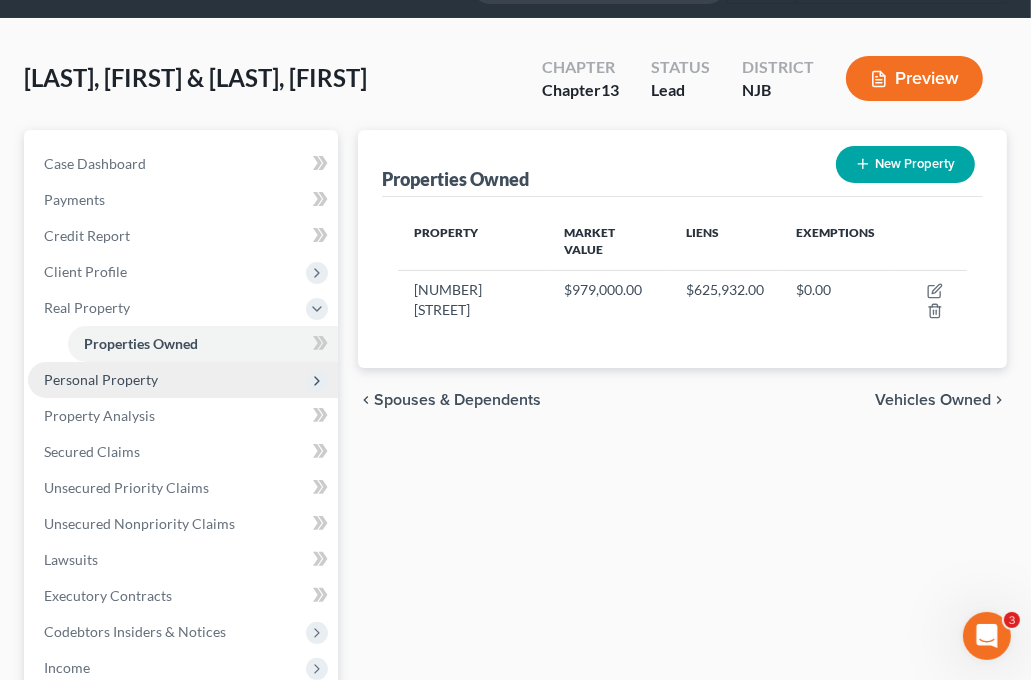 click on "Personal Property" at bounding box center (101, 379) 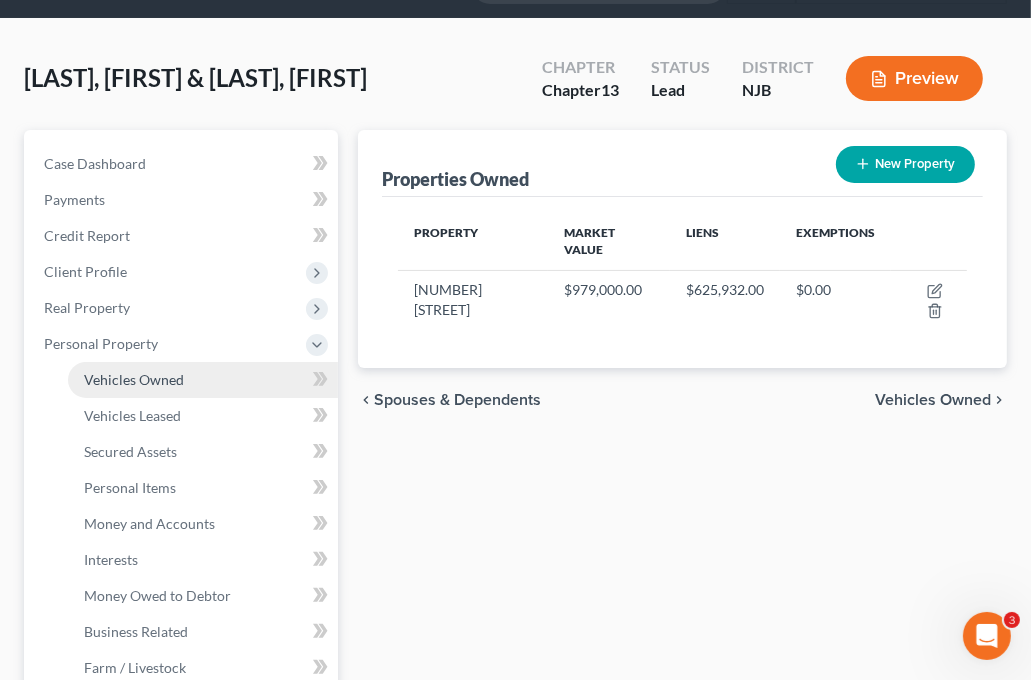 click on "Vehicles Owned" at bounding box center [134, 379] 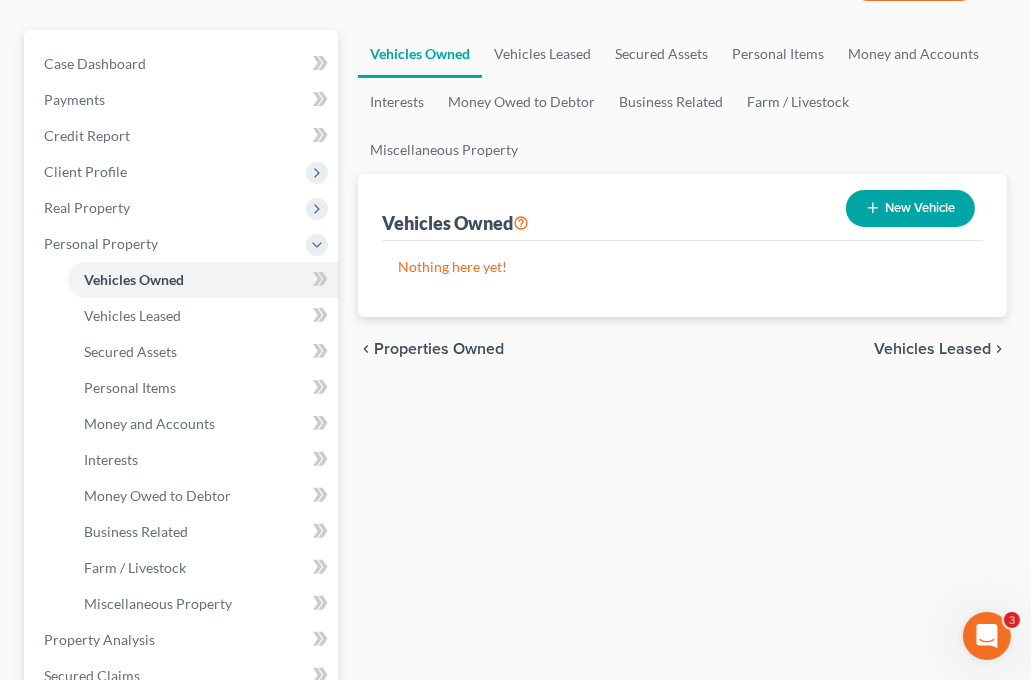 scroll, scrollTop: 300, scrollLeft: 0, axis: vertical 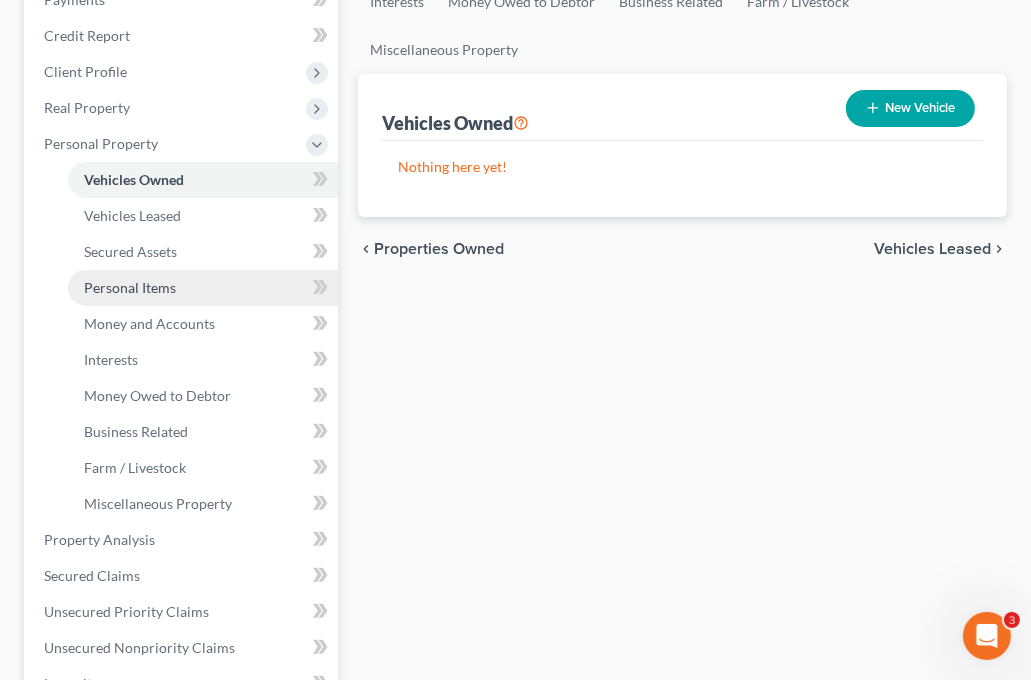 click on "Personal Items" at bounding box center [130, 287] 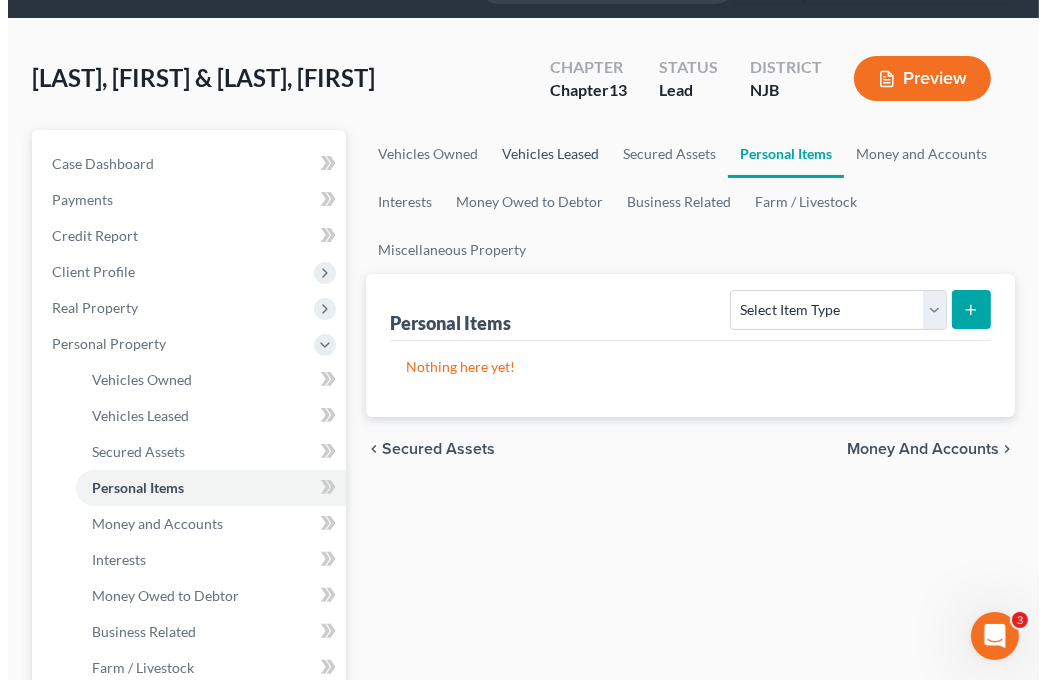 scroll, scrollTop: 0, scrollLeft: 0, axis: both 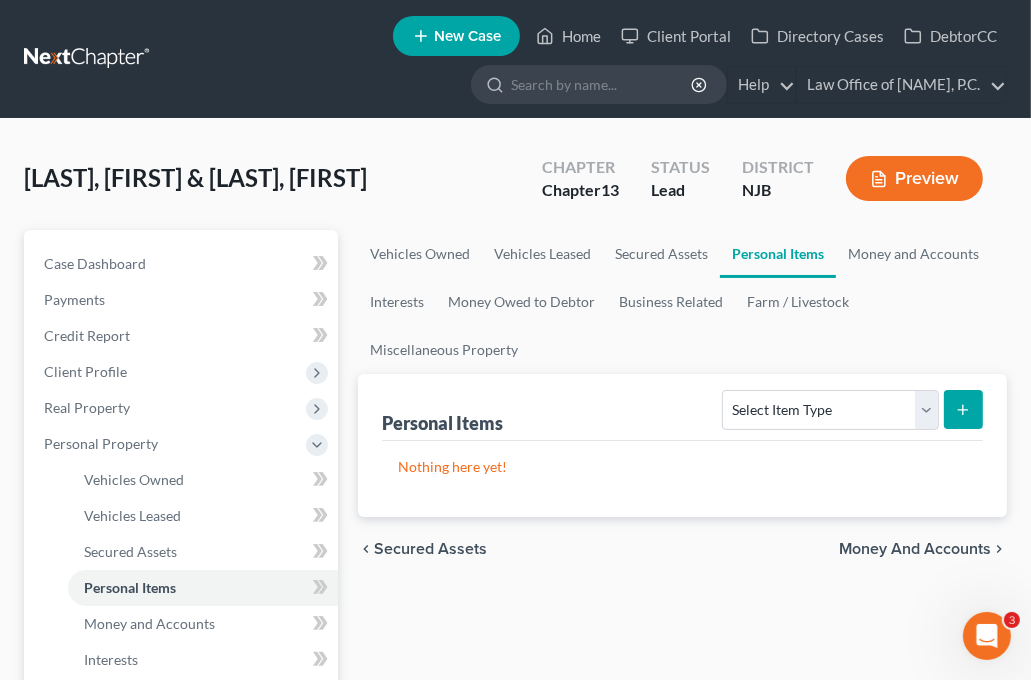 click on "Personal Items" at bounding box center [778, 254] 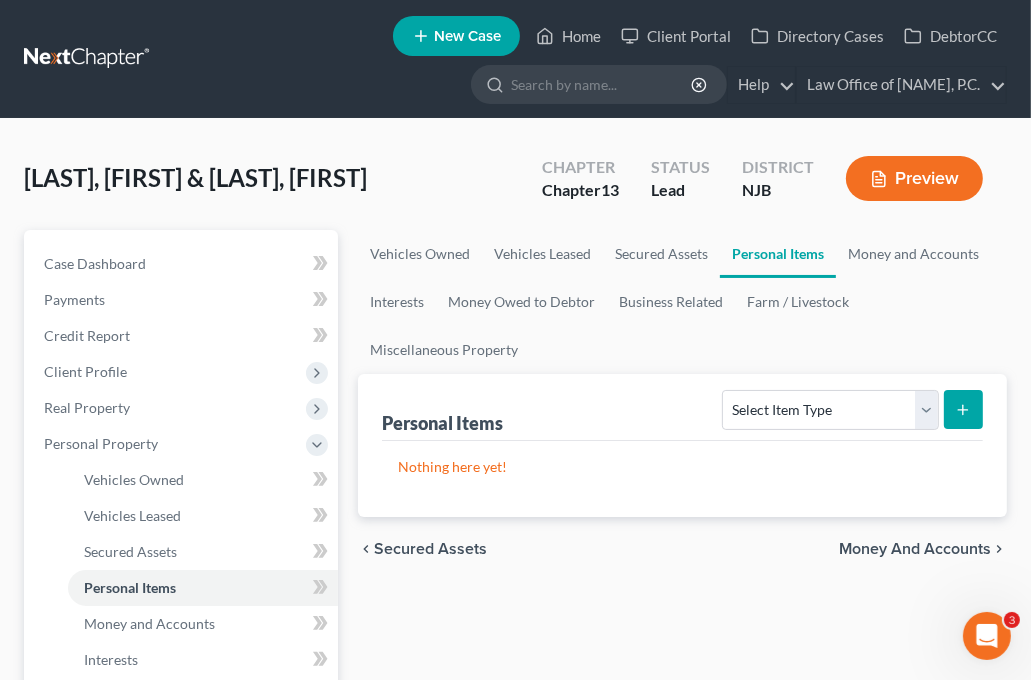 click 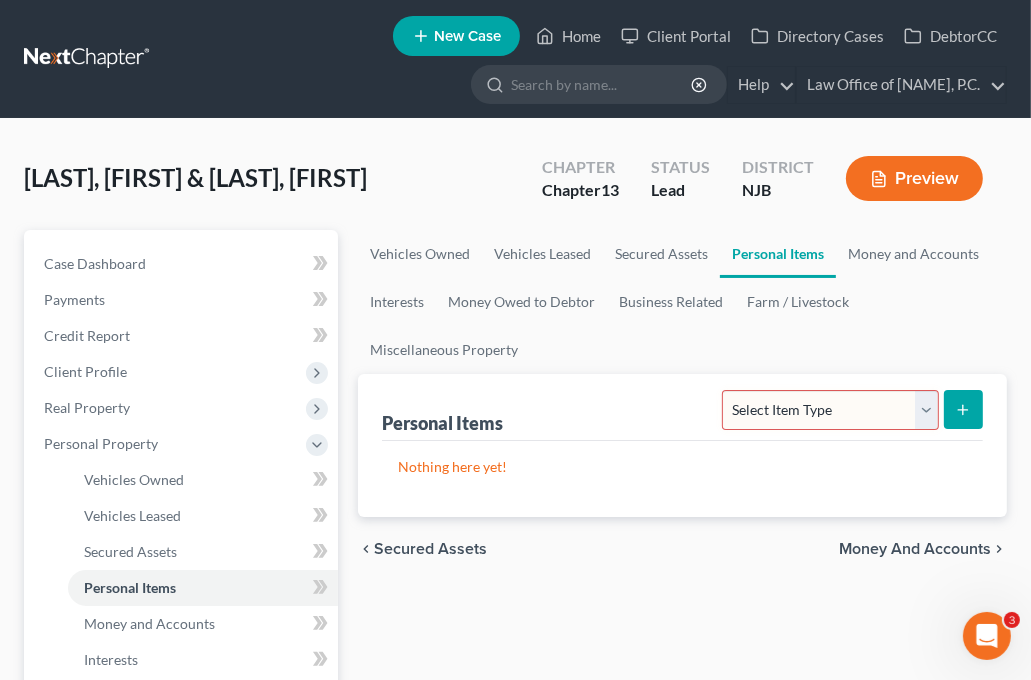 click on "Select Item Type Clothing Collectibles Of Value Electronics Firearms Household Goods Jewelry Other Pet(s) Sports & Hobby Equipment" at bounding box center (830, 410) 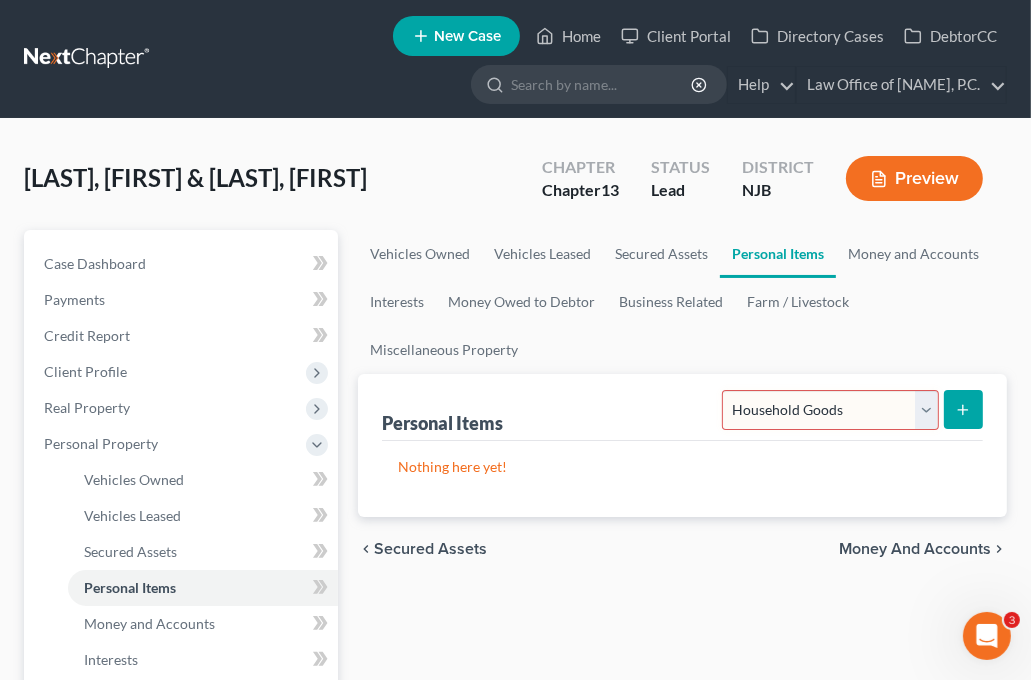 click on "Select Item Type Clothing Collectibles Of Value Electronics Firearms Household Goods Jewelry Other Pet(s) Sports & Hobby Equipment" at bounding box center (830, 410) 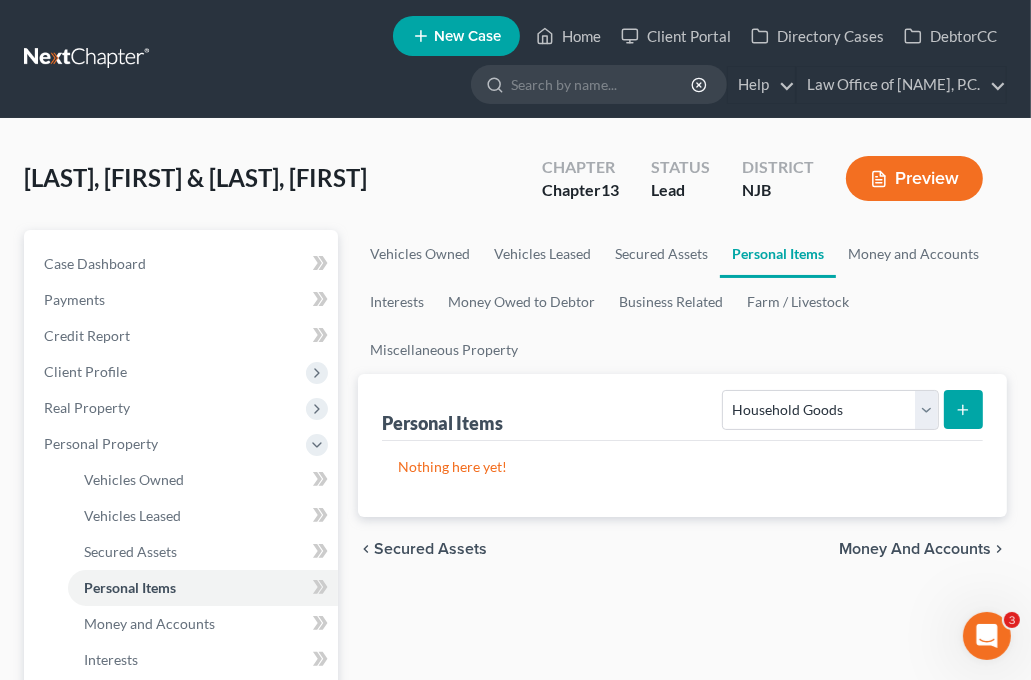 click 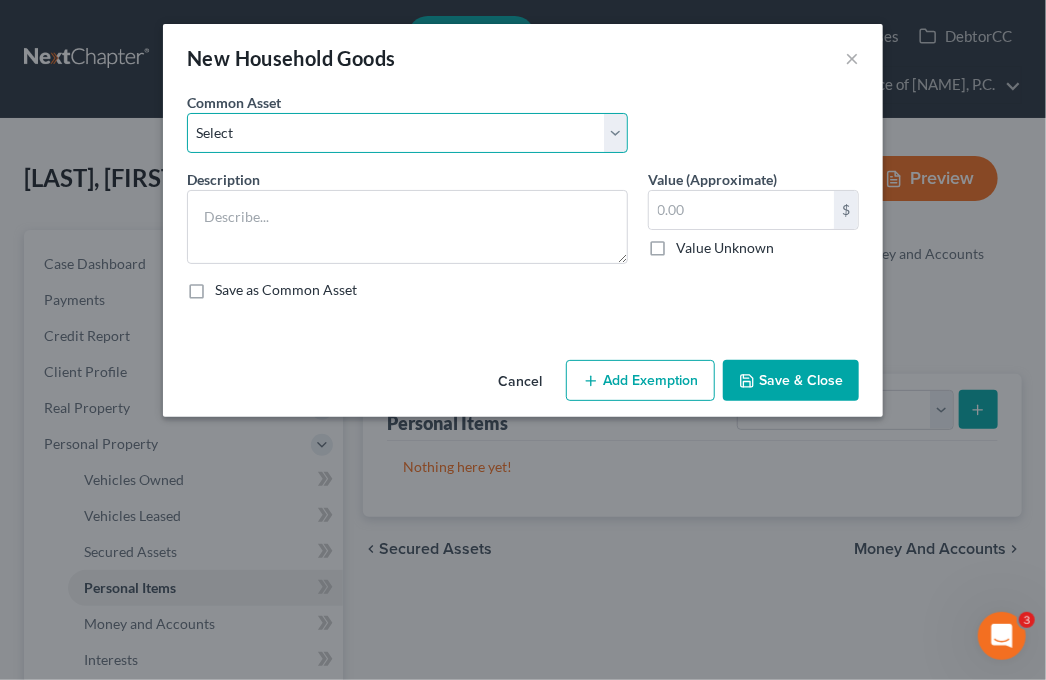 click on "Select Household furniture (no one item valued over $500): Sofa, love seat, kitchen table and chairs, bed frames (4), dressers (4), end table. Cookware, dishes, eating utensils. Cookware, dishes, eating utensils. Bedroom Set (Bed frame, mattress, dressers and end tables with no one piece valued over $625). Household furnishings: sofa, love seat, table, chairs, bedroom sets (2) and refrigerator" at bounding box center (407, 133) 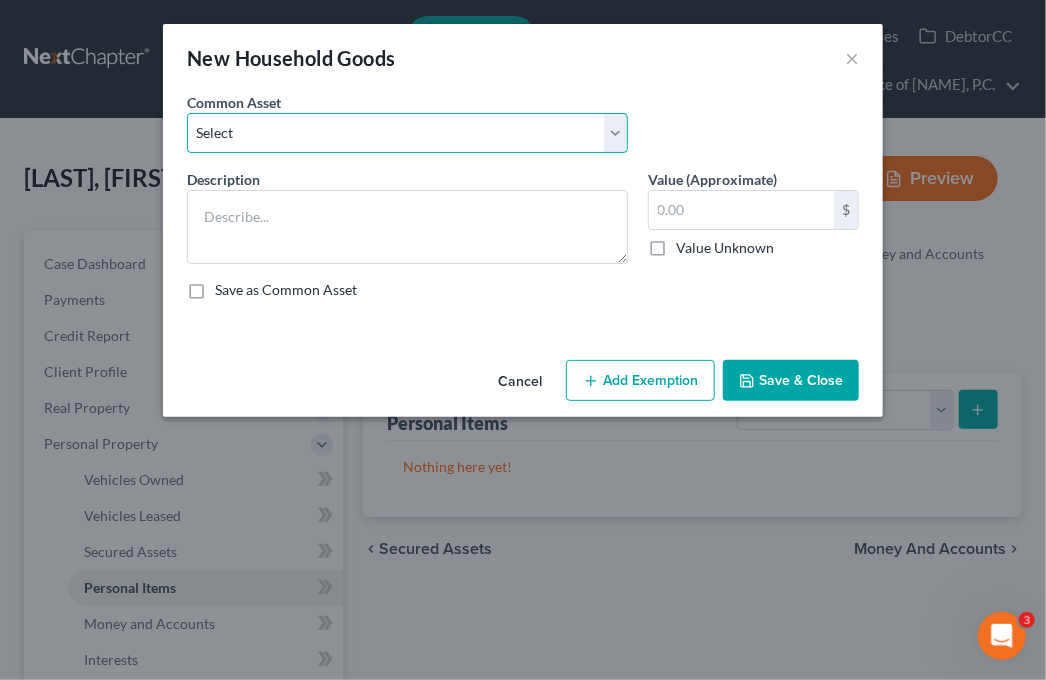 select on "0" 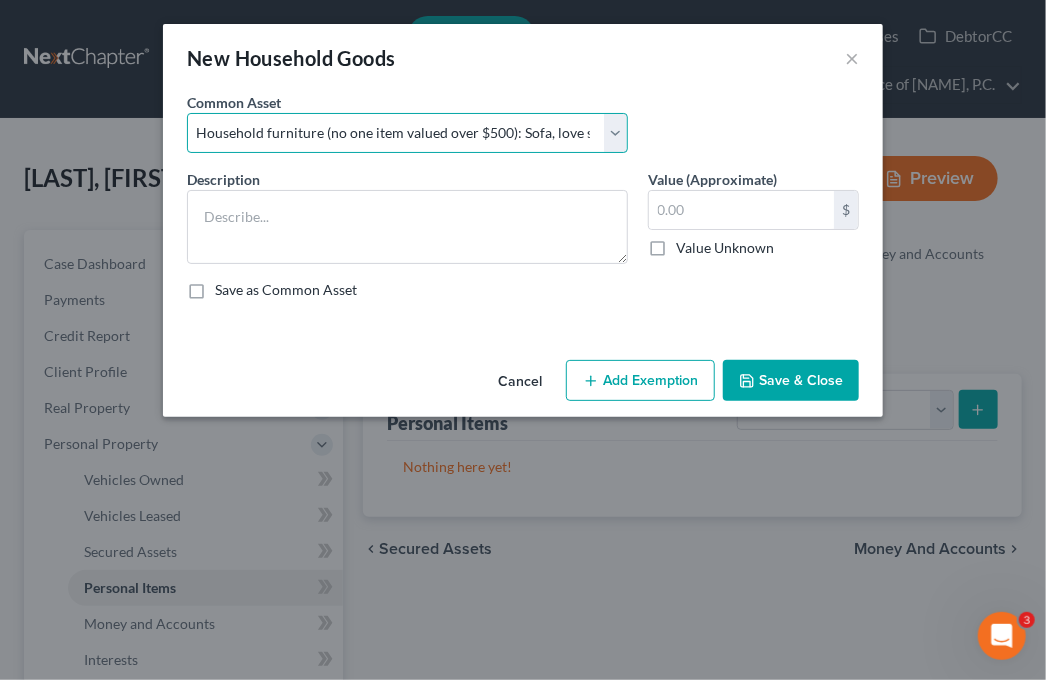 click on "Select Household furniture (no one item valued over $500): Sofa, love seat, kitchen table and chairs, bed frames (4), dressers (4), end table. Cookware, dishes, eating utensils. Cookware, dishes, eating utensils. Bedroom Set (Bed frame, mattress, dressers and end tables with no one piece valued over $625). Household furnishings: sofa, love seat, table, chairs, bedroom sets (2) and refrigerator" at bounding box center (407, 133) 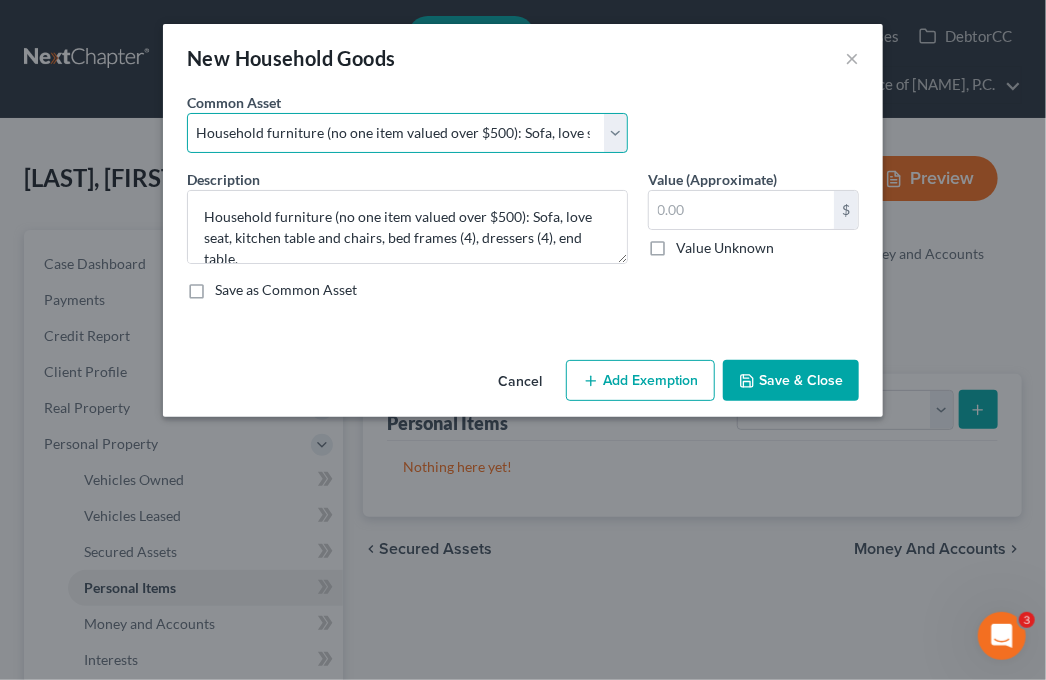 type on "3,000.00" 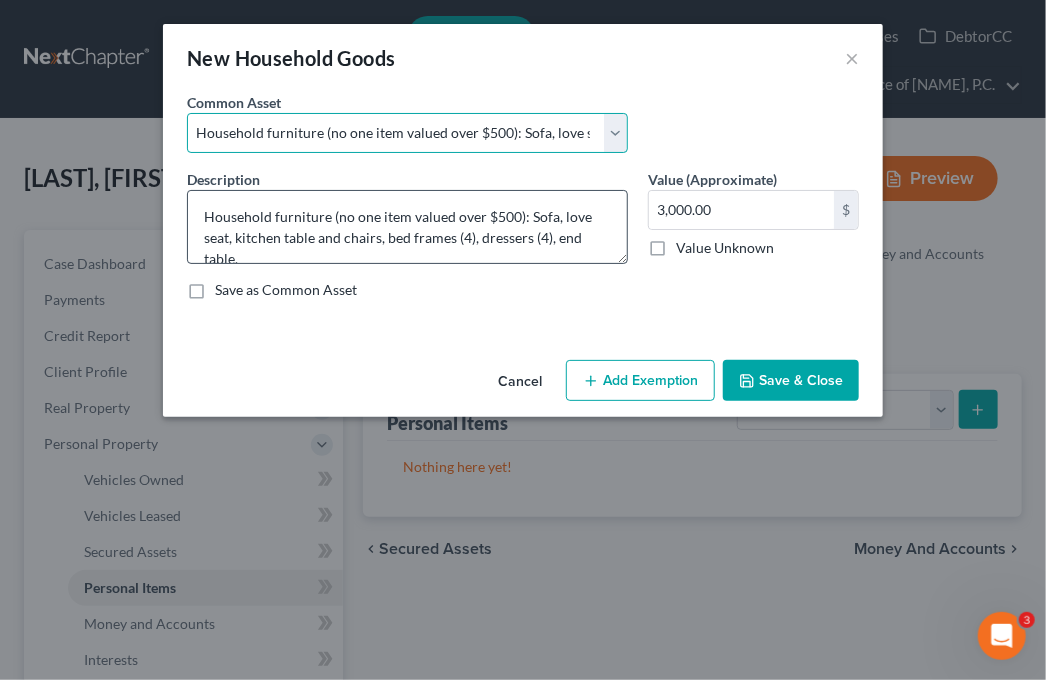 scroll, scrollTop: 20, scrollLeft: 0, axis: vertical 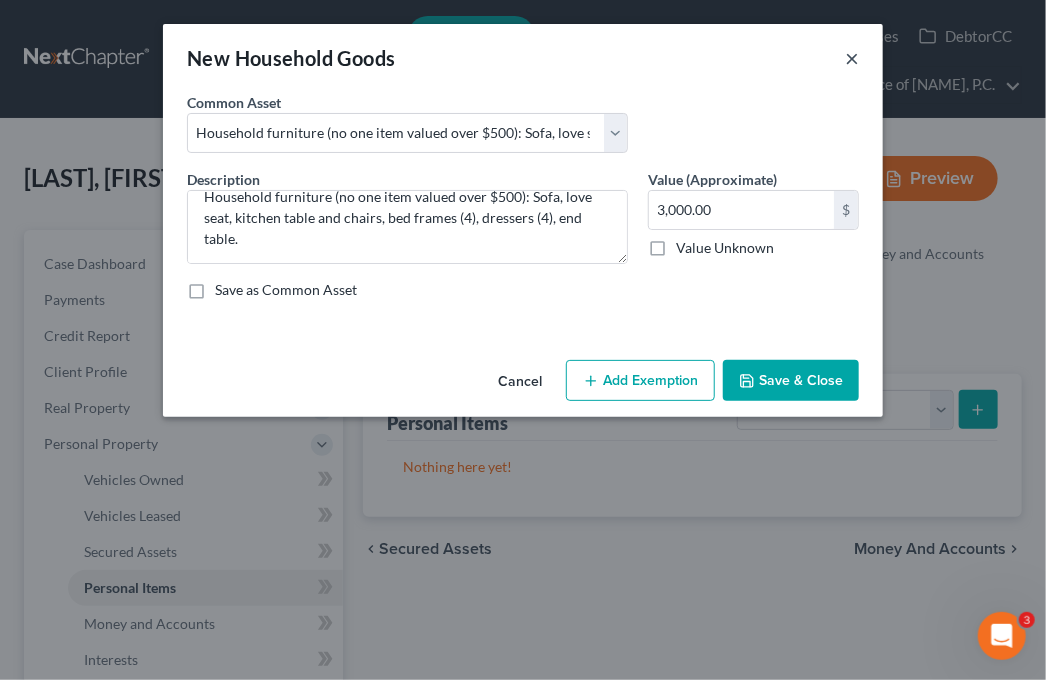 click on "×" at bounding box center [852, 58] 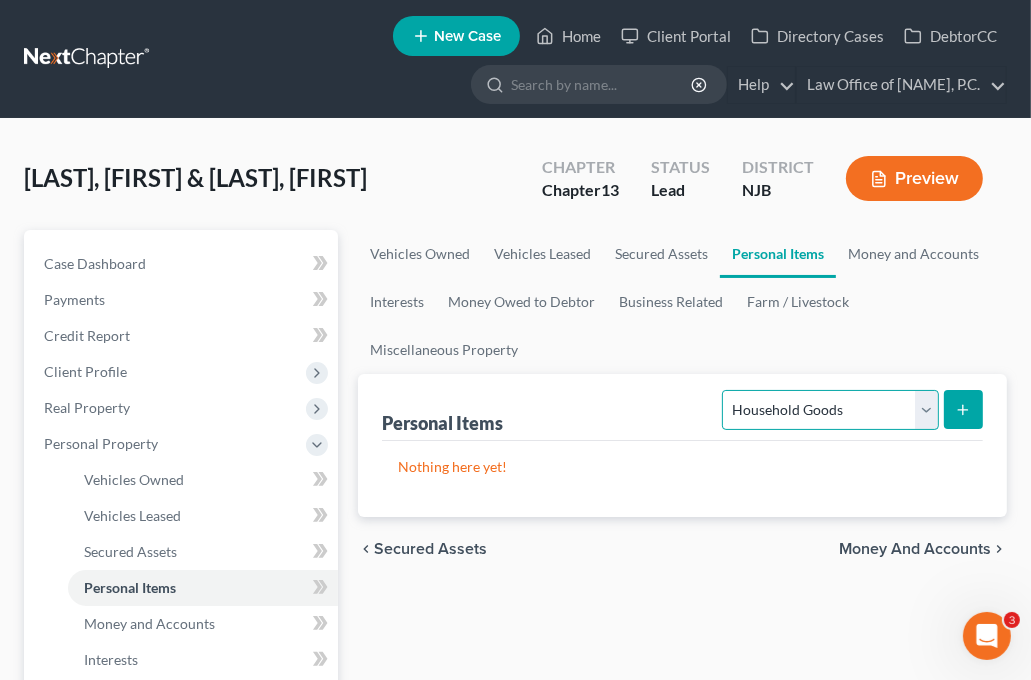 click on "Select Item Type Clothing Collectibles Of Value Electronics Firearms Household Goods Jewelry Other Pet(s) Sports & Hobby Equipment" at bounding box center [830, 410] 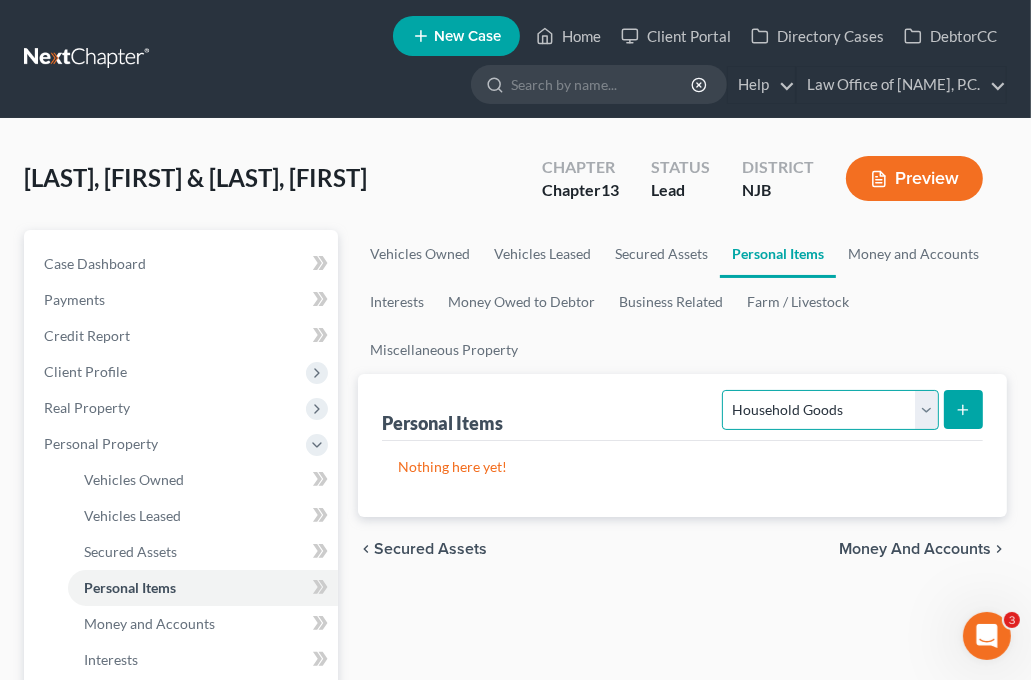 select on "jewelry" 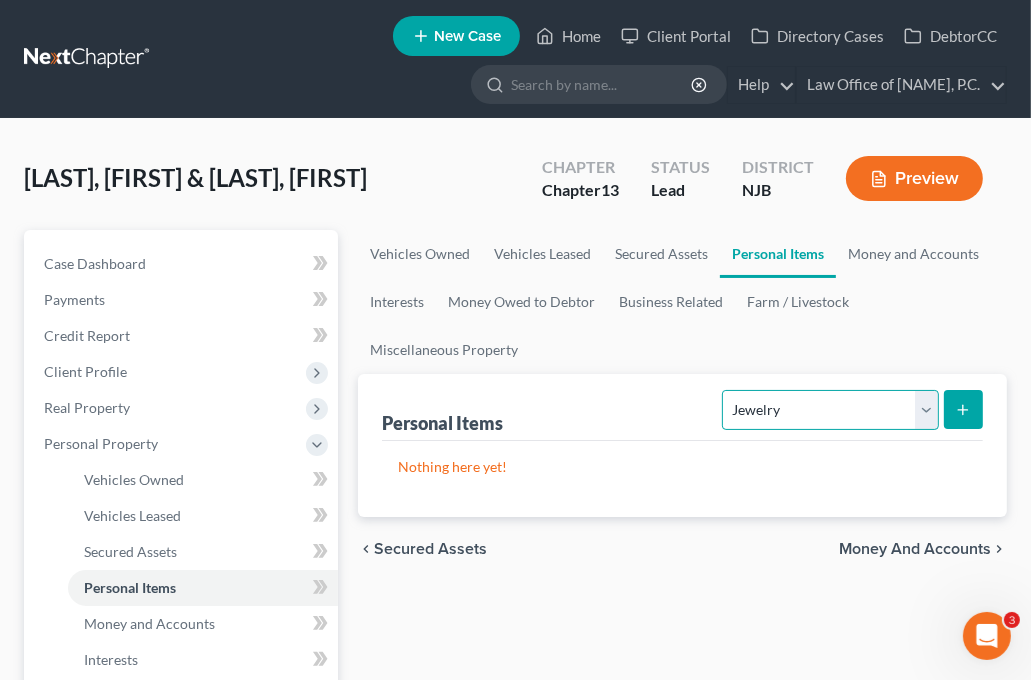 click on "Select Item Type Clothing Collectibles Of Value Electronics Firearms Household Goods Jewelry Other Pet(s) Sports & Hobby Equipment" at bounding box center [830, 410] 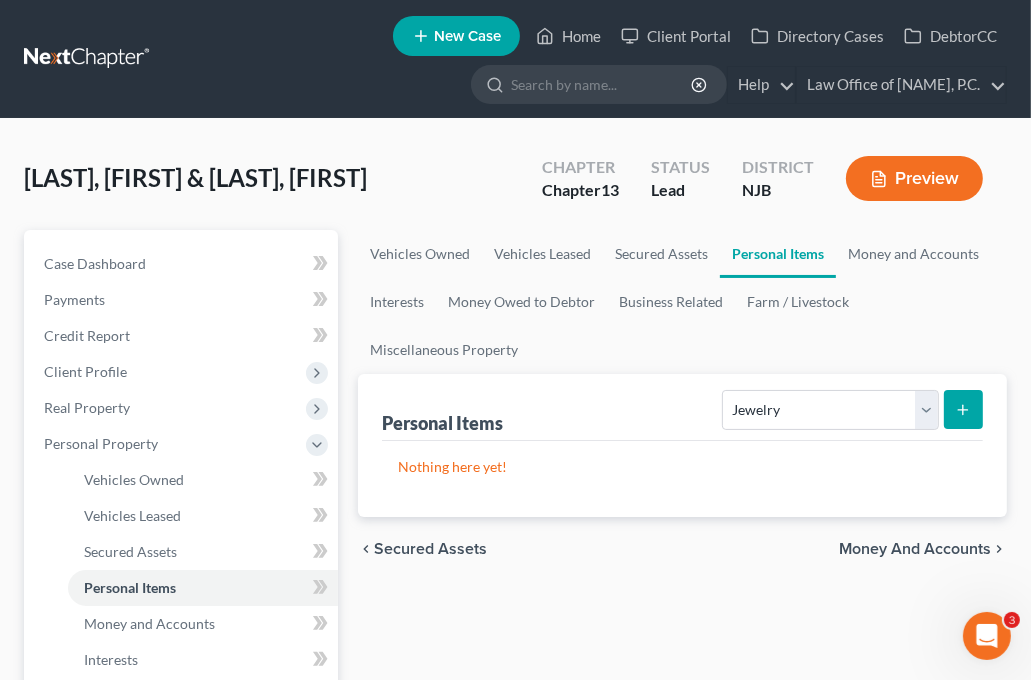 click 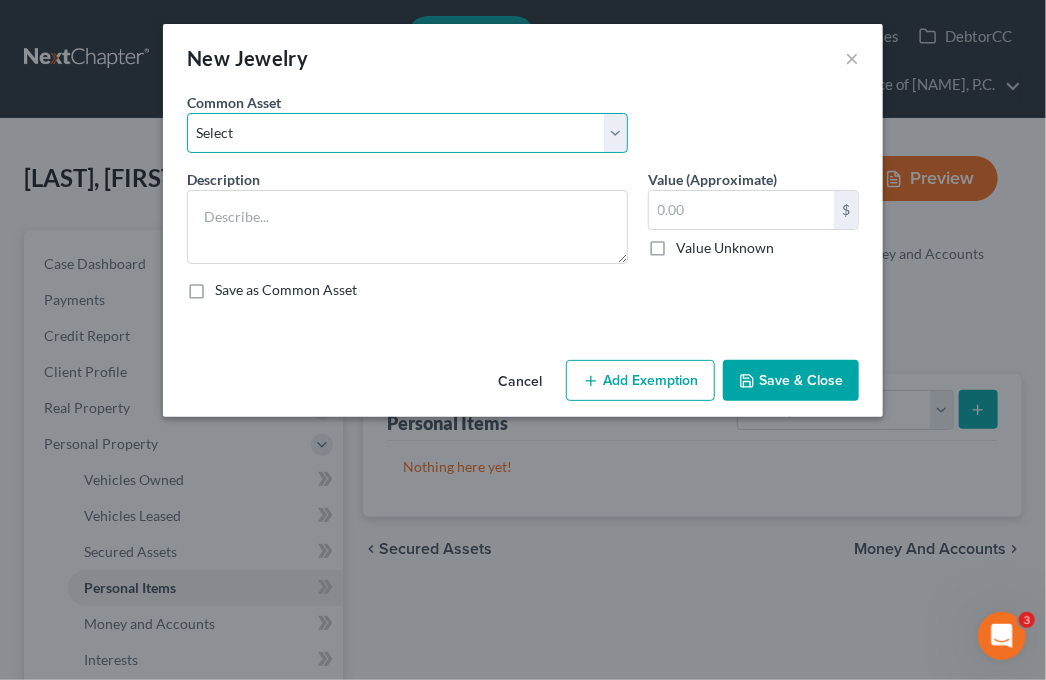 click on "Select Costume jewelry Wedding Rings Wedding Ring" at bounding box center [407, 133] 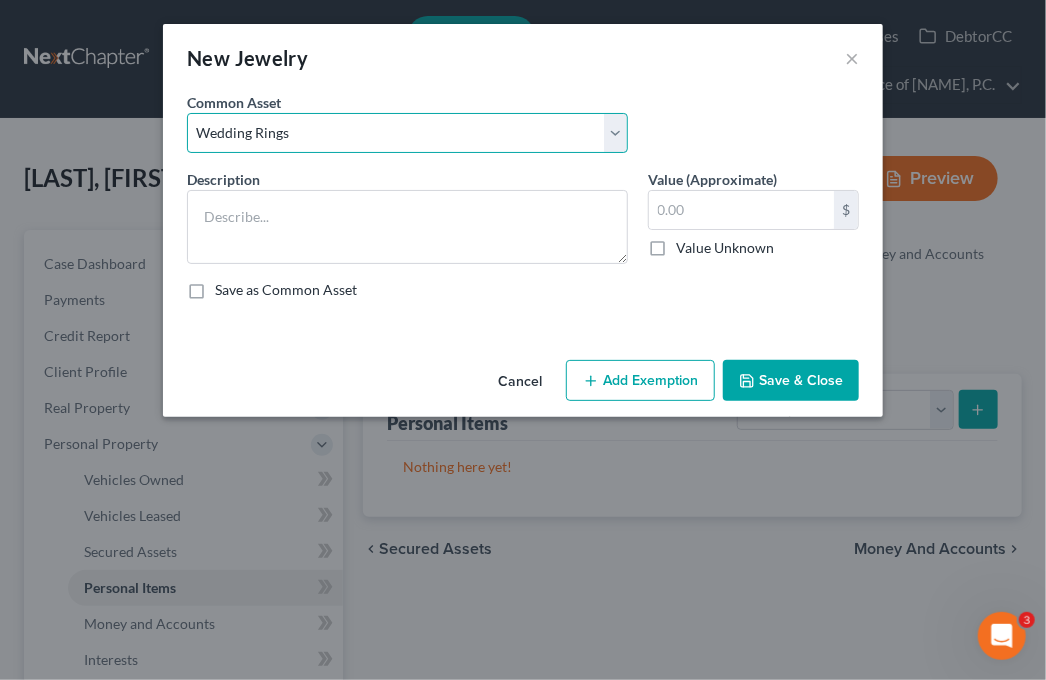 click on "Select Costume jewelry Wedding Rings Wedding Ring" at bounding box center (407, 133) 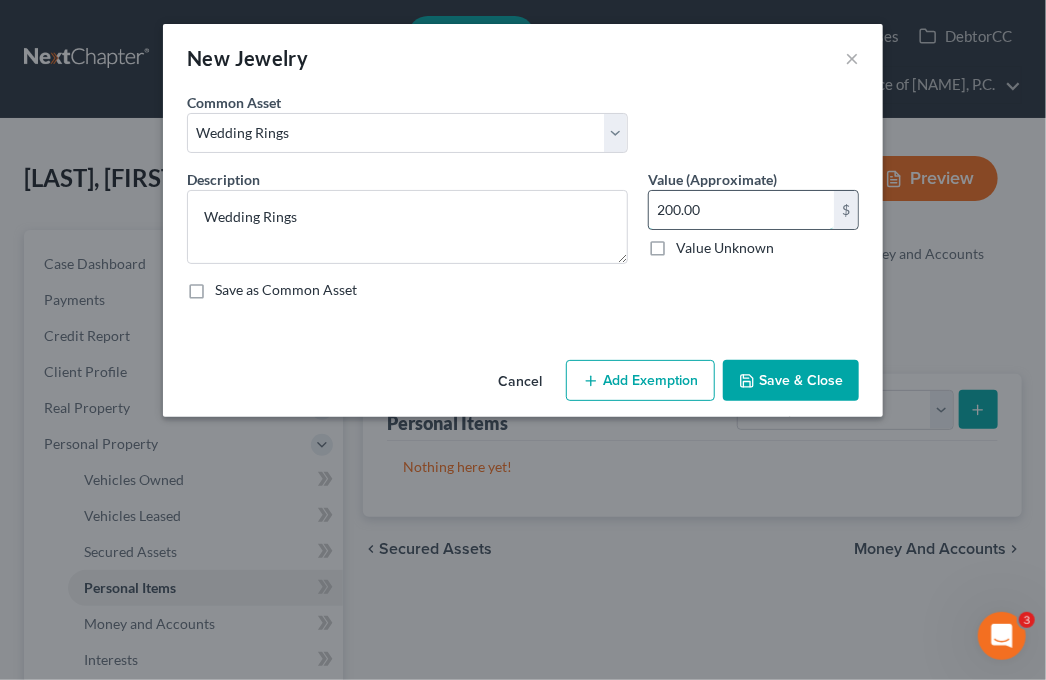 click on "200.00" at bounding box center (741, 210) 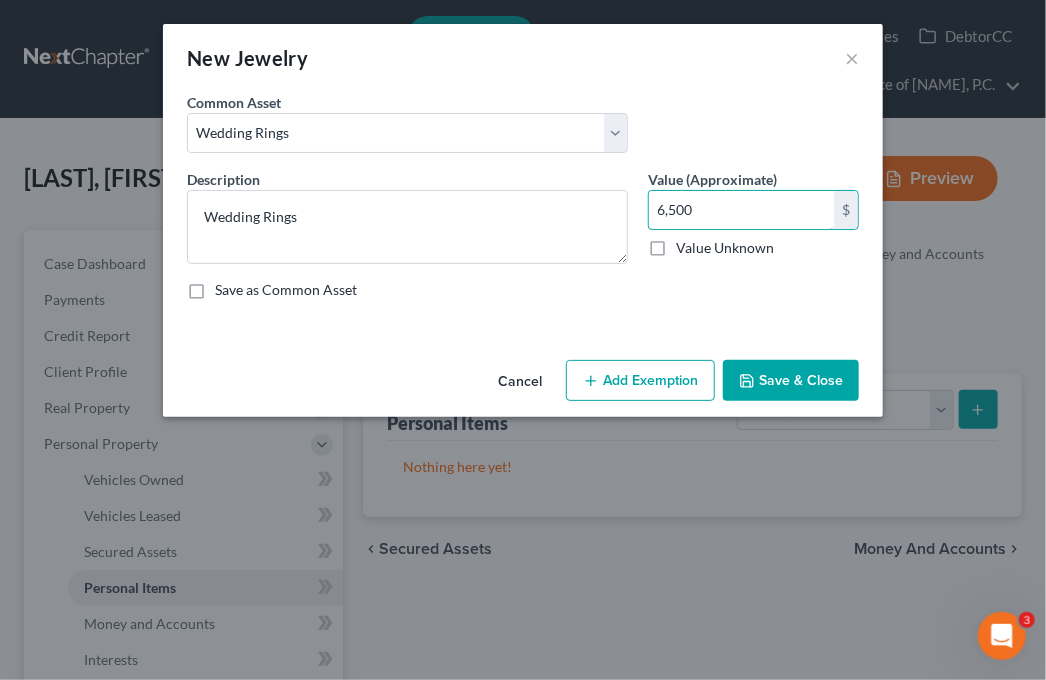 type on "6,500" 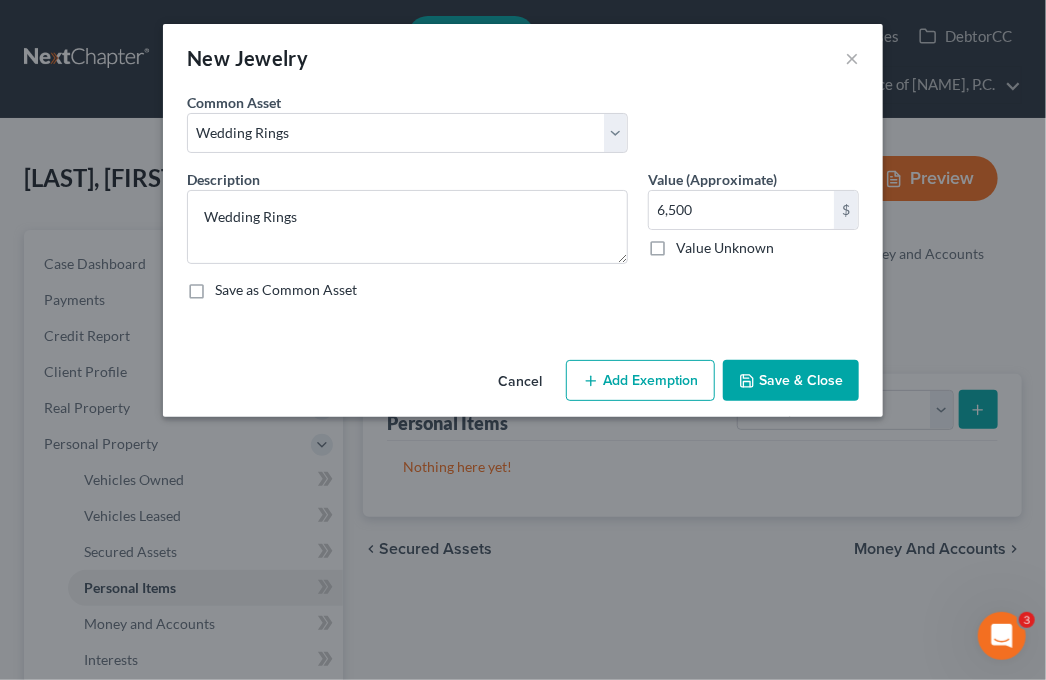 click on "Add Exemption" at bounding box center (640, 381) 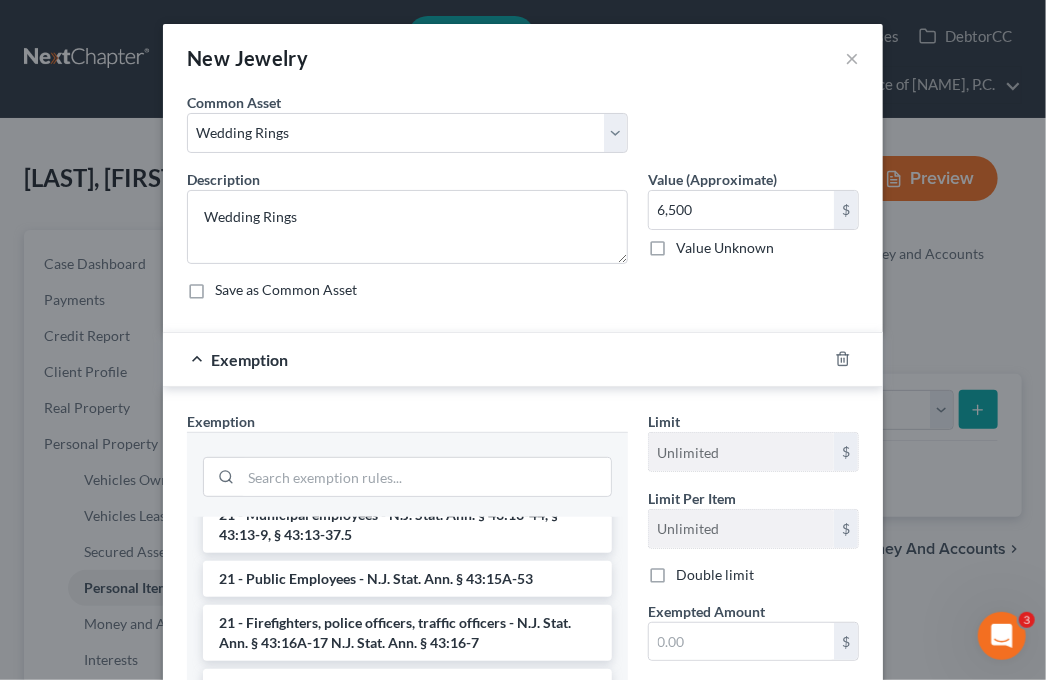 scroll, scrollTop: 300, scrollLeft: 0, axis: vertical 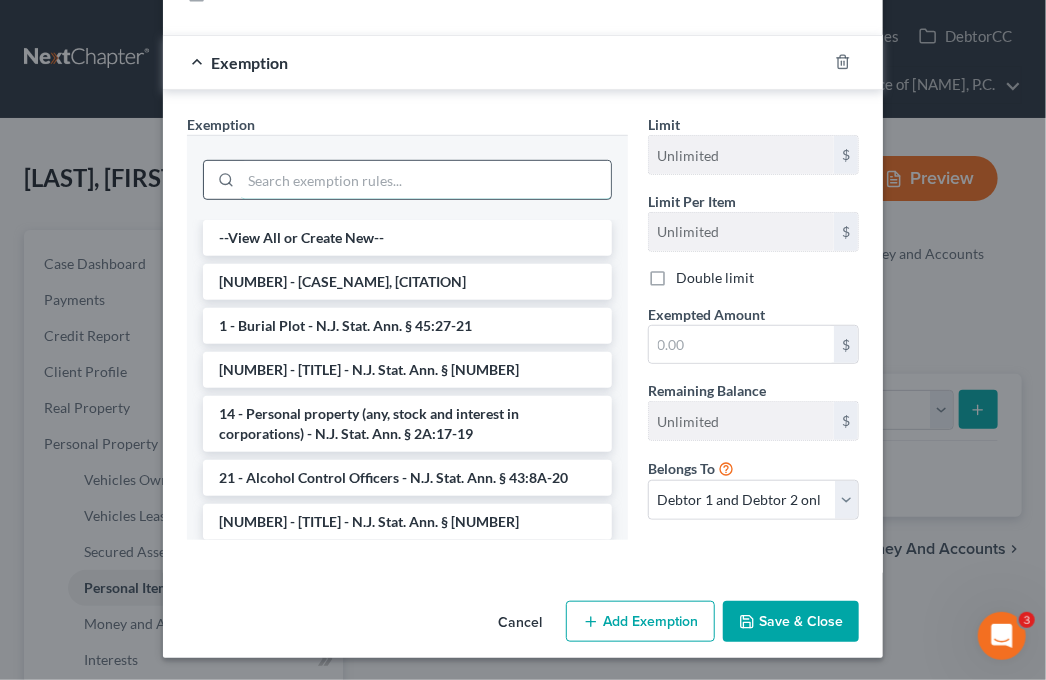 click at bounding box center (426, 180) 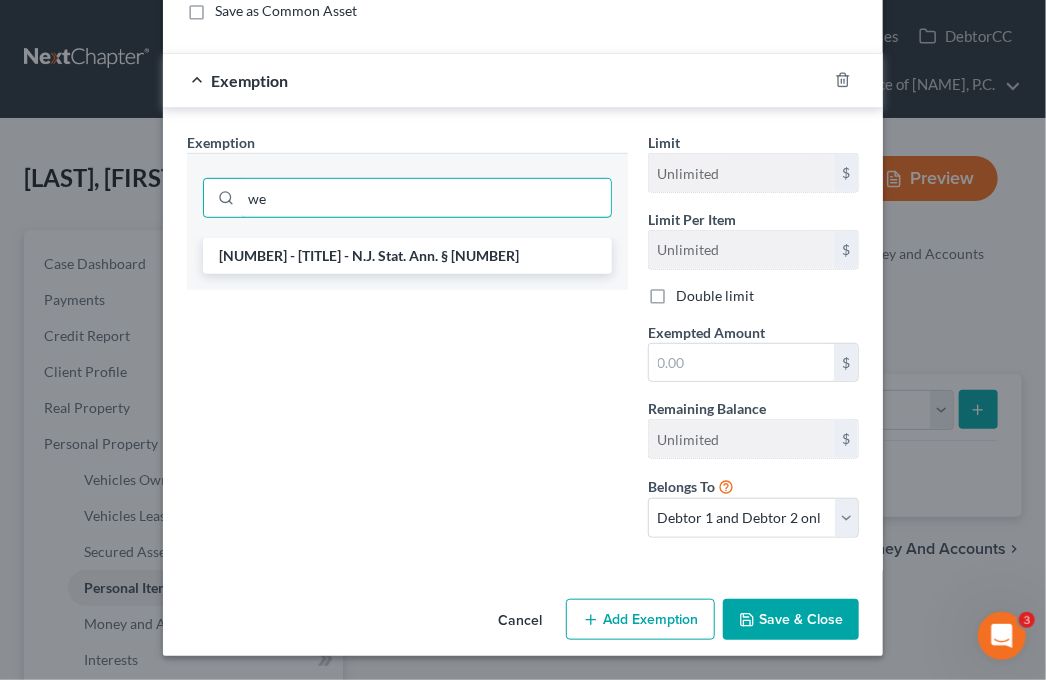 scroll, scrollTop: 276, scrollLeft: 0, axis: vertical 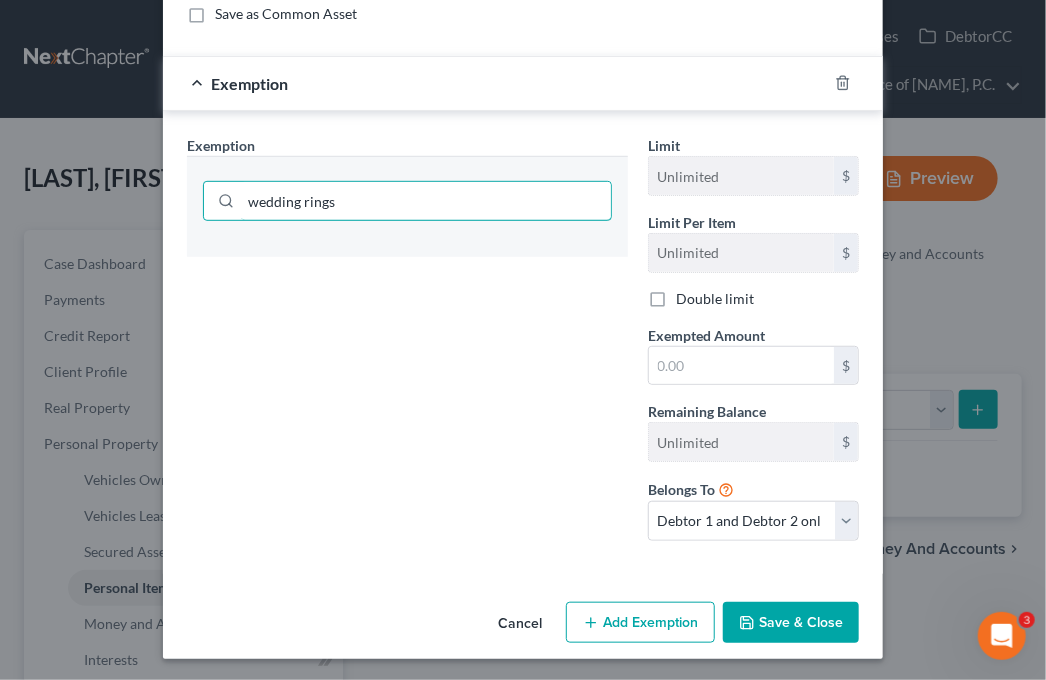 type on "wedding rings" 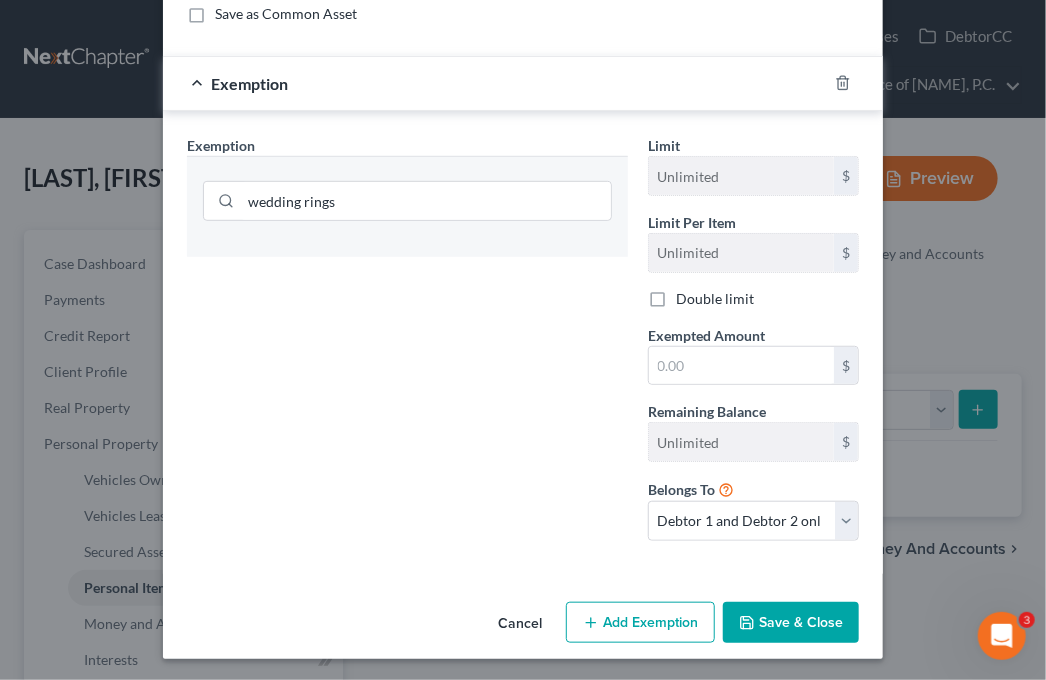 click on "Exemption
*
wedding rings" at bounding box center [407, 196] 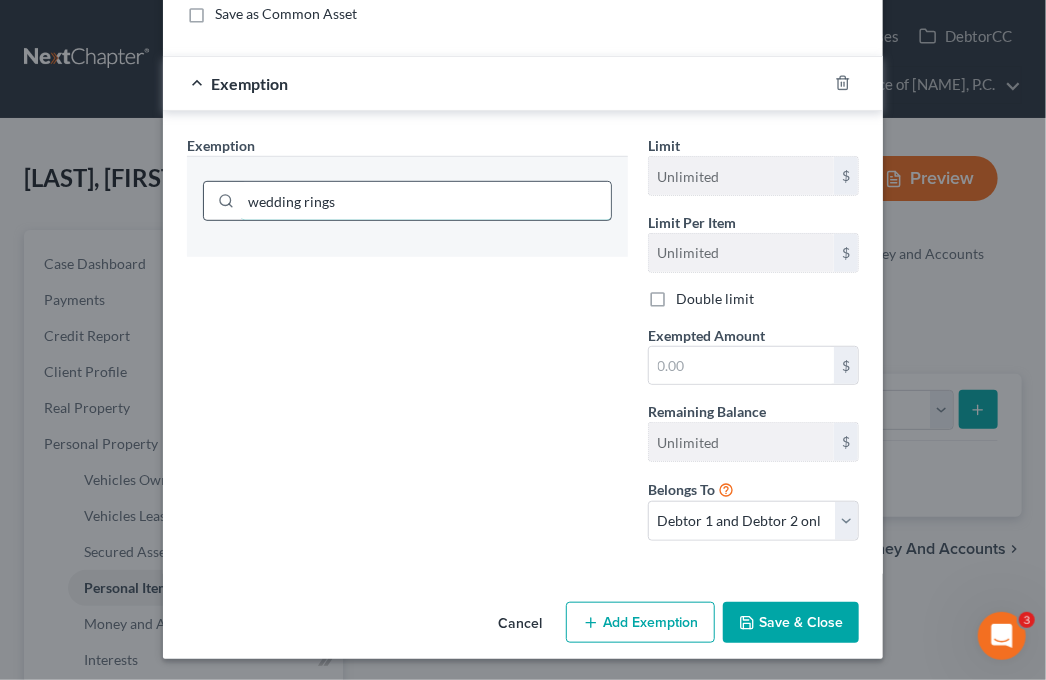 click on "wedding rings" at bounding box center (426, 201) 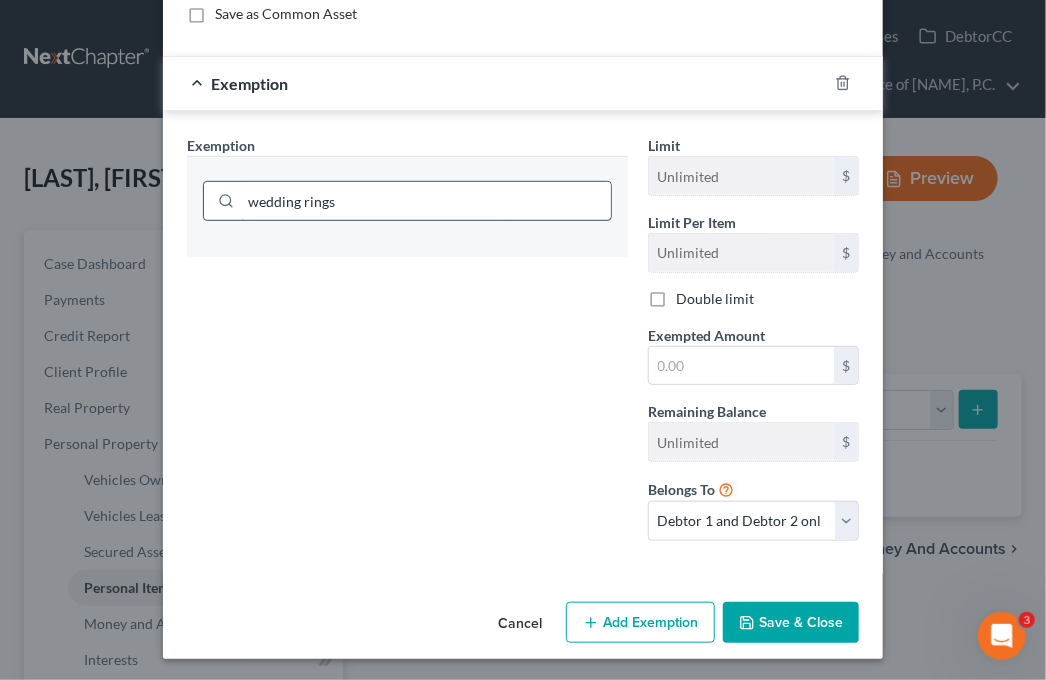drag, startPoint x: 383, startPoint y: 211, endPoint x: 369, endPoint y: 203, distance: 16.124516 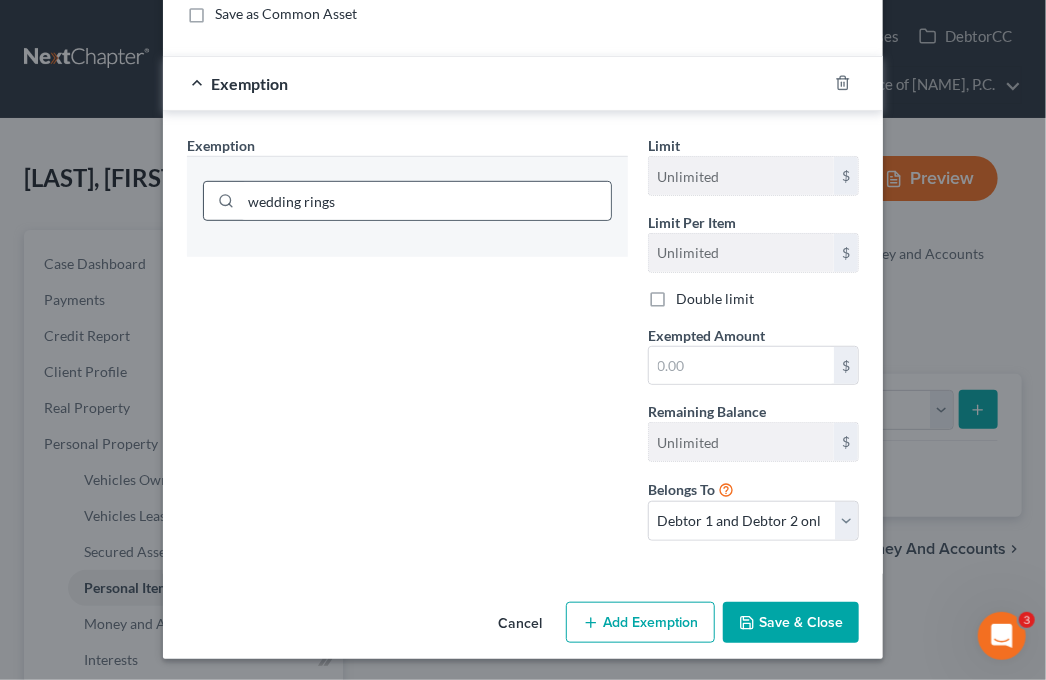 click at bounding box center (222, 201) 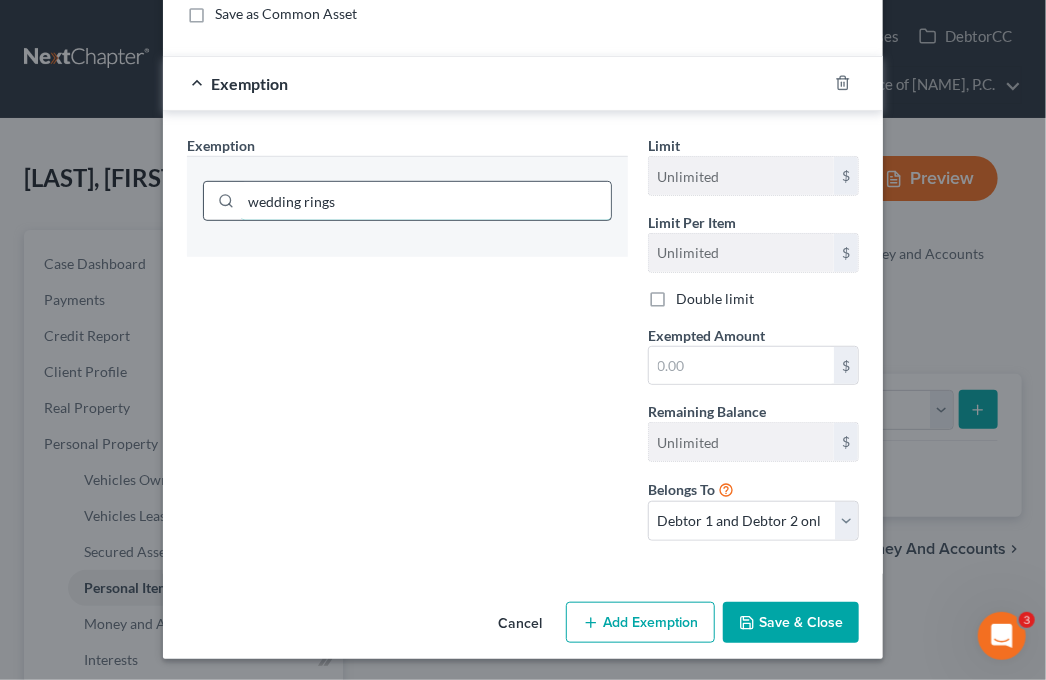 click on "wedding rings" at bounding box center [426, 201] 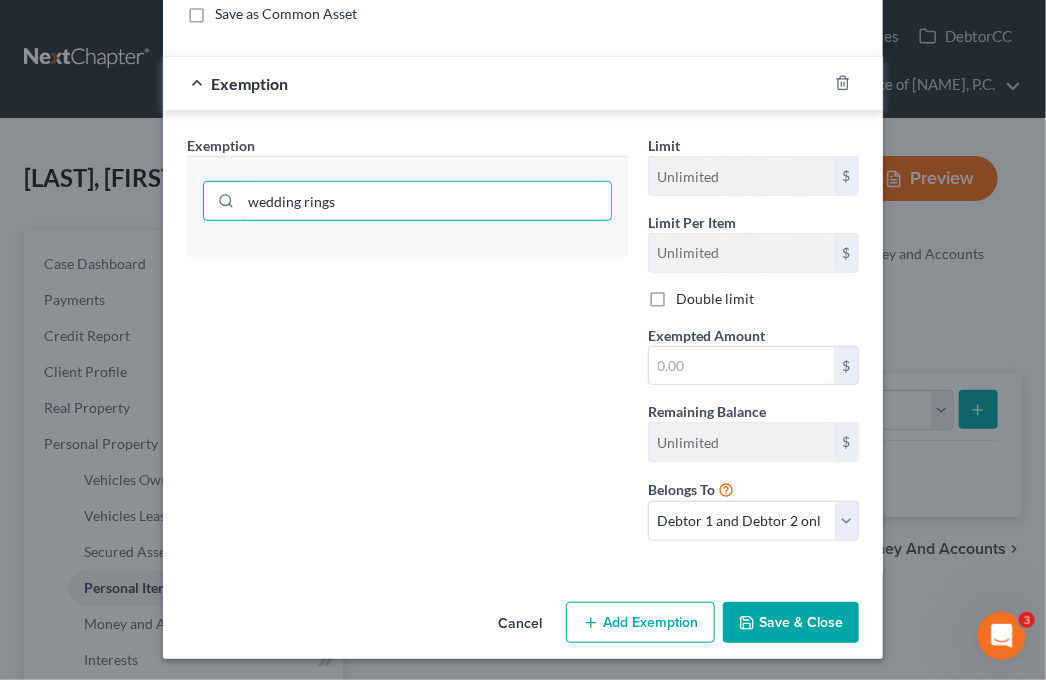 drag, startPoint x: 360, startPoint y: 197, endPoint x: 189, endPoint y: 198, distance: 171.00293 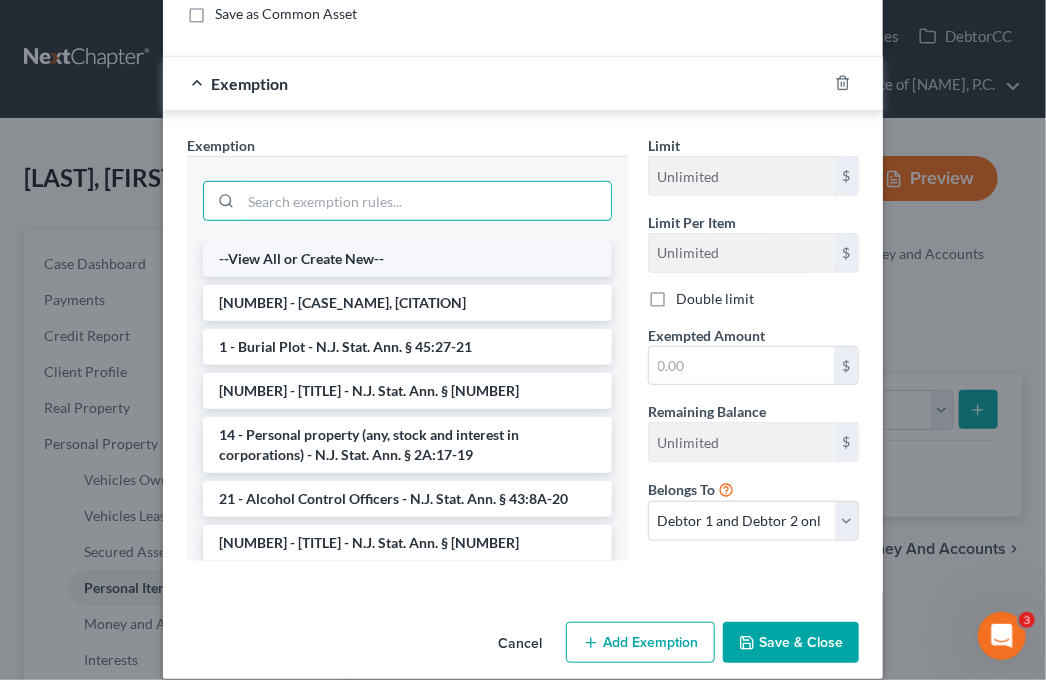 type 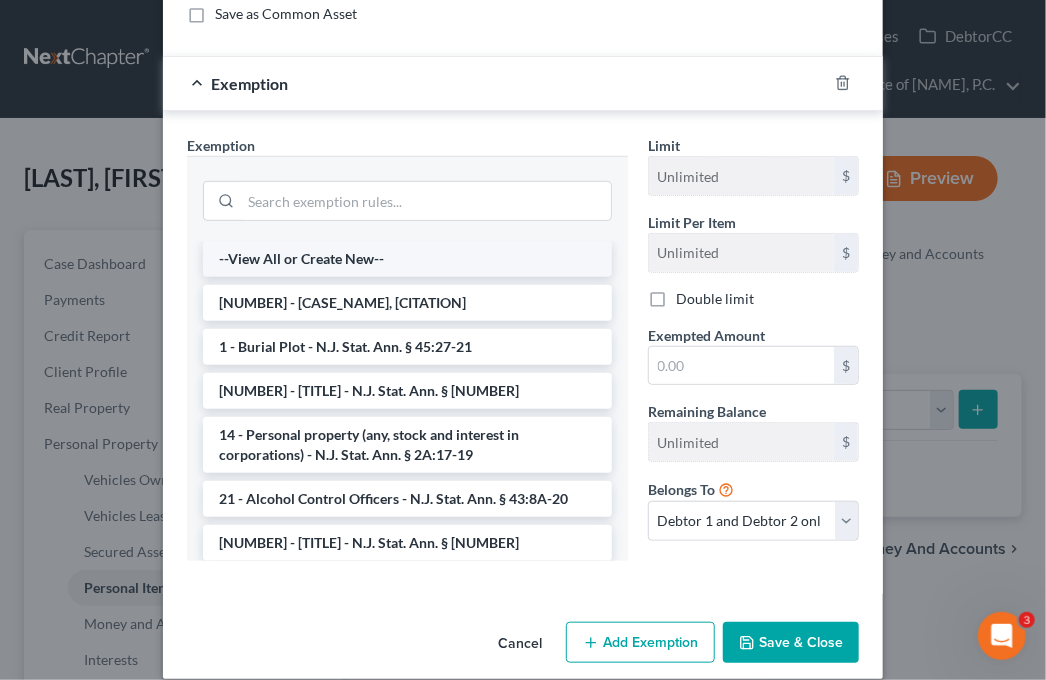 click on "--View All or Create New--" at bounding box center [407, 259] 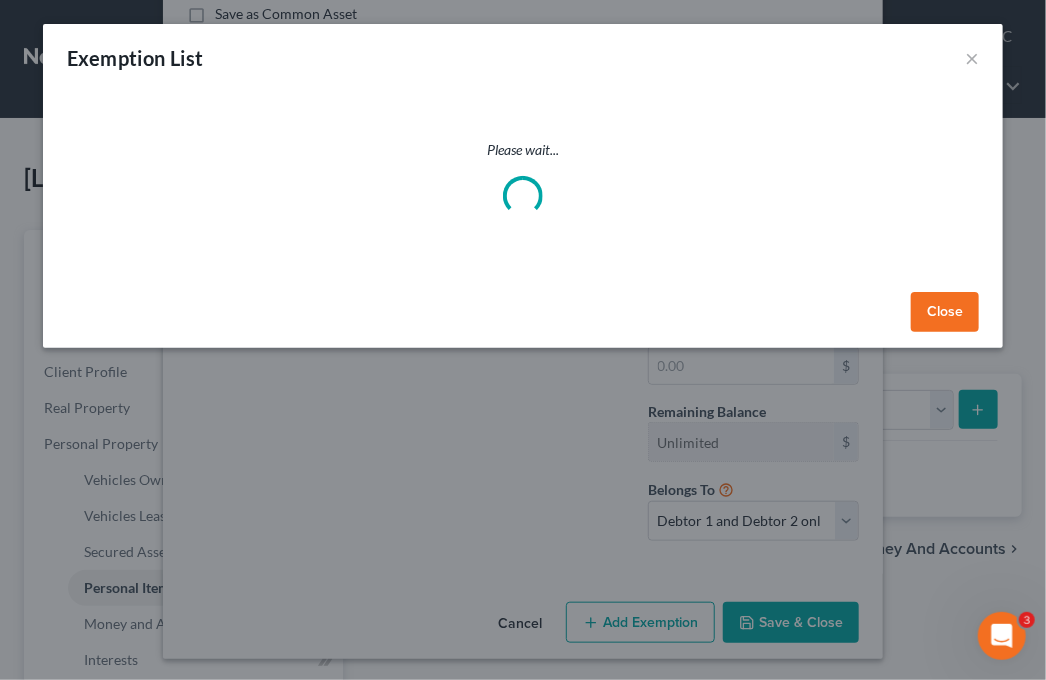 select on "34" 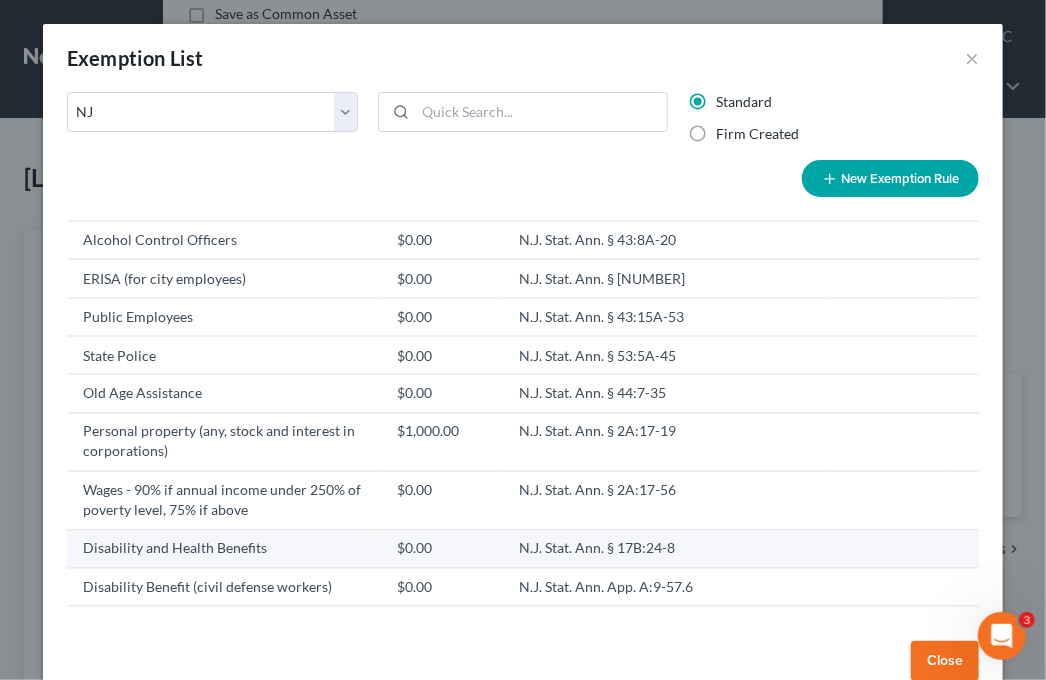scroll, scrollTop: 1029, scrollLeft: 0, axis: vertical 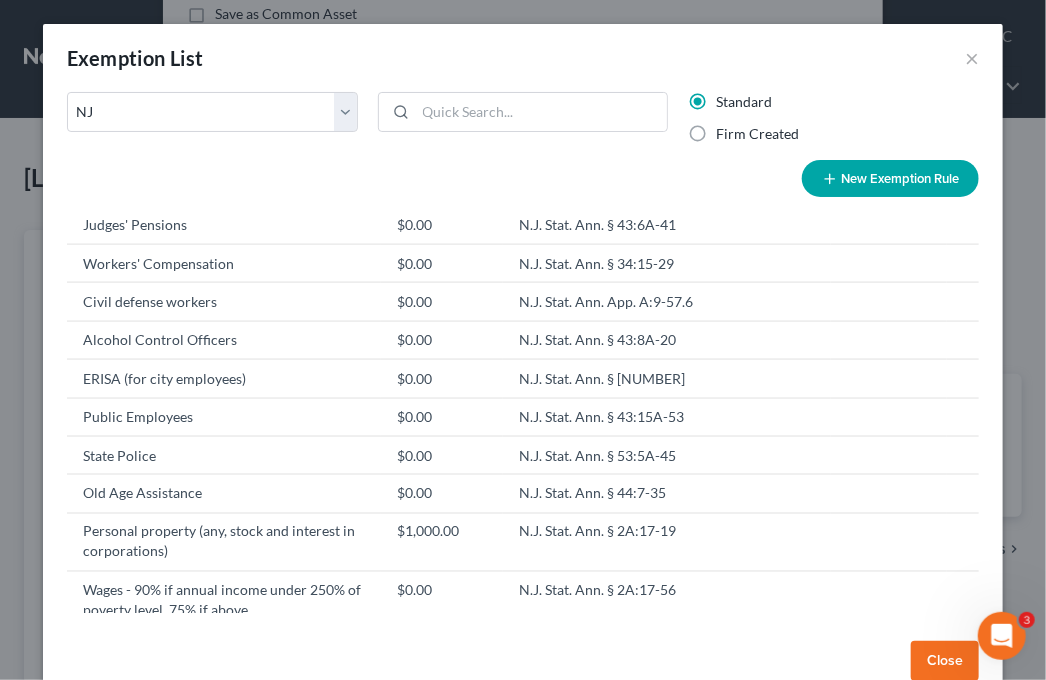 click on "Firm Created" at bounding box center (757, 134) 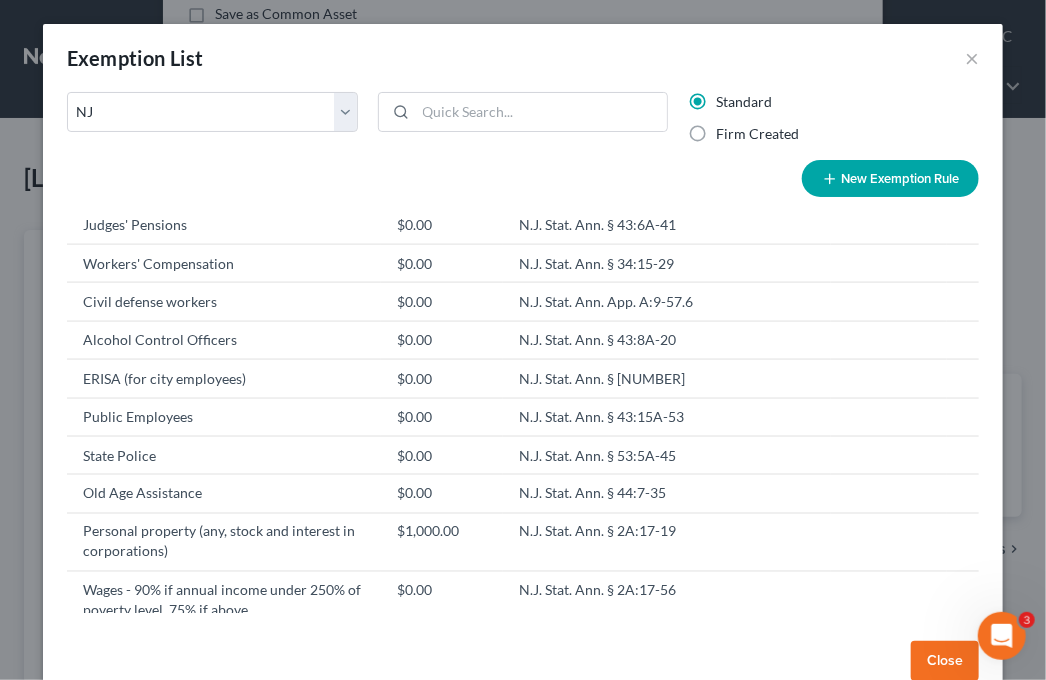 radio on "true" 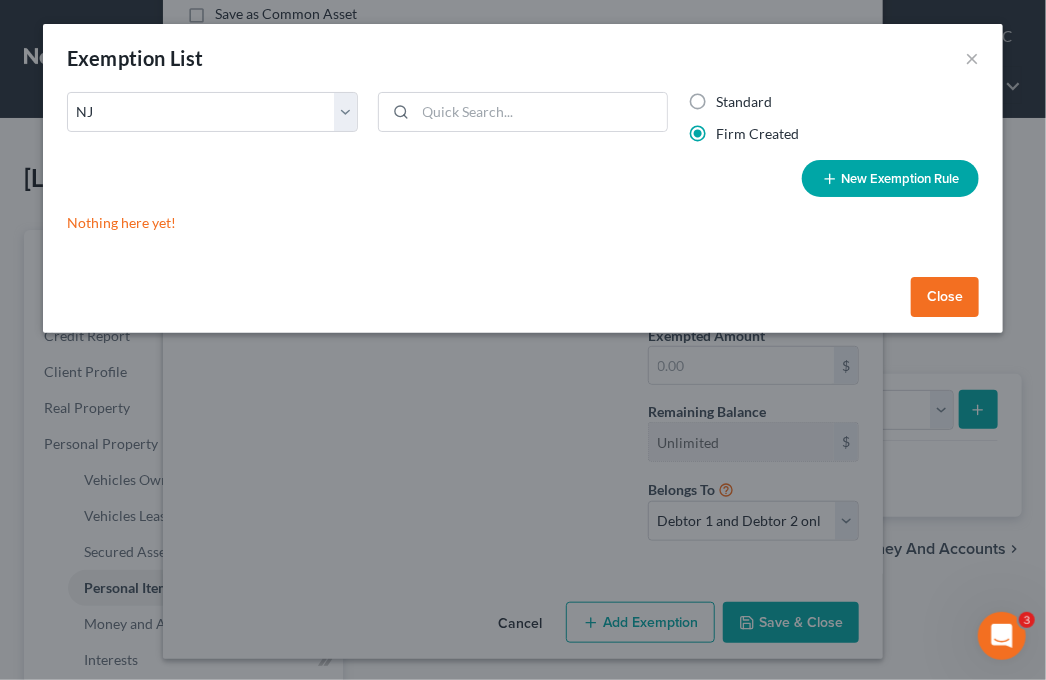 scroll, scrollTop: 0, scrollLeft: 0, axis: both 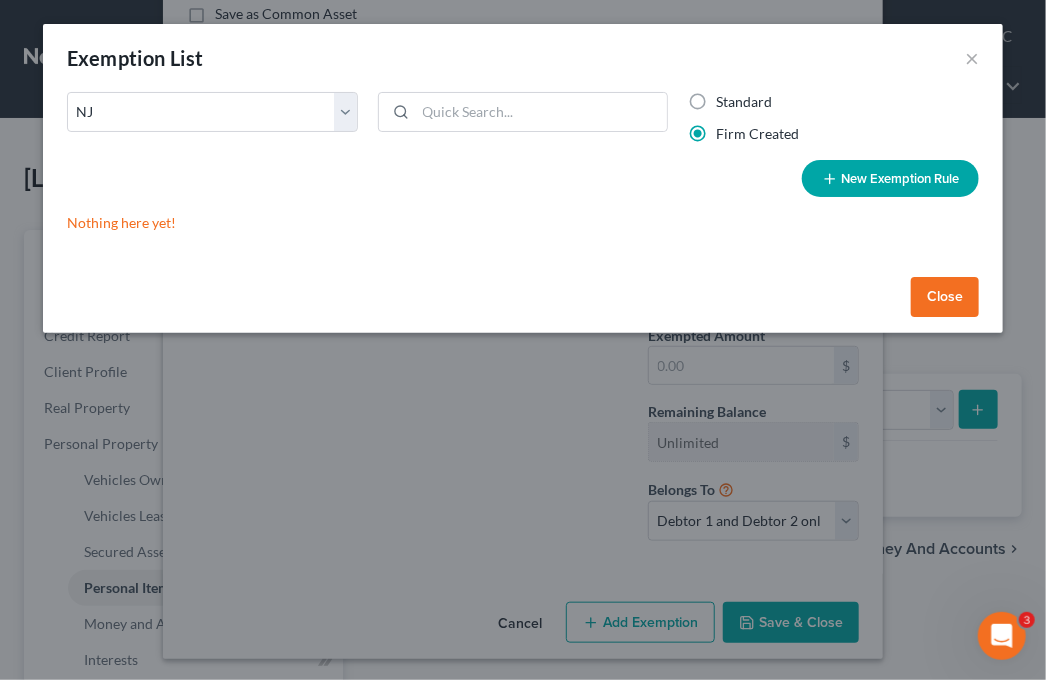 click on "Standard" at bounding box center (730, 98) 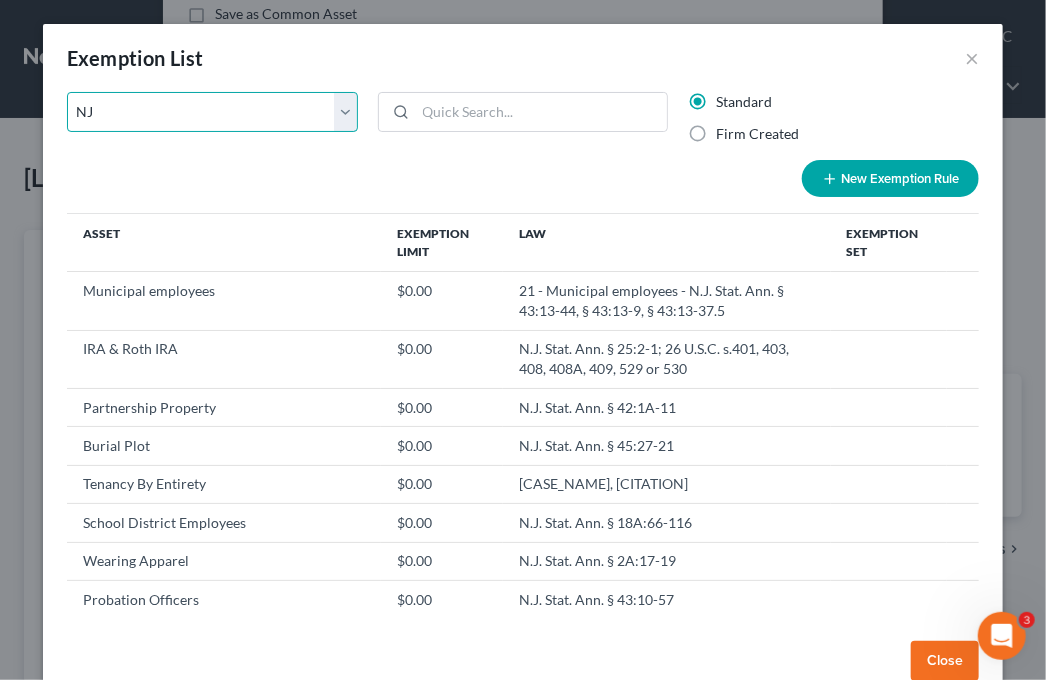 click on "State Federal AL AK AR AZ CA CO CT DE DC FL GA GU HI ID IL IN IA KS KY LA ME MD MA MI MN MS MO MT NC ND NE NV NH NJ NM NY OH OK OR PA PR RI SC SD TN TX UT VI VA VT WA WV WY" at bounding box center (212, 112) 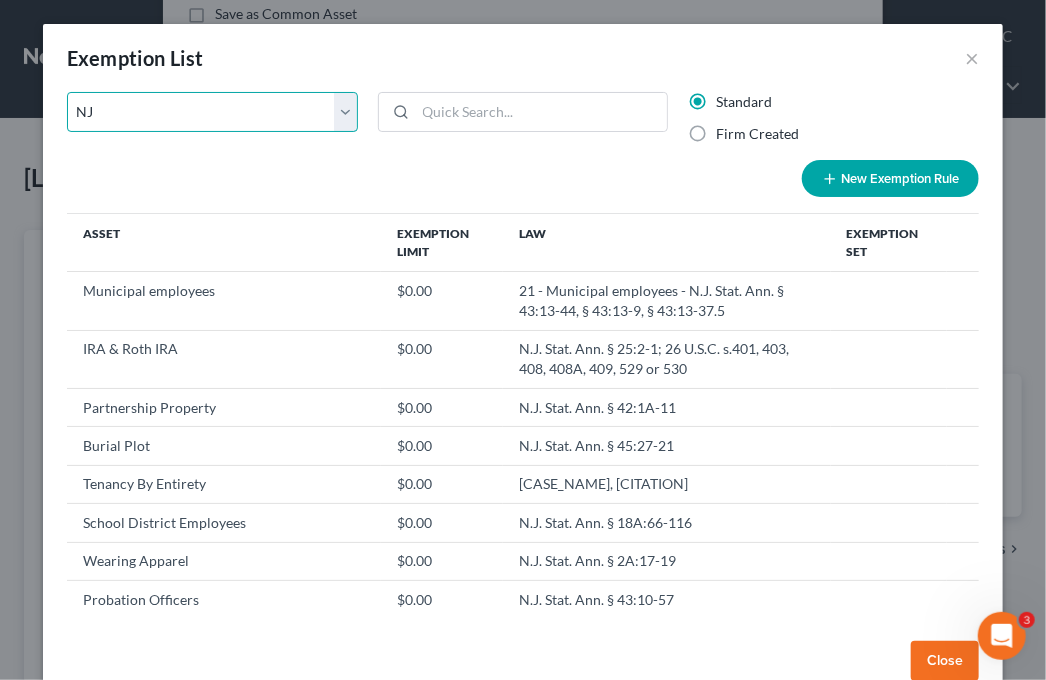 click on "State Federal AL AK AR AZ CA CO CT DE DC FL GA GU HI ID IL IN IA KS KY LA ME MD MA MI MN MS MO MT NC ND NE NV NH NJ NM NY OH OK OR PA PR RI SC SD TN TX UT VI VA VT WA WV WY" at bounding box center (212, 112) 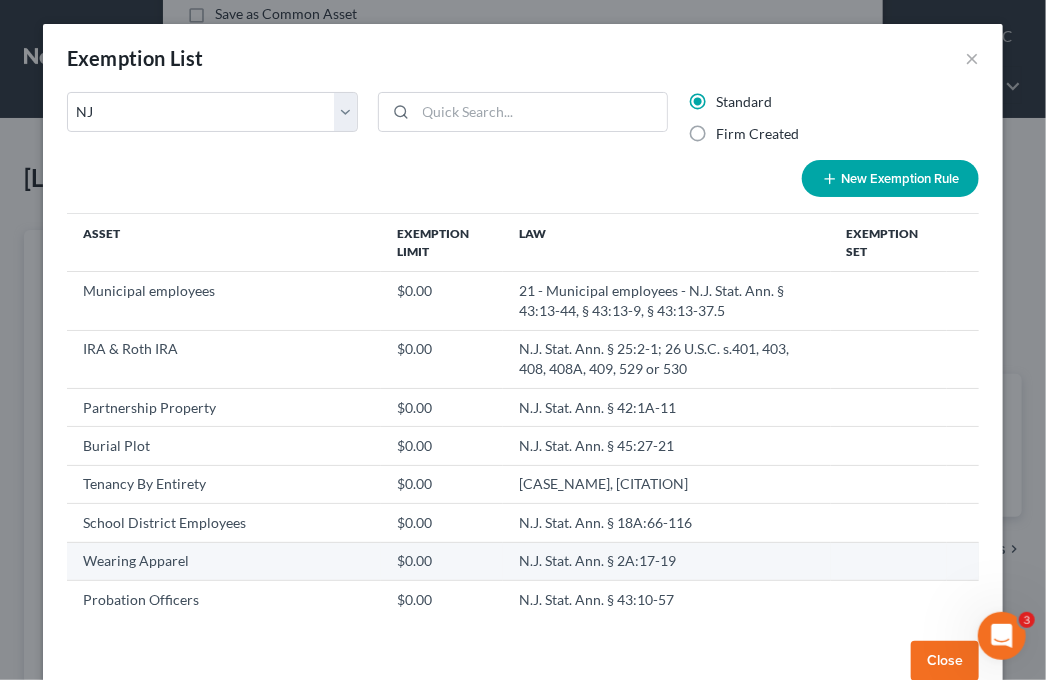 click on "Wearing Apparel" at bounding box center (224, 561) 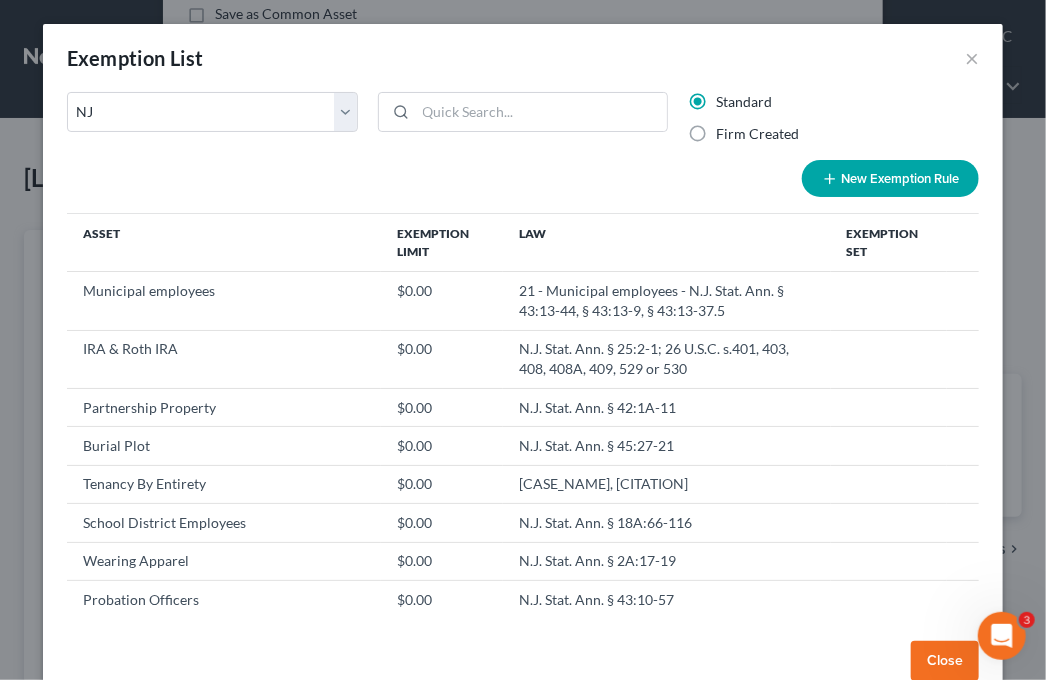click 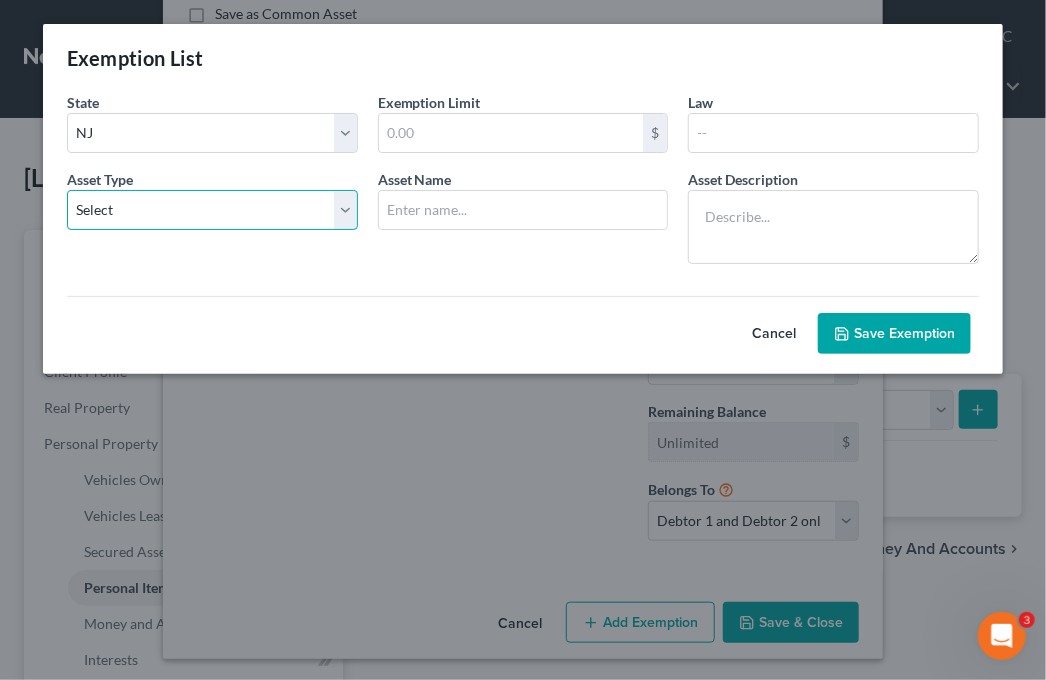 click on "Select Homestead Other" at bounding box center [212, 210] 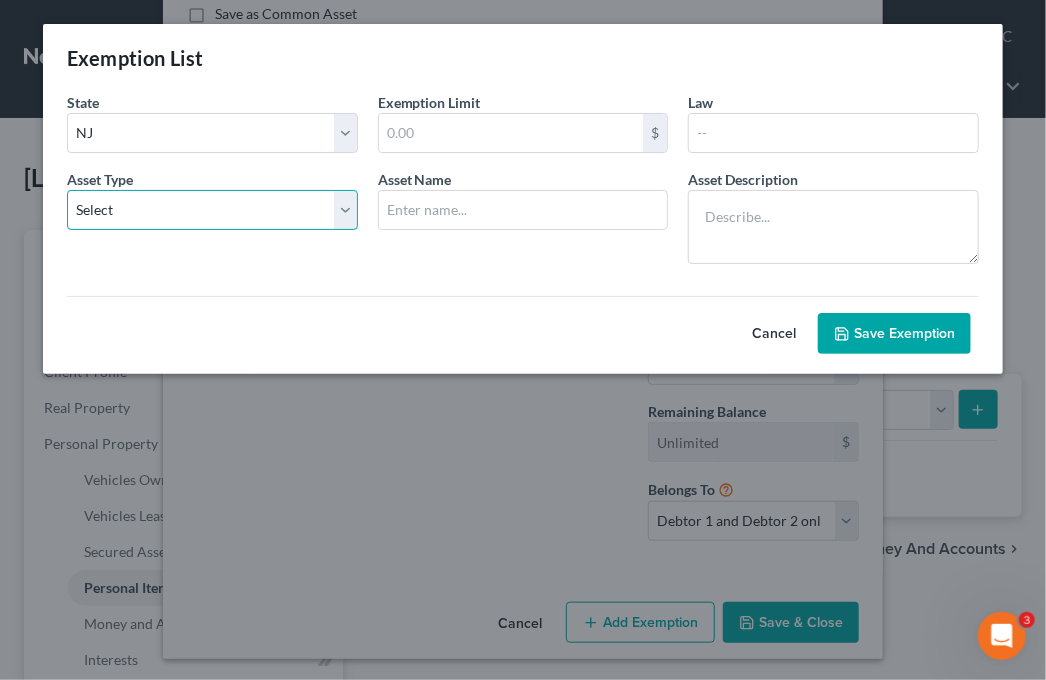 select on "1" 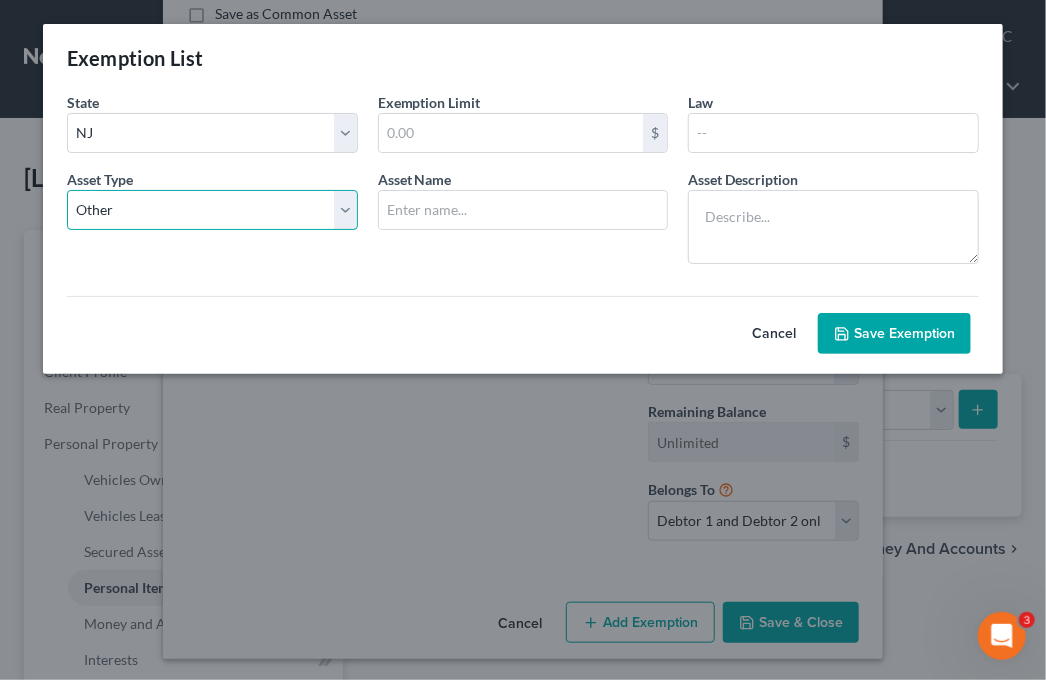 click on "Select Homestead Other" at bounding box center [212, 210] 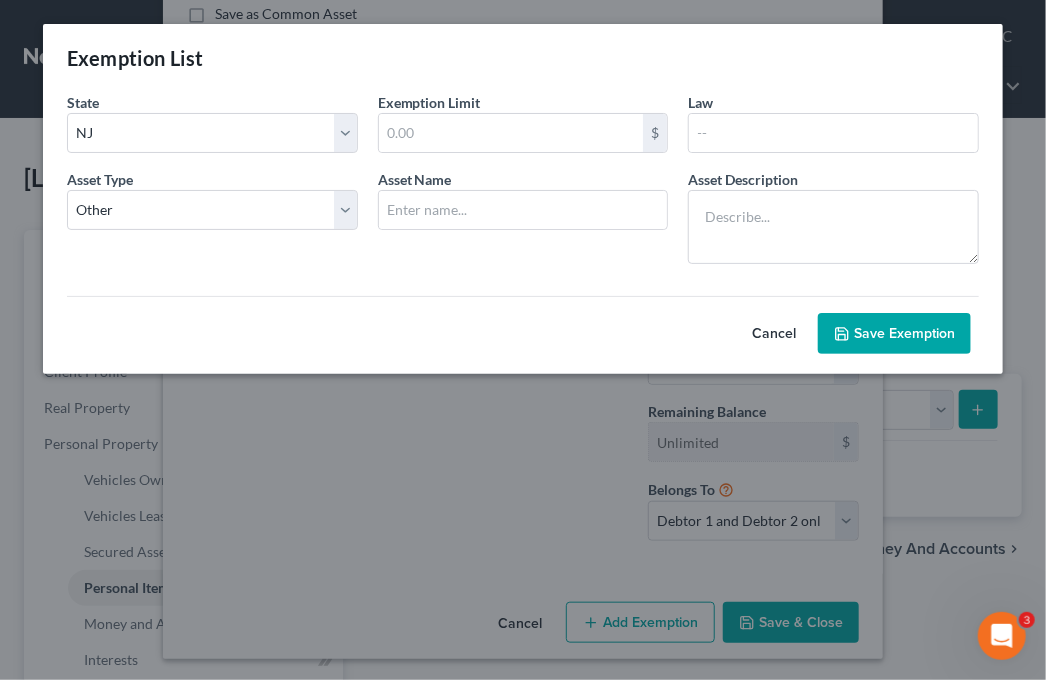 click on "Cancel" at bounding box center [774, 334] 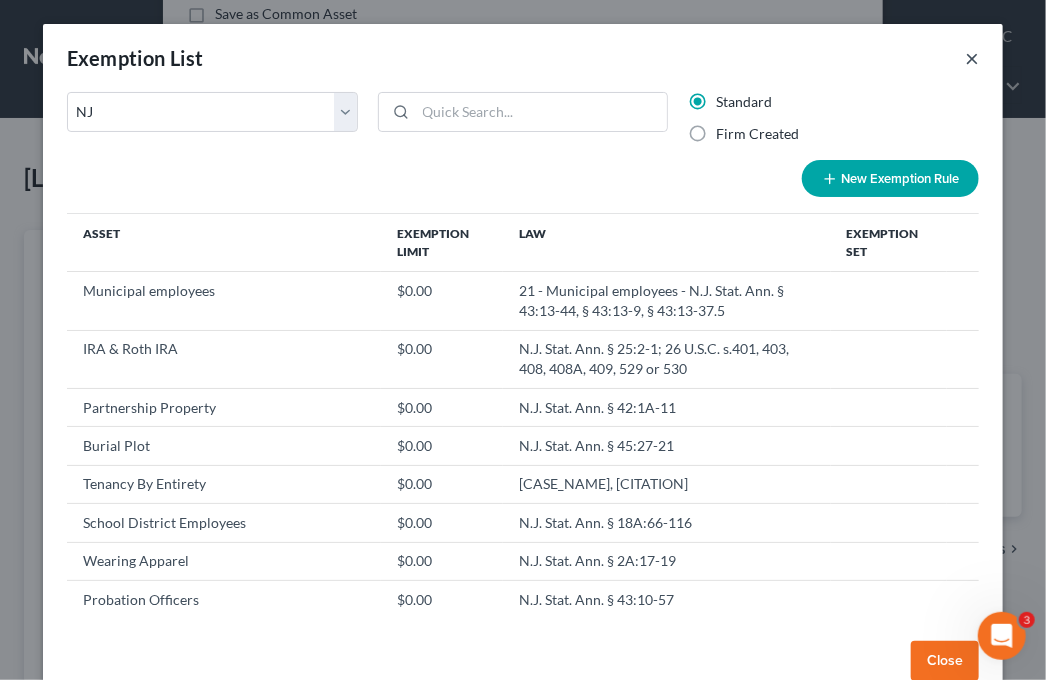 click on "×" at bounding box center (972, 58) 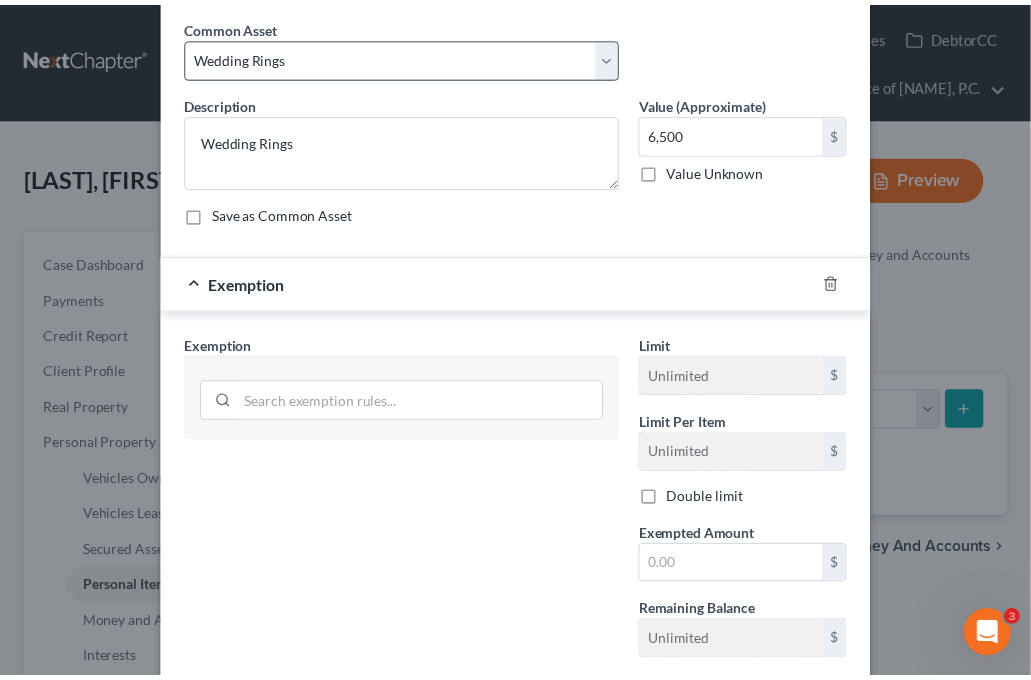 scroll, scrollTop: 0, scrollLeft: 0, axis: both 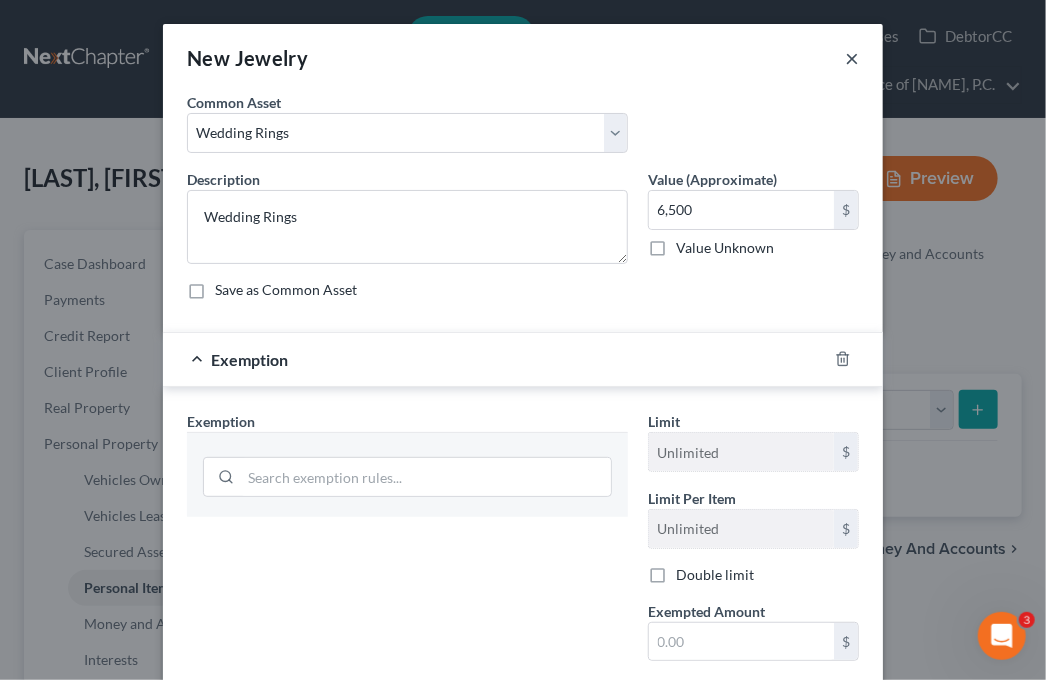 click on "×" at bounding box center [852, 58] 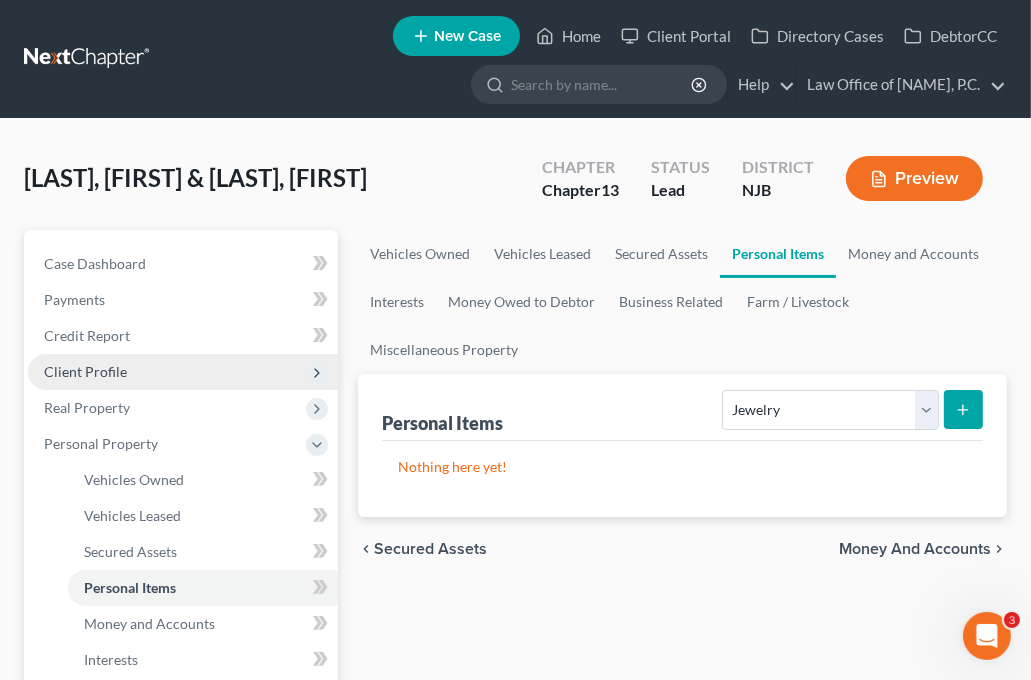 click on "Client Profile" at bounding box center (85, 371) 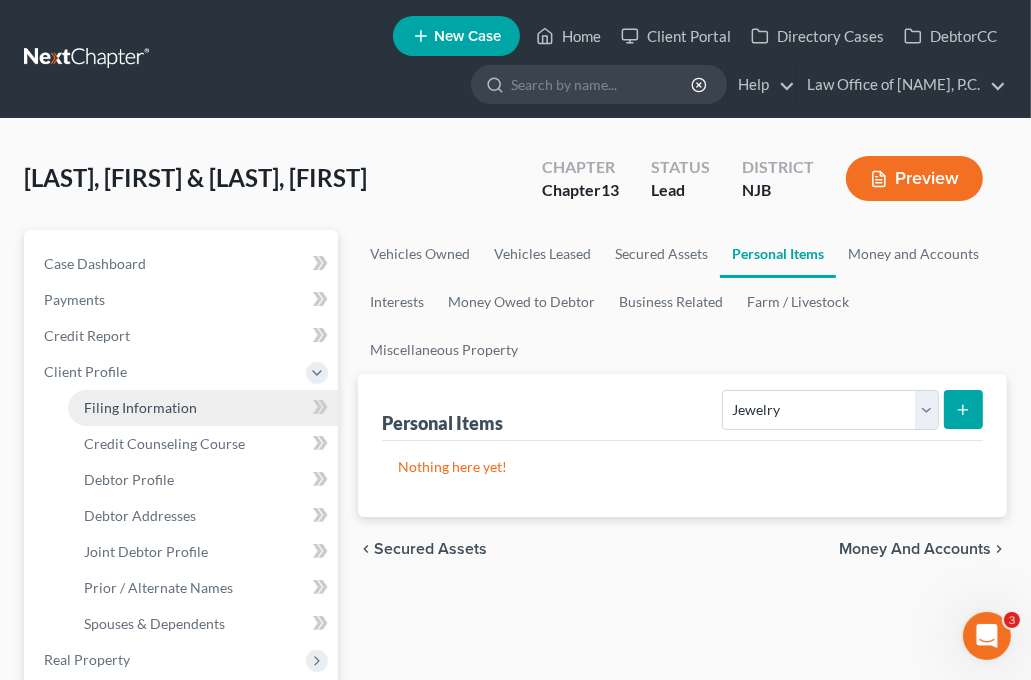 click on "Filing Information" at bounding box center (140, 407) 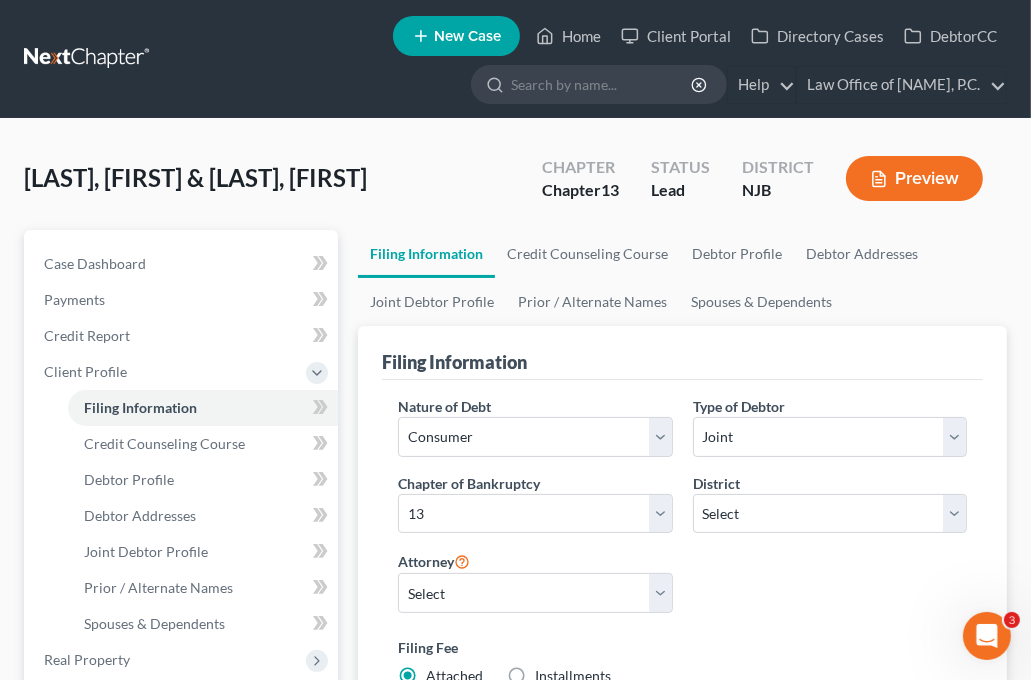 scroll, scrollTop: 100, scrollLeft: 0, axis: vertical 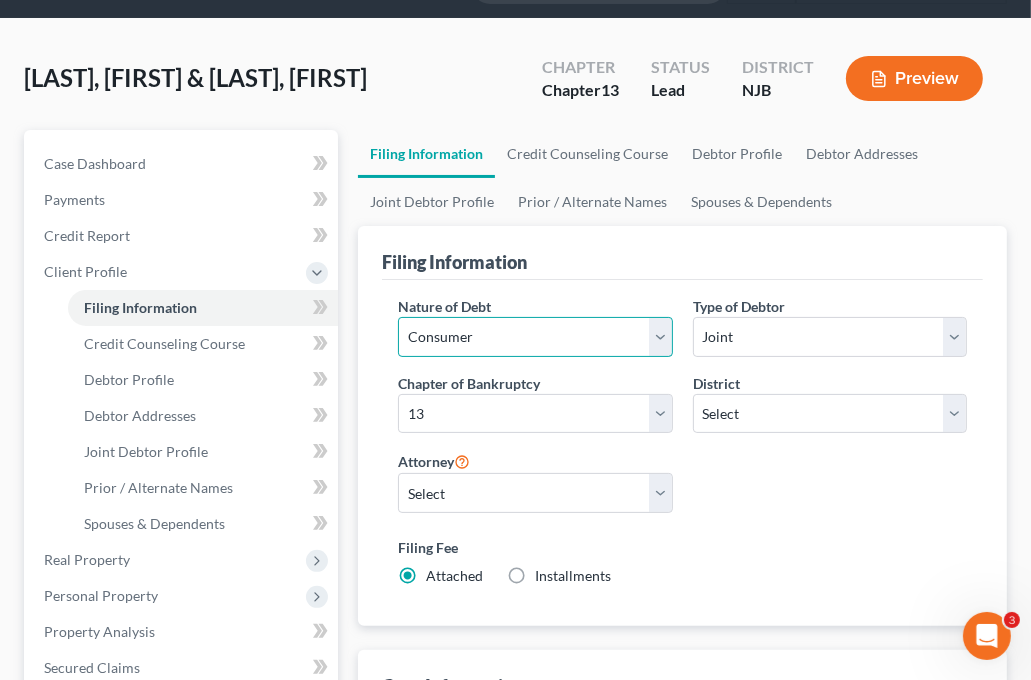 click on "Select Business Consumer Other" at bounding box center (535, 337) 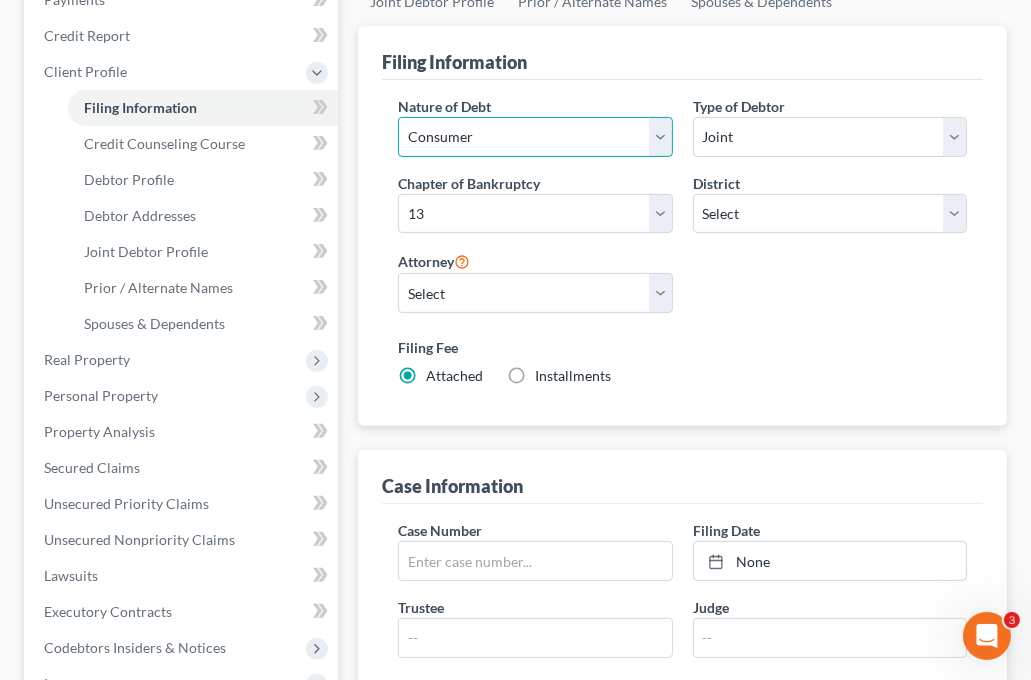 scroll, scrollTop: 200, scrollLeft: 0, axis: vertical 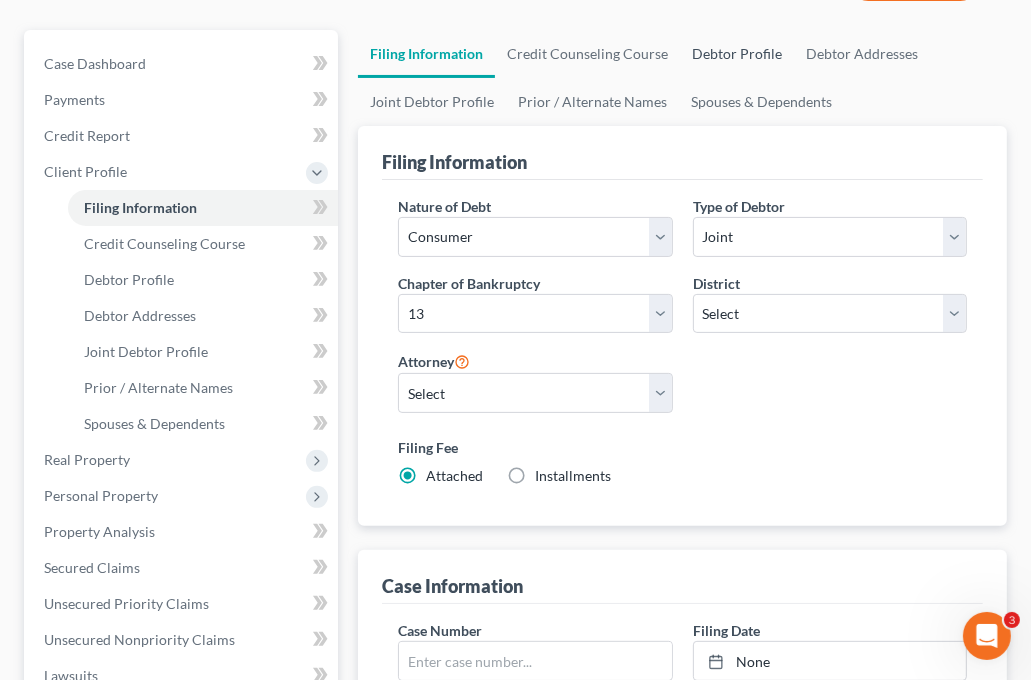 click on "Debtor Profile" at bounding box center (737, 54) 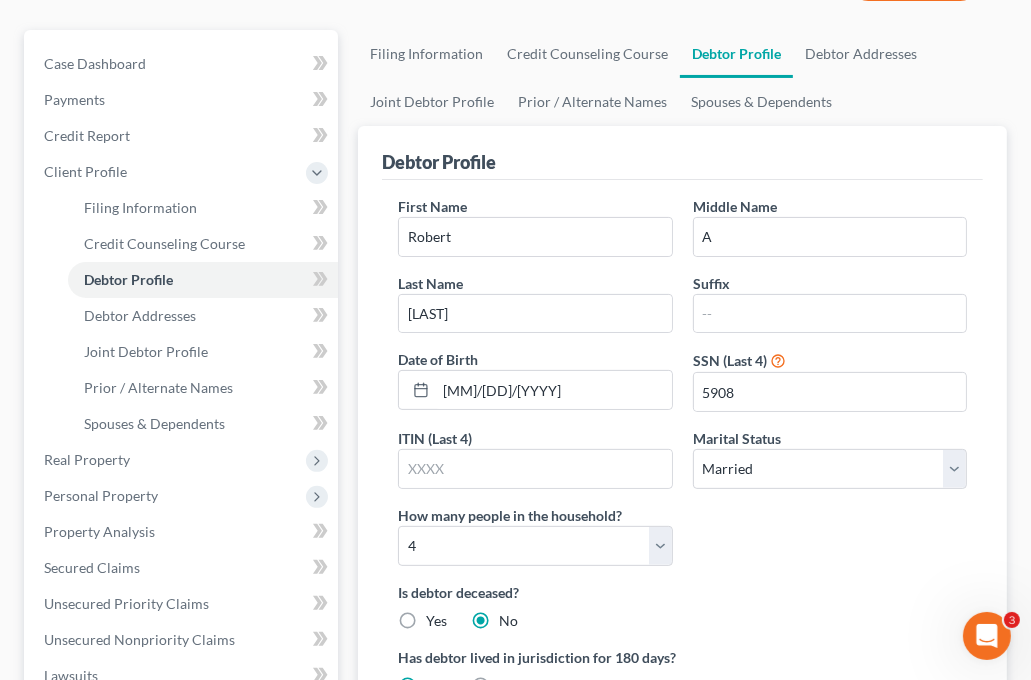 scroll, scrollTop: 0, scrollLeft: 0, axis: both 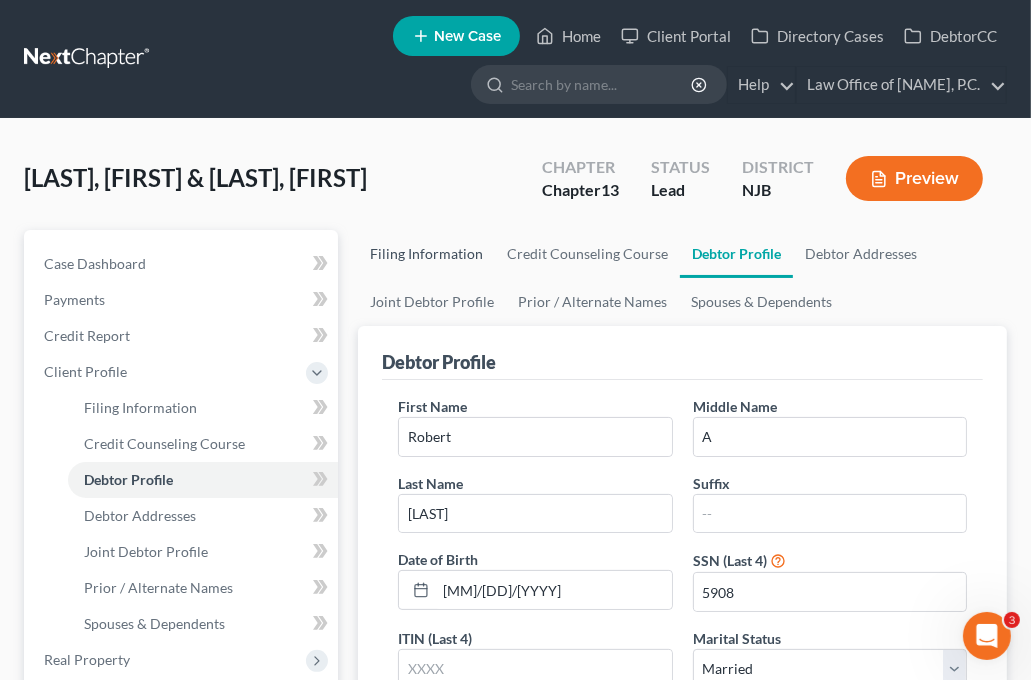 click on "Filing Information" at bounding box center [426, 254] 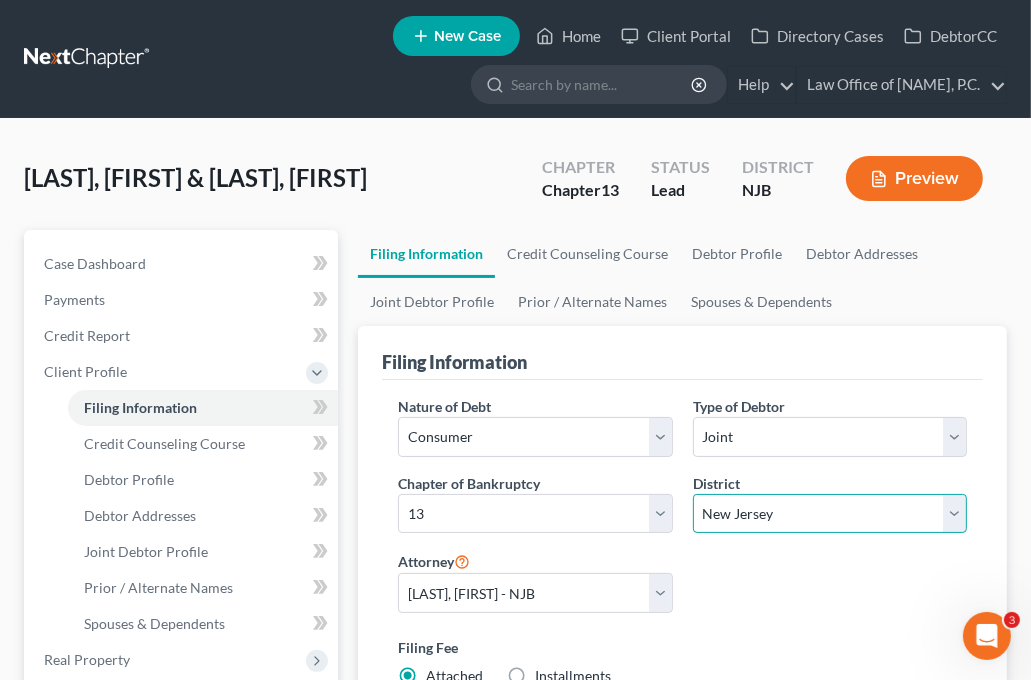 click on "Select Alabama - Middle Alabama - Northern Alabama - Southern Alaska Arizona Arkansas - Eastern Arkansas - Western California - Central California - Eastern California - Northern California - Southern Colorado Connecticut Delaware District of Columbia Florida - Middle Florida - Northern Florida - Southern Georgia - Middle Georgia - Northern Georgia - Southern Guam Hawaii Idaho Illinois - Central Illinois - Northern Illinois - Southern Indiana - Northern Indiana - Southern Iowa - Northern Iowa - Southern Kansas Kentucky - Eastern Kentucky - Western Louisiana - Eastern Louisiana - Middle Louisiana - Western Maine Maryland Massachusetts Michigan - Eastern Michigan - Western Minnesota Mississippi - Northern Mississippi - Southern Missouri - Eastern Missouri - Western Montana Nebraska Nevada New Hampshire New Jersey New Mexico New York - Eastern New York - Northern New York - Southern New York - Western North Carolina - Eastern North Carolina - Middle North Carolina - Western North Dakota Ohio - Northern Oregon" at bounding box center [830, 514] 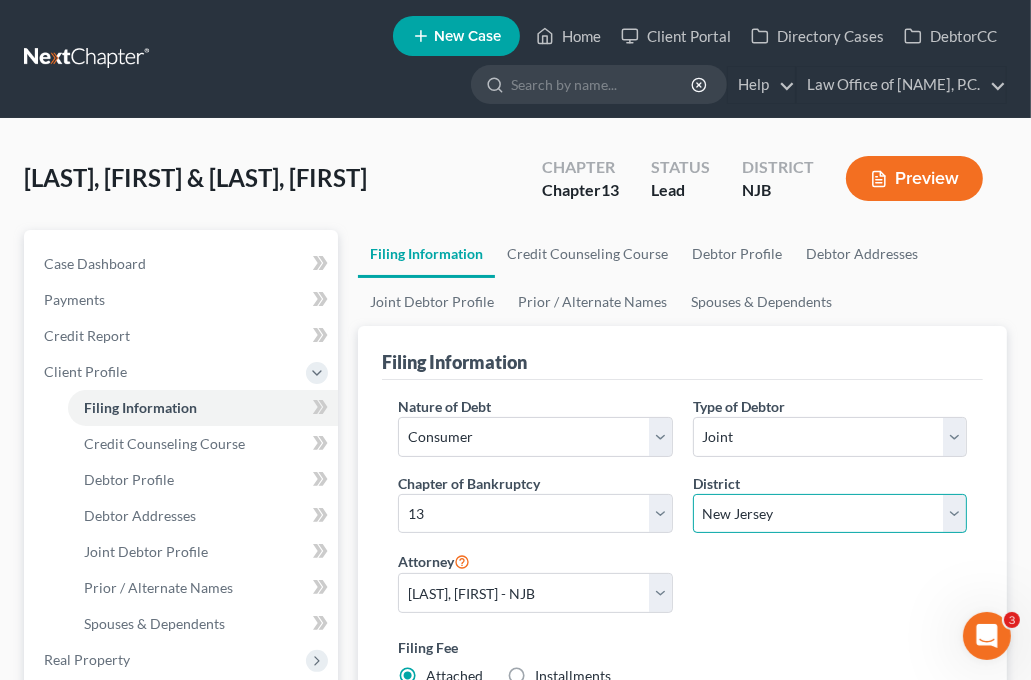 click on "Select Alabama - Middle Alabama - Northern Alabama - Southern Alaska Arizona Arkansas - Eastern Arkansas - Western California - Central California - Eastern California - Northern California - Southern Colorado Connecticut Delaware District of Columbia Florida - Middle Florida - Northern Florida - Southern Georgia - Middle Georgia - Northern Georgia - Southern Guam Hawaii Idaho Illinois - Central Illinois - Northern Illinois - Southern Indiana - Northern Indiana - Southern Iowa - Northern Iowa - Southern Kansas Kentucky - Eastern Kentucky - Western Louisiana - Eastern Louisiana - Middle Louisiana - Western Maine Maryland Massachusetts Michigan - Eastern Michigan - Western Minnesota Mississippi - Northern Mississippi - Southern Missouri - Eastern Missouri - Western Montana Nebraska Nevada New Hampshire New Jersey New Mexico New York - Eastern New York - Northern New York - Southern New York - Western North Carolina - Eastern North Carolina - Middle North Carolina - Western North Dakota Ohio - Northern Oregon" at bounding box center (830, 514) 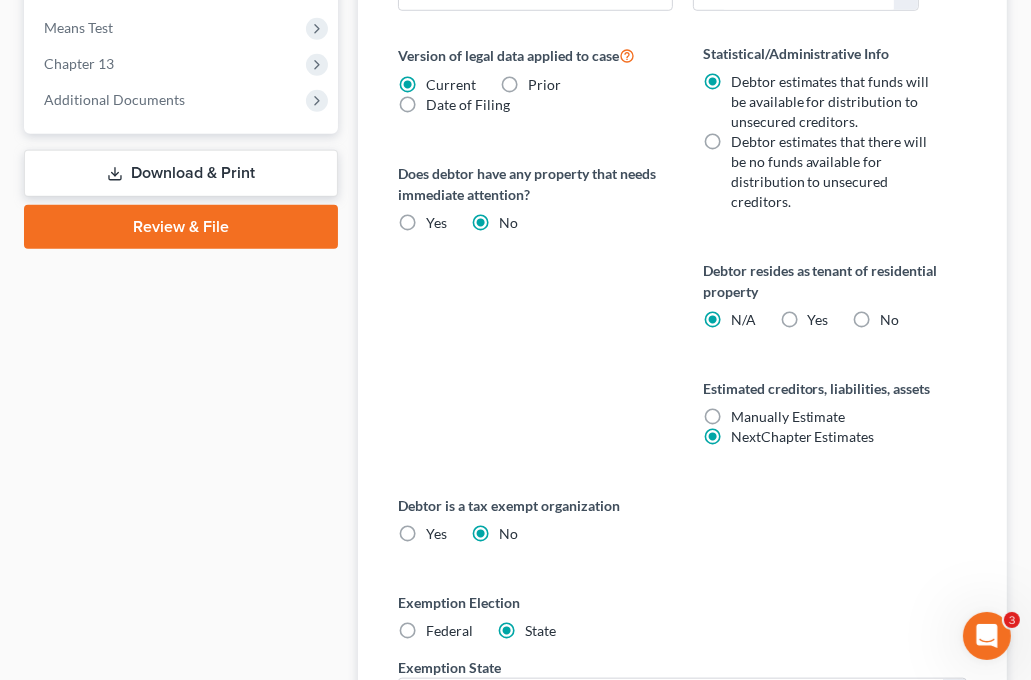 scroll, scrollTop: 1200, scrollLeft: 0, axis: vertical 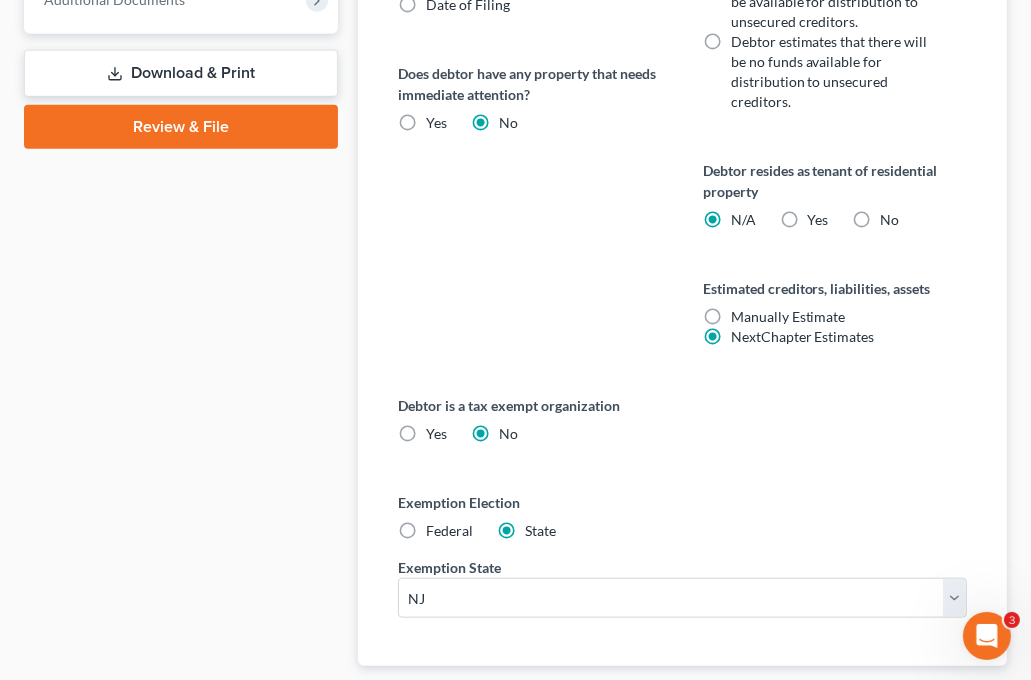click on "Federal" at bounding box center (449, 531) 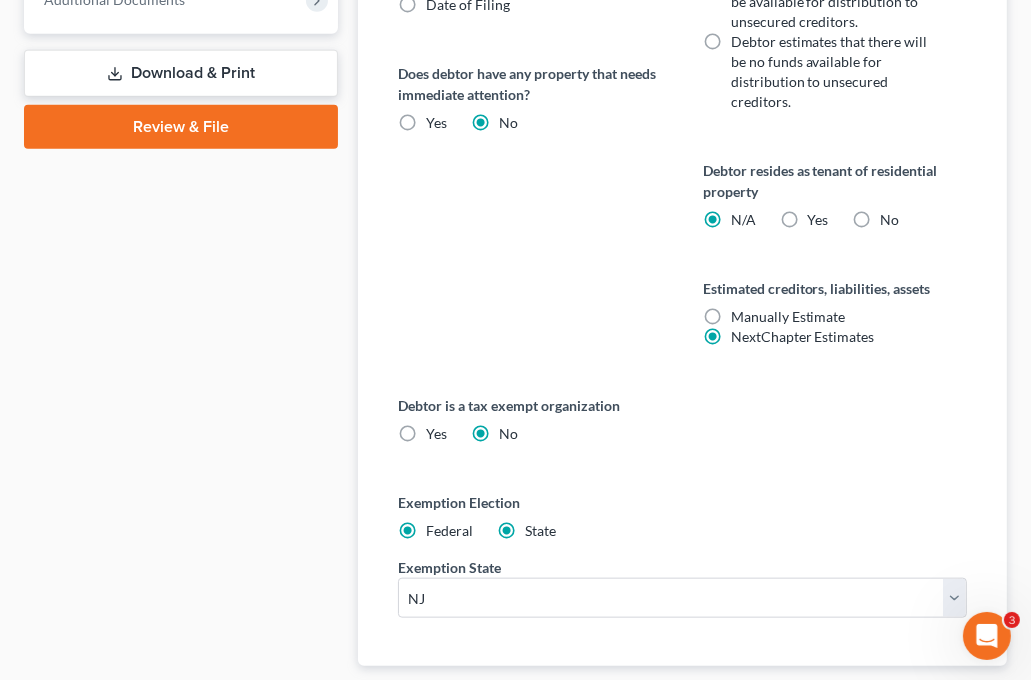 radio on "false" 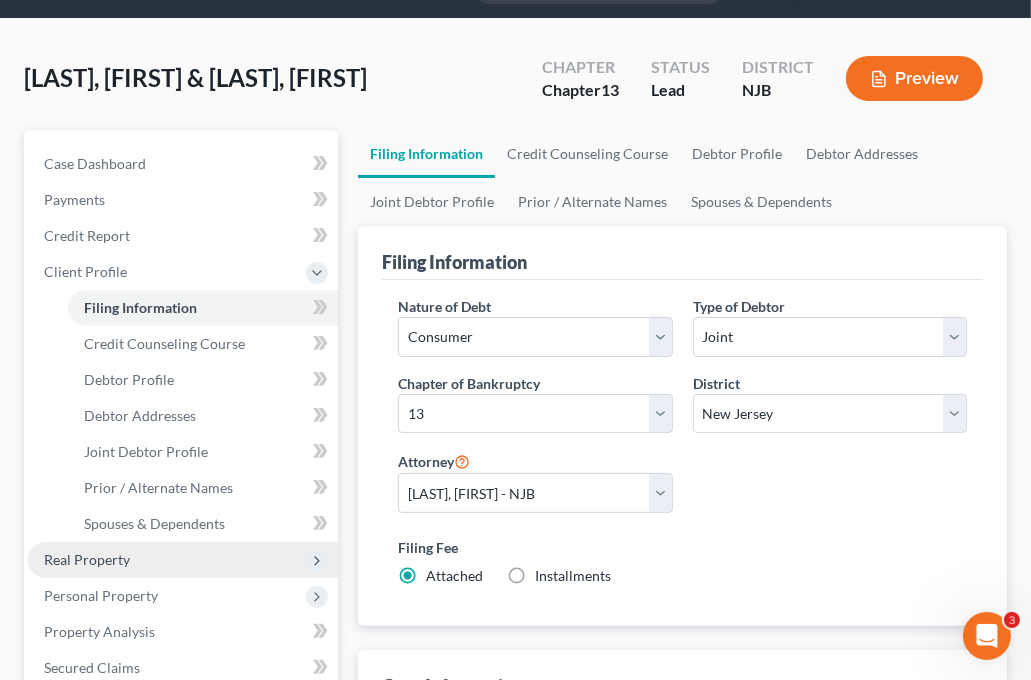 scroll, scrollTop: 200, scrollLeft: 0, axis: vertical 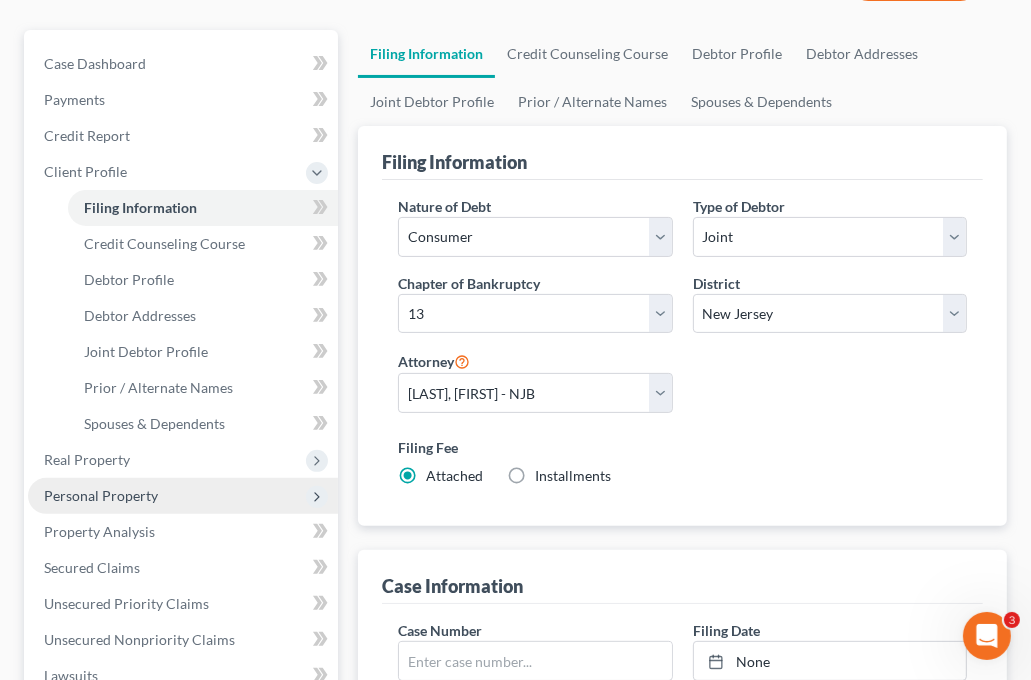 click on "Personal Property" at bounding box center (101, 495) 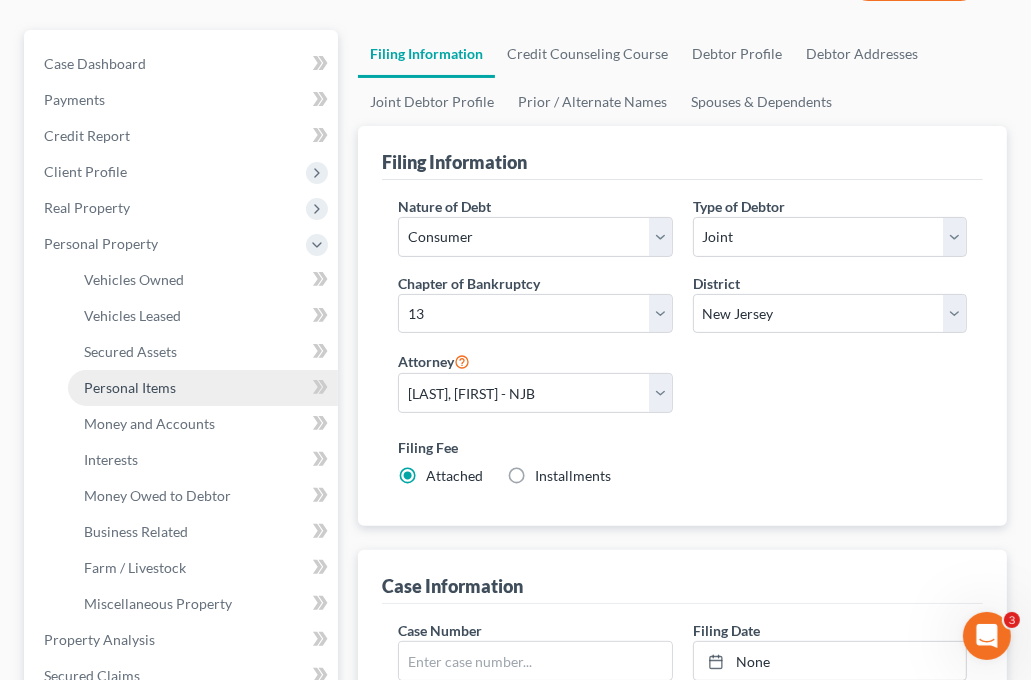 click on "Personal Items" at bounding box center (130, 387) 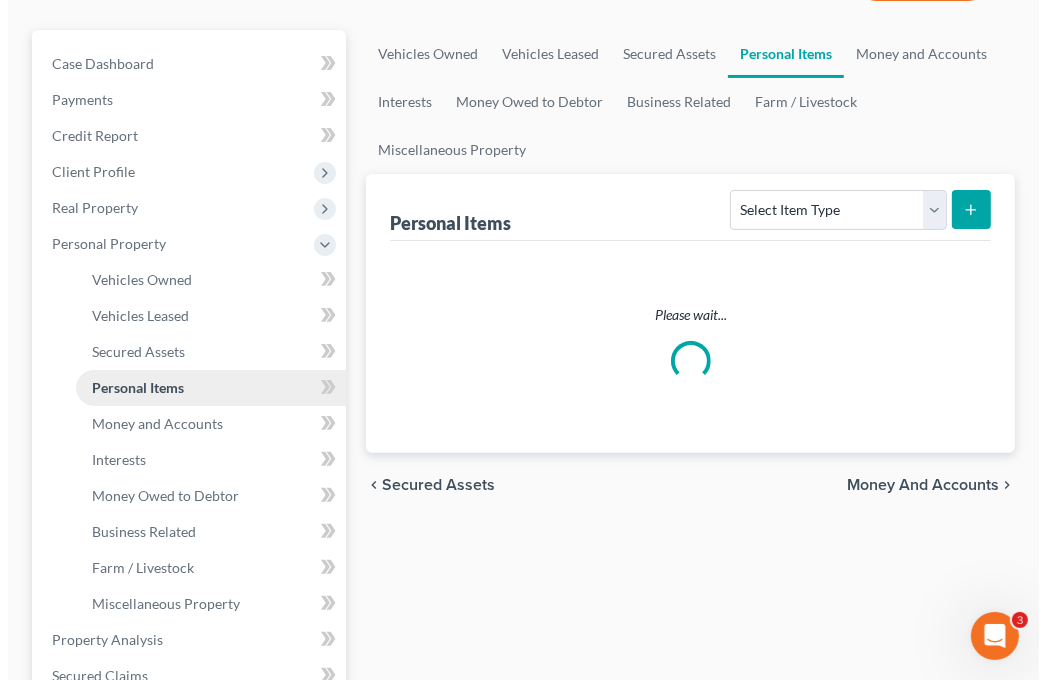 scroll, scrollTop: 0, scrollLeft: 0, axis: both 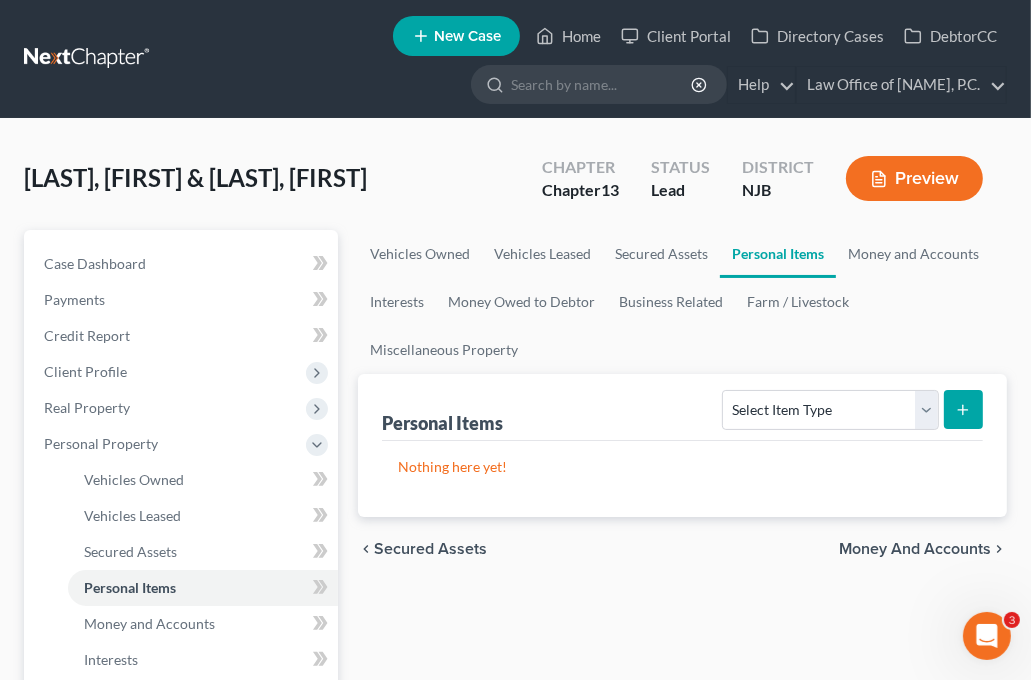 click at bounding box center (963, 409) 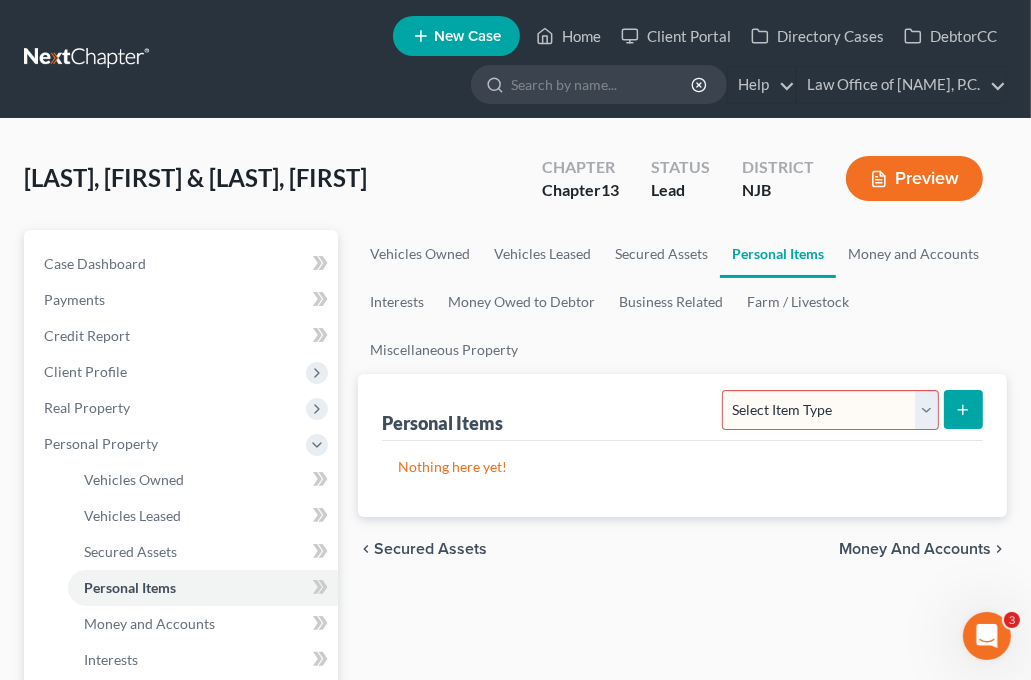 click on "Select Item Type Clothing Collectibles Of Value Electronics Firearms Household Goods Jewelry Other Pet(s) Sports & Hobby Equipment" at bounding box center (830, 410) 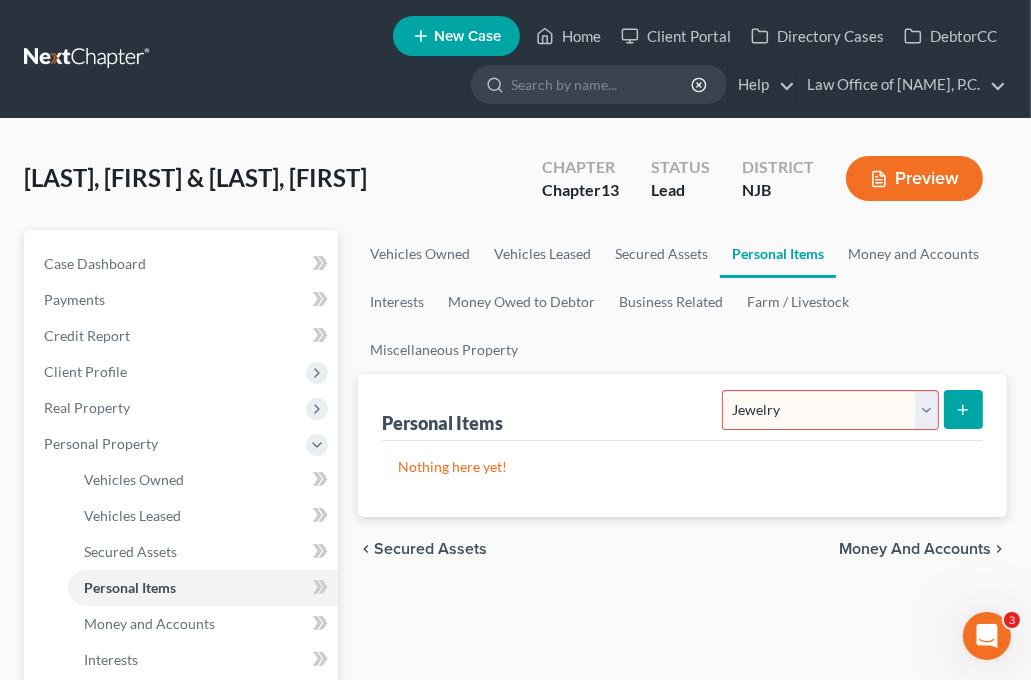 click on "Select Item Type Clothing Collectibles Of Value Electronics Firearms Household Goods Jewelry Other Pet(s) Sports & Hobby Equipment" at bounding box center [830, 410] 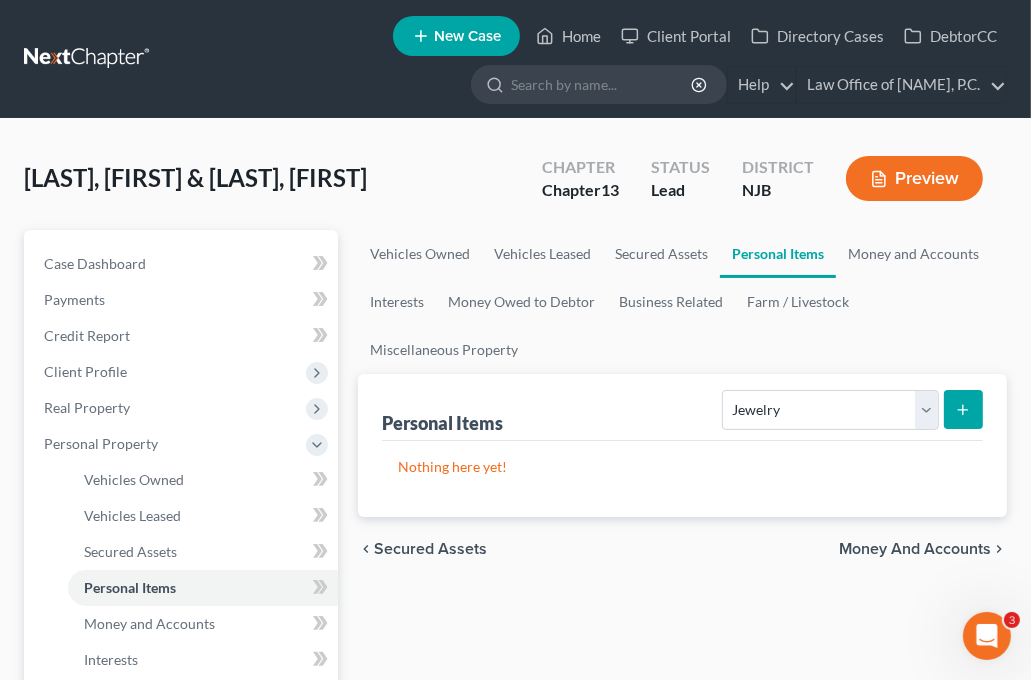 click 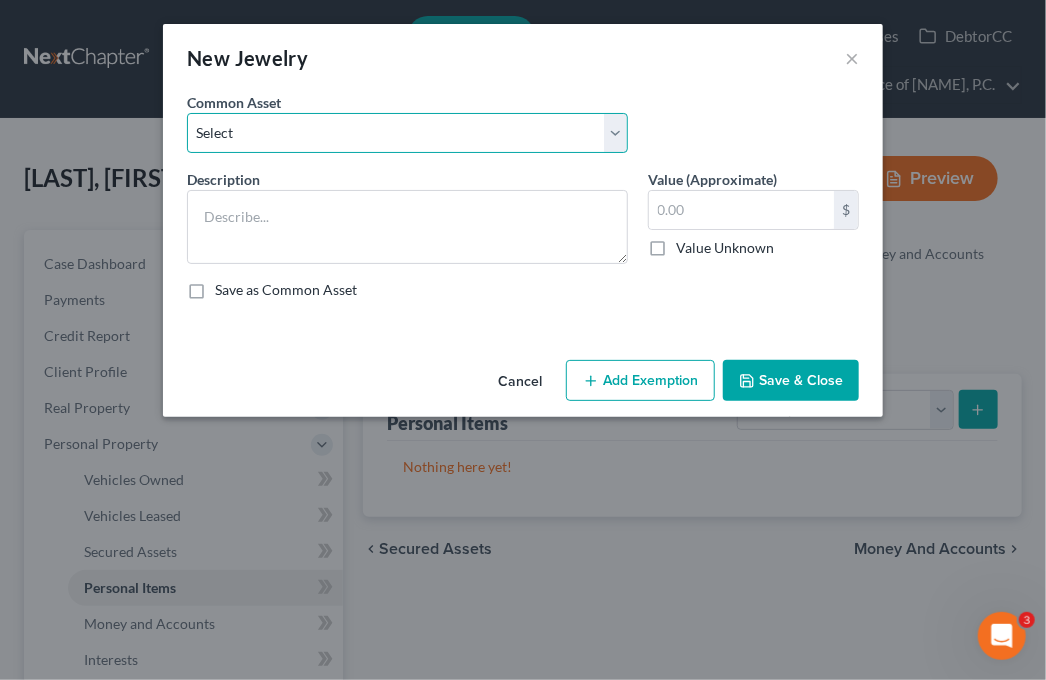 click on "Select Costume jewelry Wedding Rings Wedding Ring" at bounding box center (407, 133) 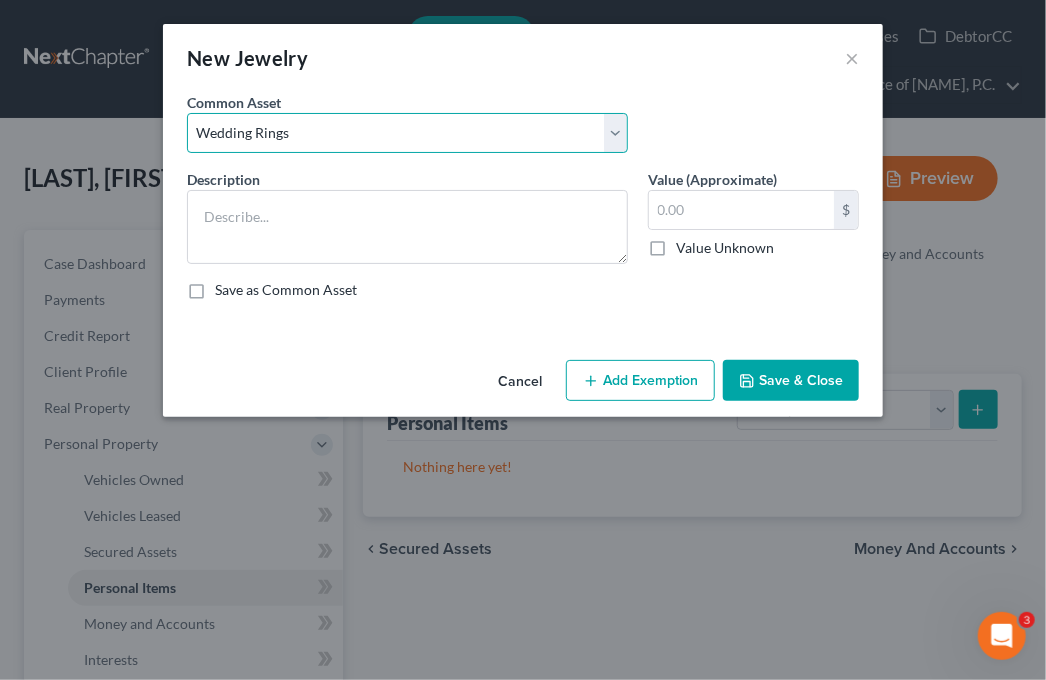 click on "Select Costume jewelry Wedding Rings Wedding Ring" at bounding box center [407, 133] 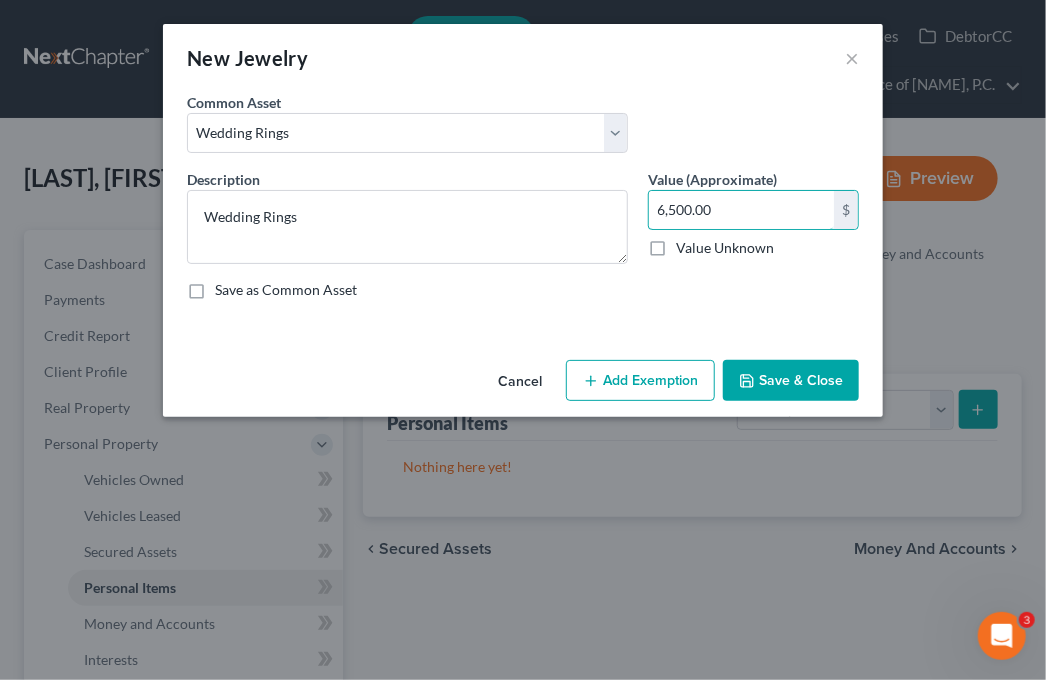 type on "6,500.00" 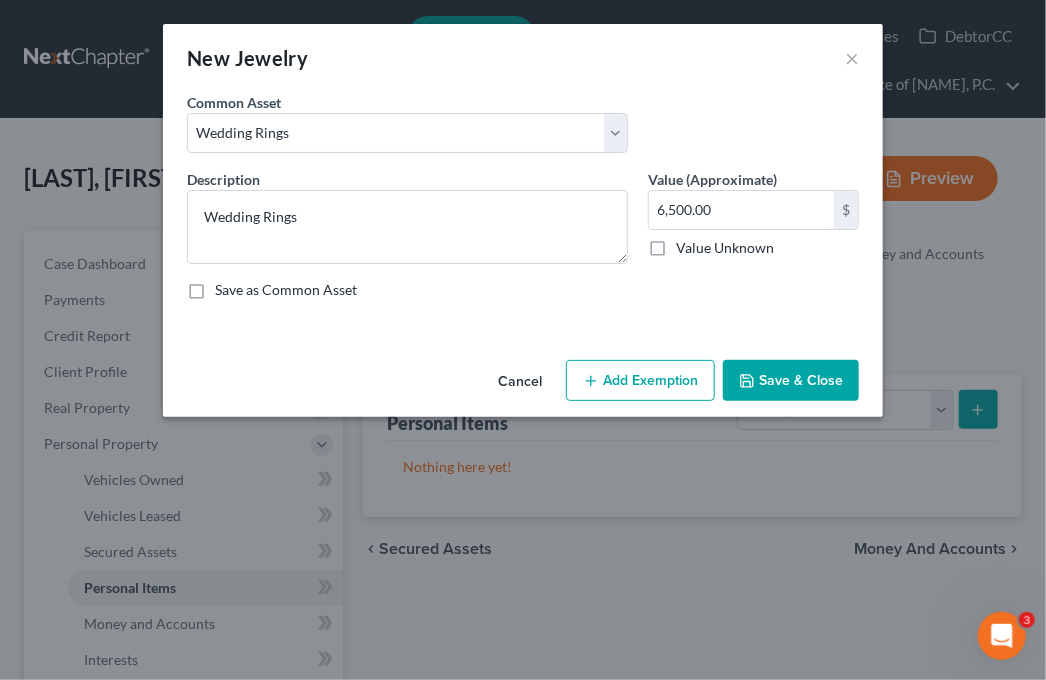 click on "Add Exemption" at bounding box center (640, 381) 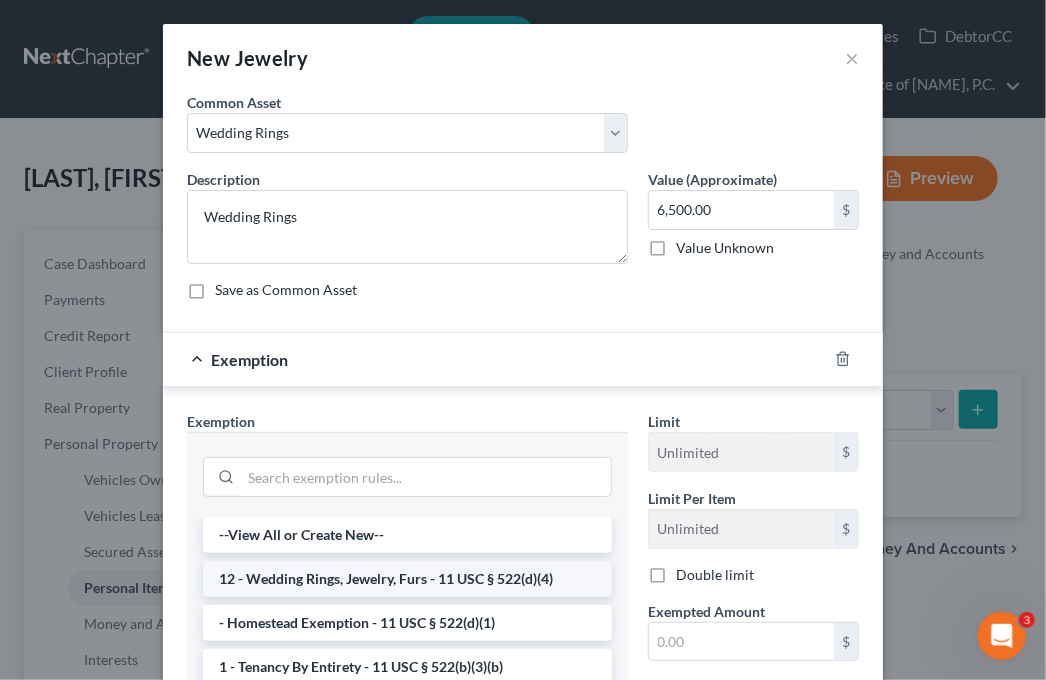 click on "12 - Wedding Rings, Jewelry, Furs - 11 USC § 522(d)(4)" at bounding box center [407, 579] 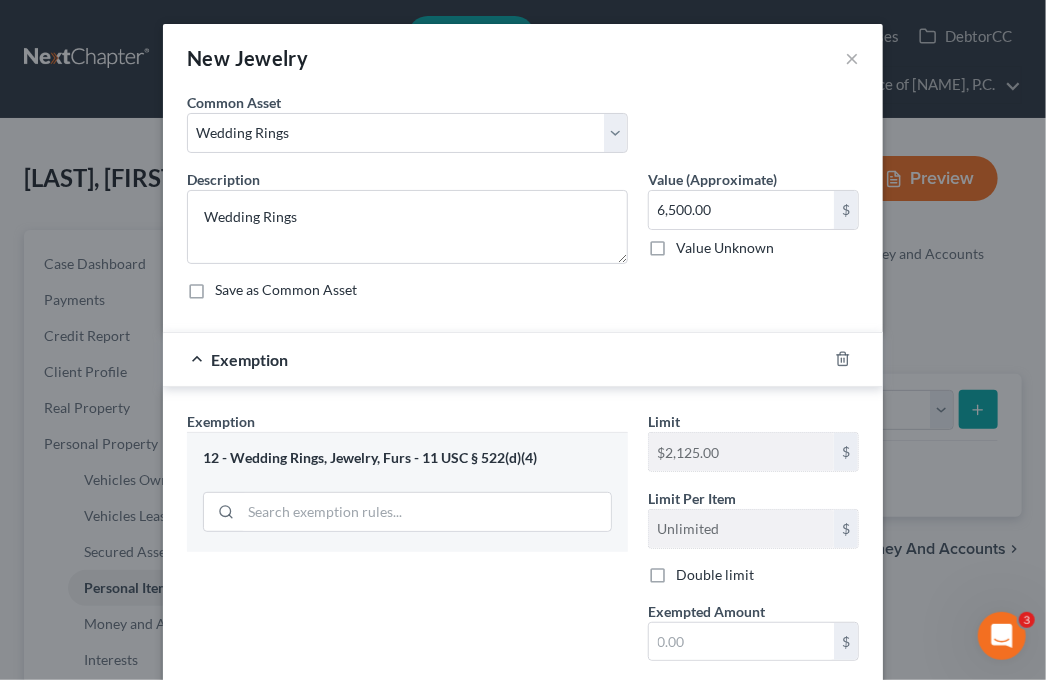 click on "Double limit" at bounding box center (715, 575) 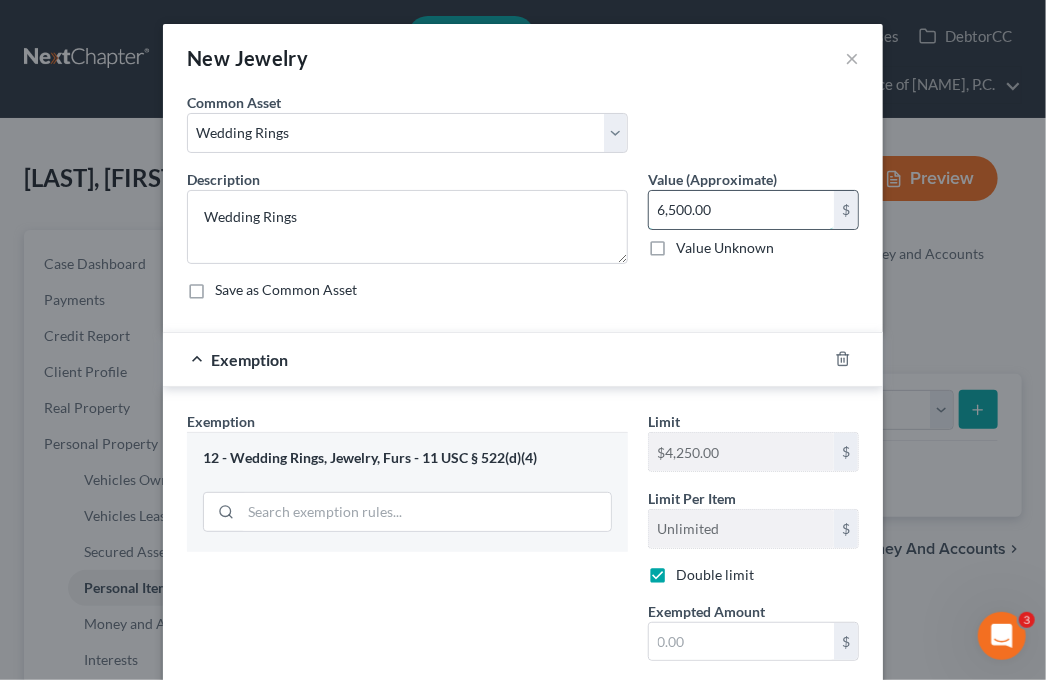 click on "6,500.00" at bounding box center [741, 210] 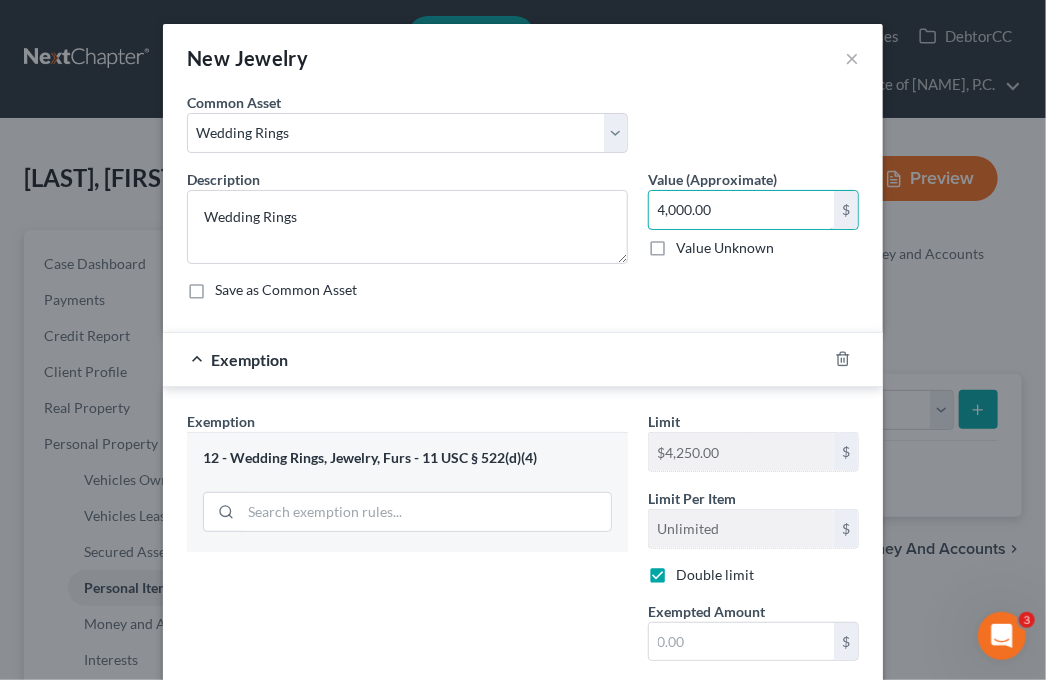 scroll, scrollTop: 100, scrollLeft: 0, axis: vertical 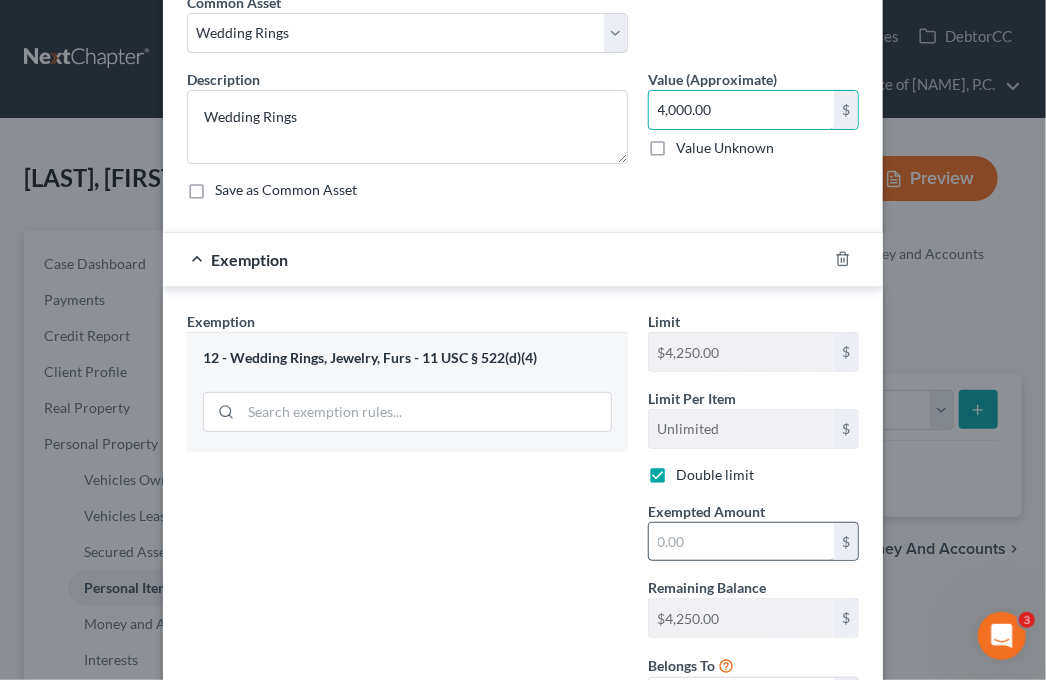 type on "4,000.00" 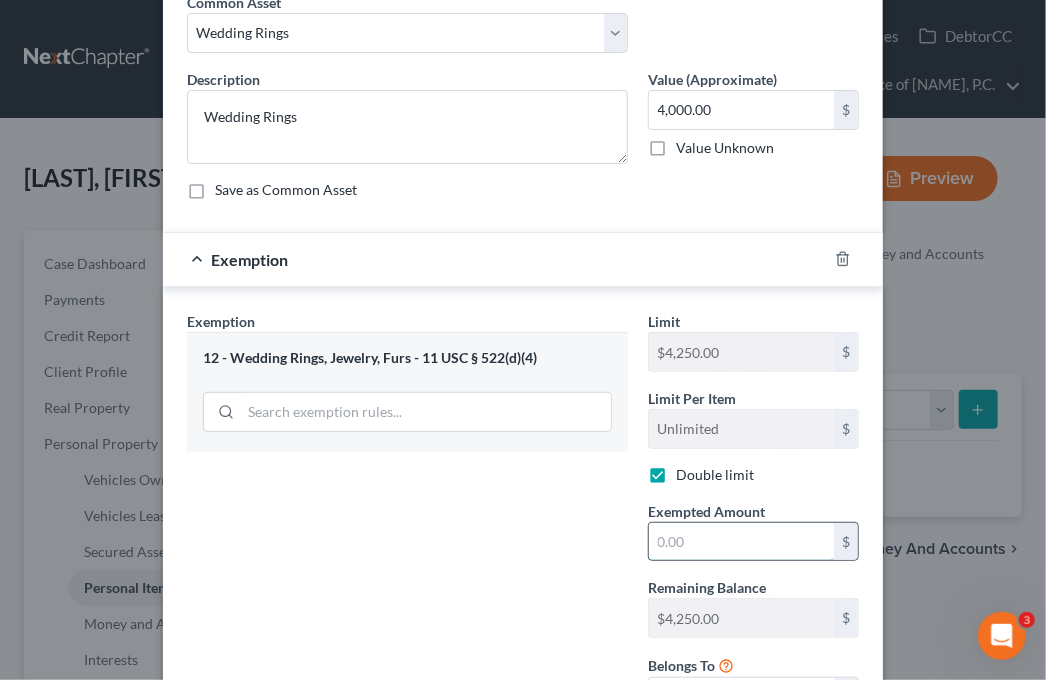 click at bounding box center (741, 542) 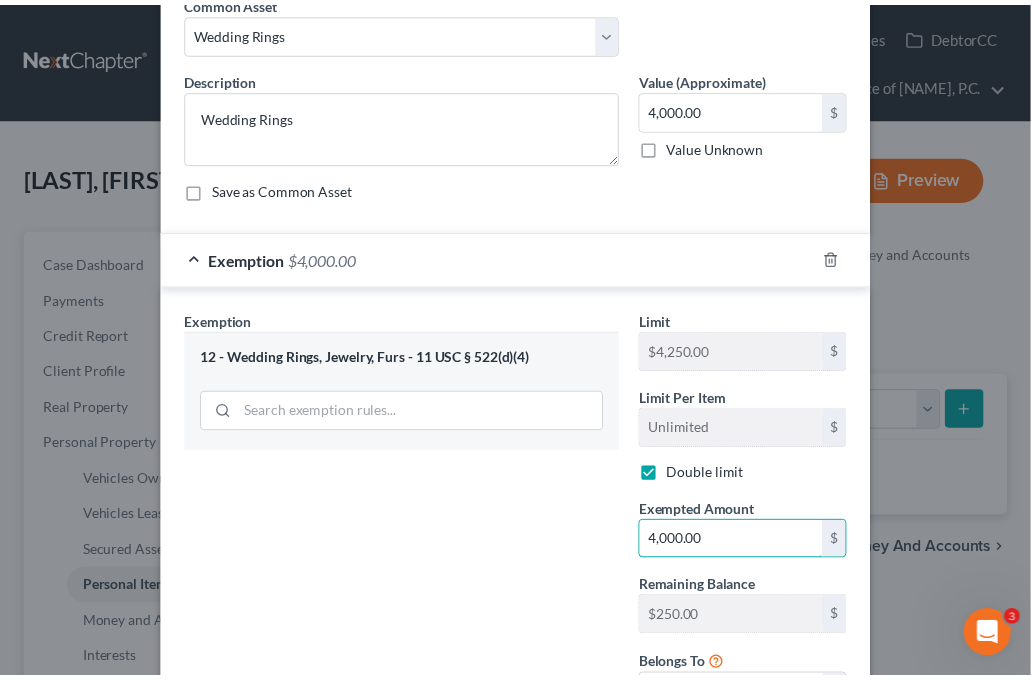 scroll, scrollTop: 276, scrollLeft: 0, axis: vertical 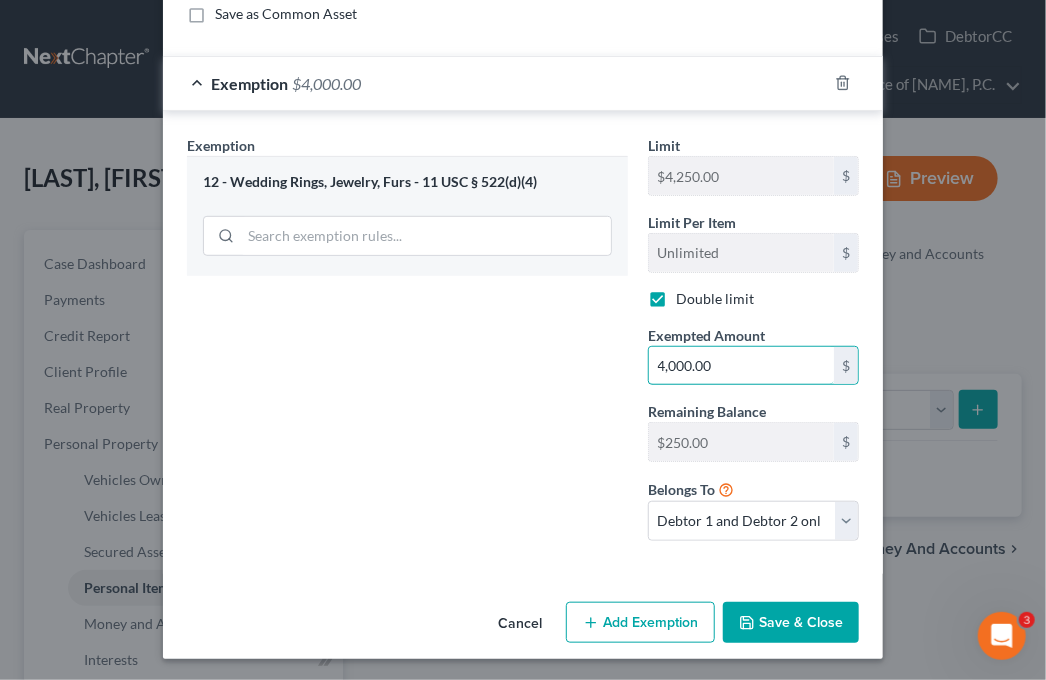 type on "4,000.00" 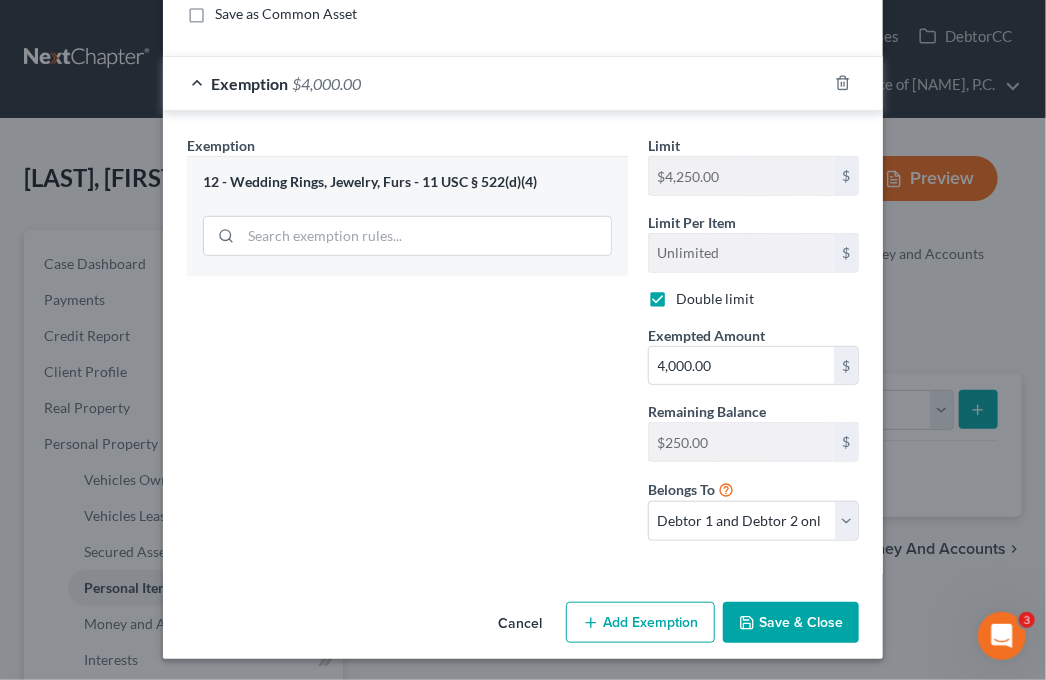 click on "Save & Close" at bounding box center (791, 623) 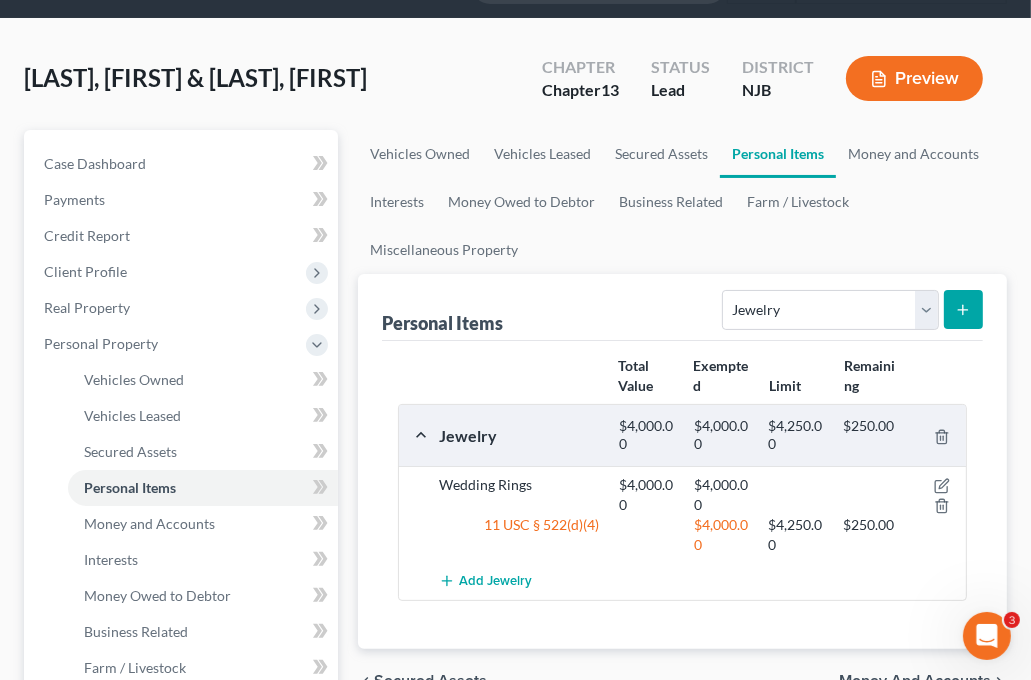 scroll, scrollTop: 0, scrollLeft: 0, axis: both 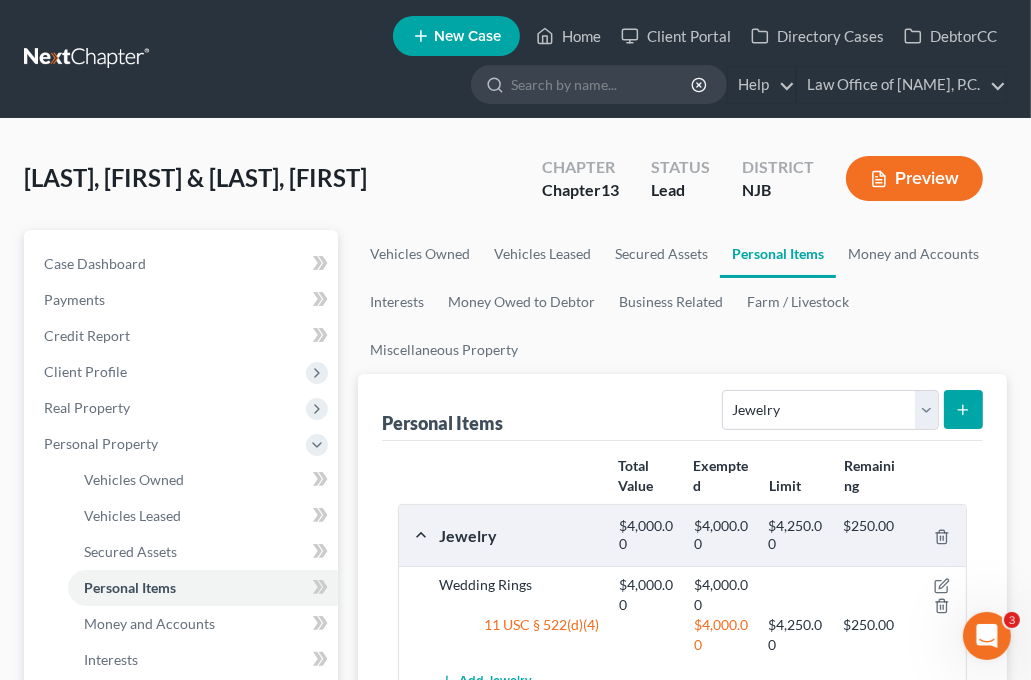 click on "Personal Items" at bounding box center [778, 254] 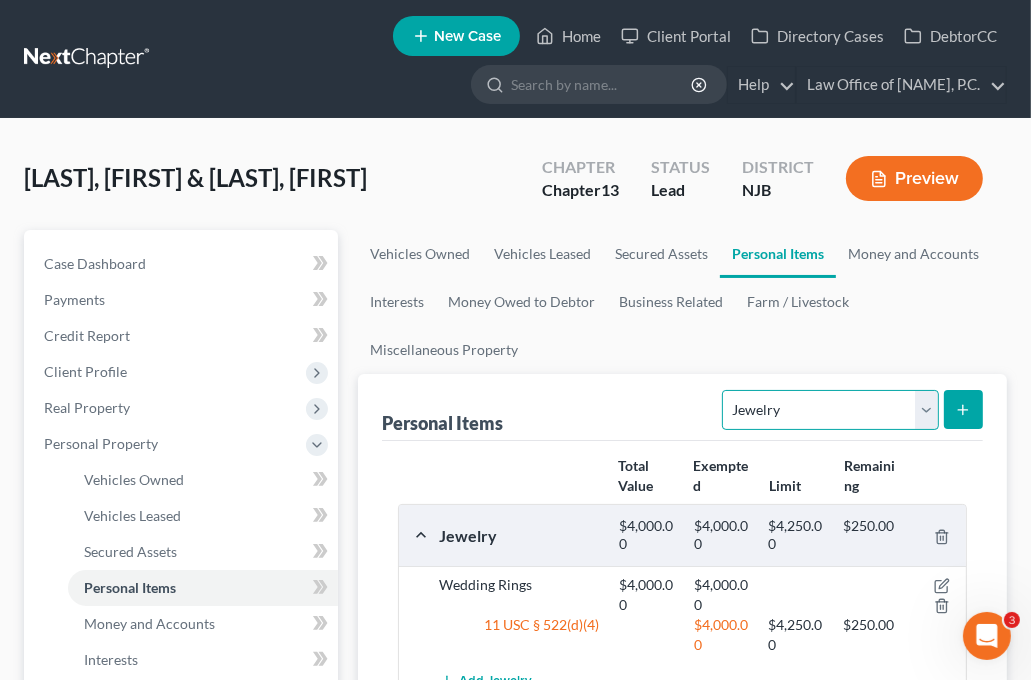 click on "Select Item Type Clothing Collectibles Of Value Electronics Firearms Household Goods Jewelry Other Pet(s) Sports & Hobby Equipment" at bounding box center [830, 410] 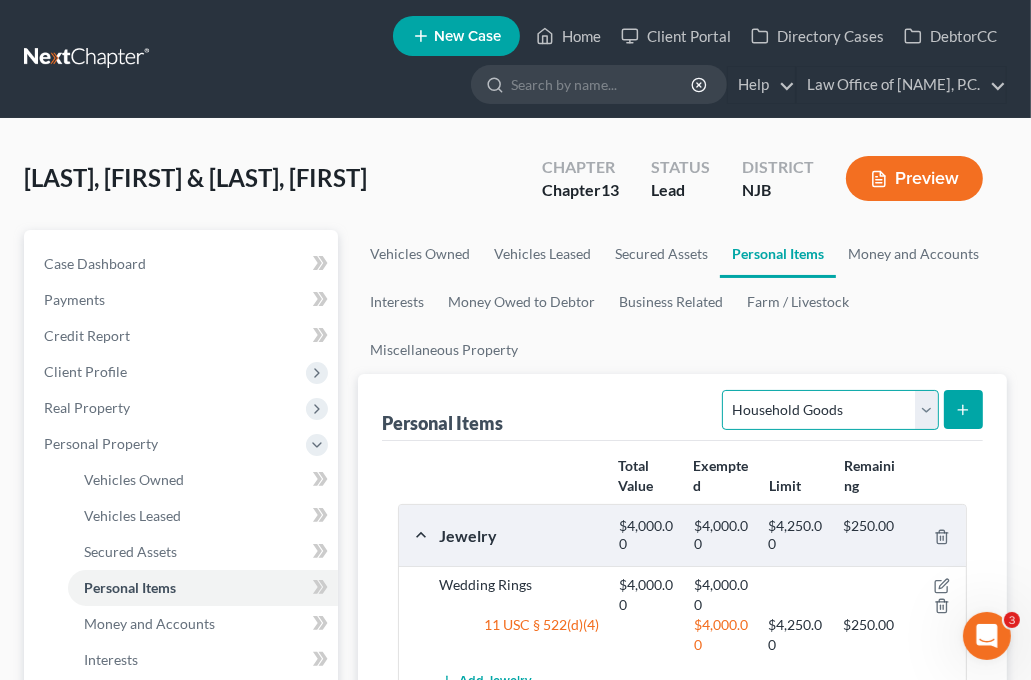 click on "Select Item Type Clothing Collectibles Of Value Electronics Firearms Household Goods Jewelry Other Pet(s) Sports & Hobby Equipment" at bounding box center (830, 410) 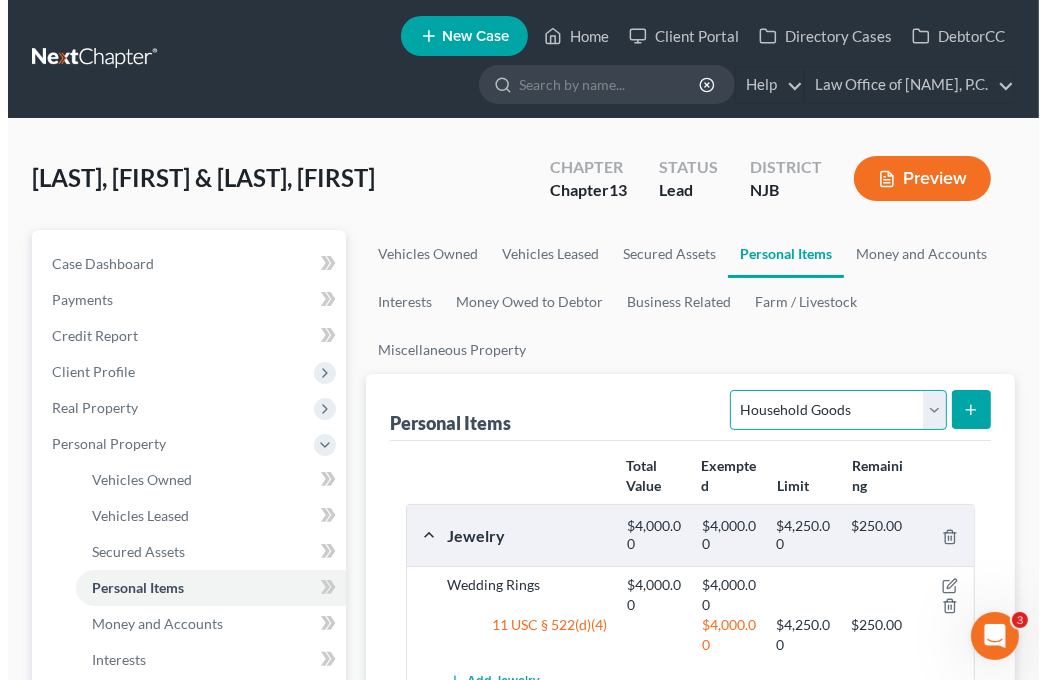 scroll, scrollTop: 100, scrollLeft: 0, axis: vertical 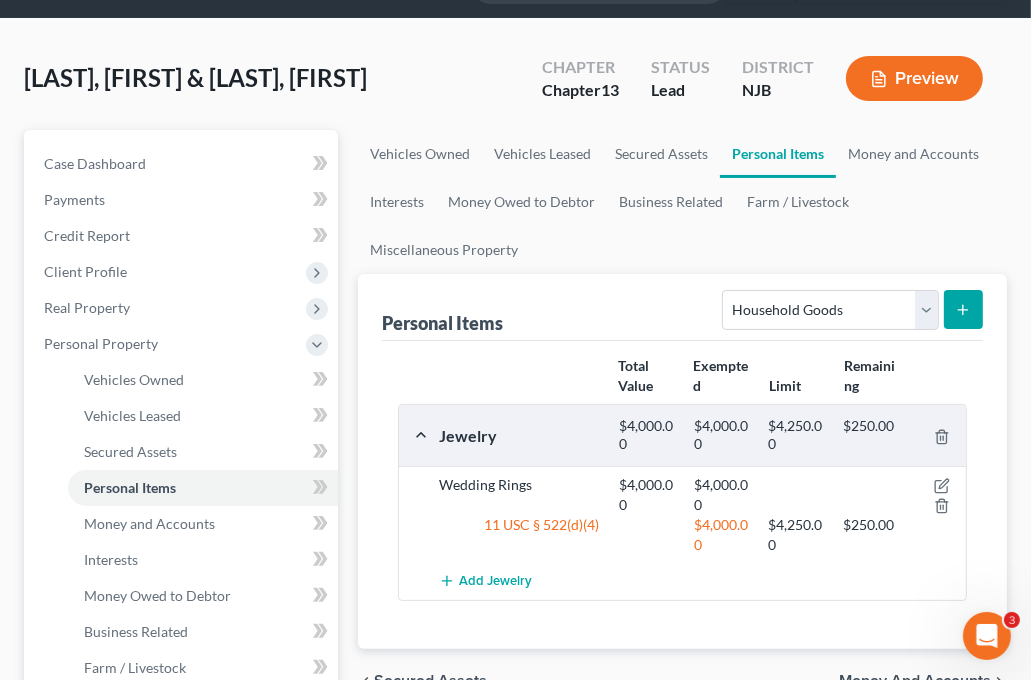 click 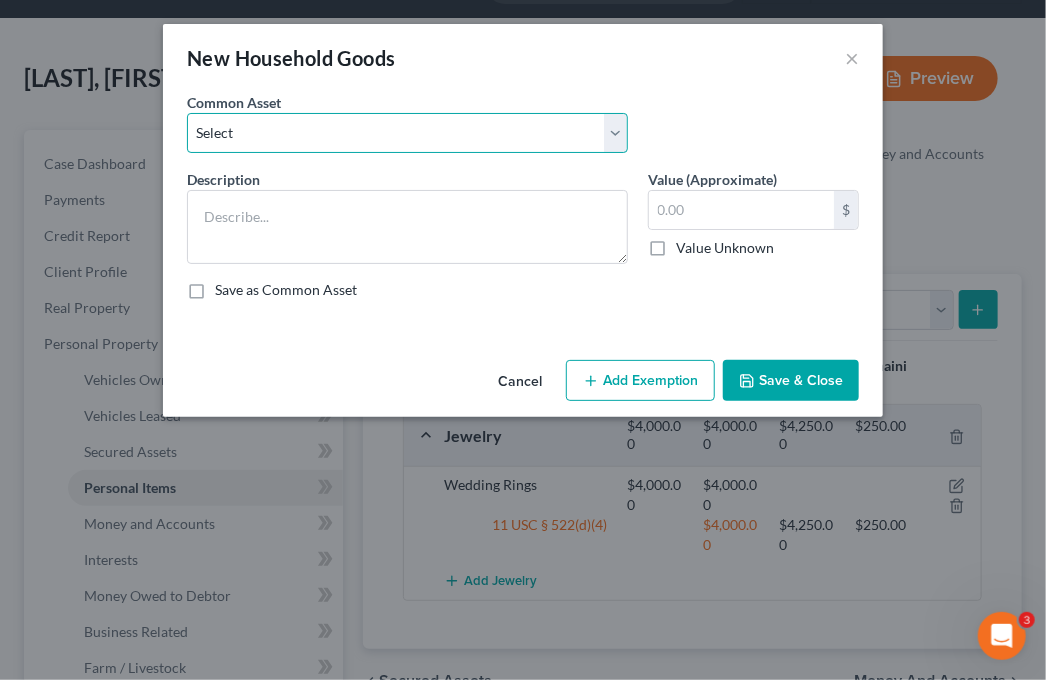click on "Select Household furniture (no one item valued over $500): Sofa, love seat, kitchen table and chairs, bed frames (4), dressers (4), end table. Cookware, dishes, eating utensils. Cookware, dishes, eating utensils. Bedroom Set (Bed frame, mattress, dressers and end tables with no one piece valued over $625). Household furnishings: sofa, love seat, table, chairs, bedroom sets (2) and refrigerator" at bounding box center (407, 133) 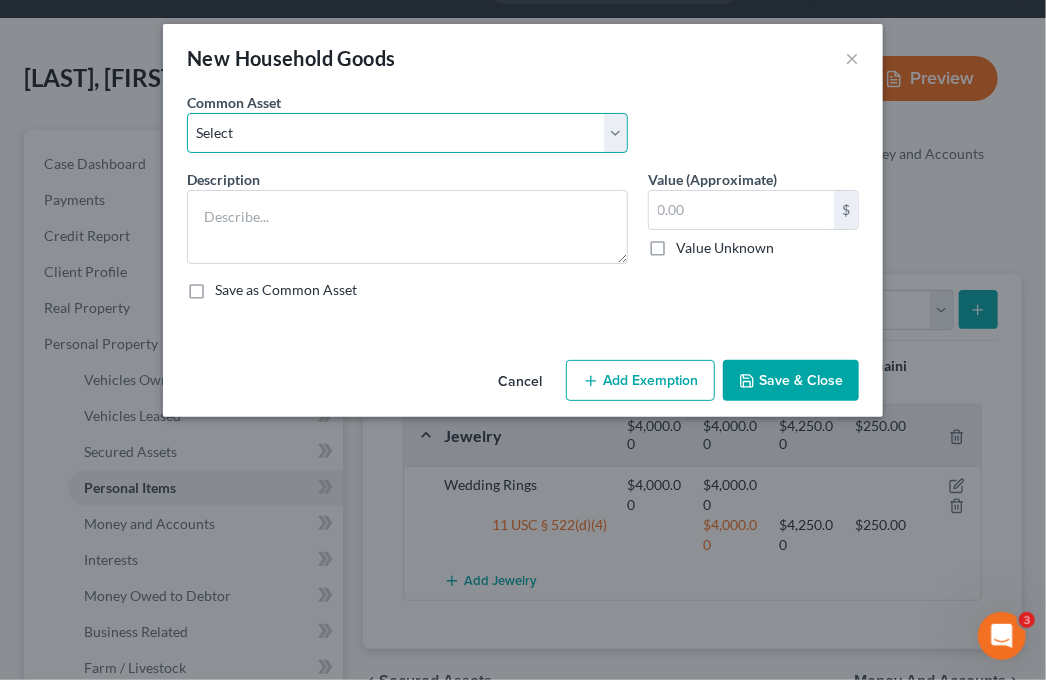 select on "0" 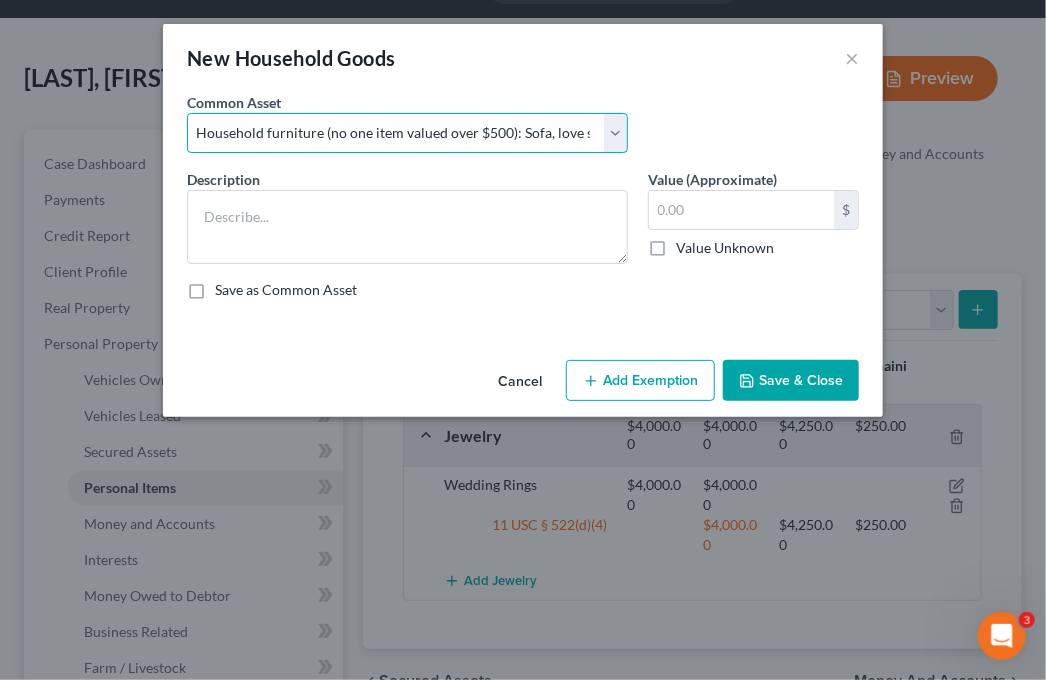 click on "Select Household furniture (no one item valued over $500): Sofa, love seat, kitchen table and chairs, bed frames (4), dressers (4), end table. Cookware, dishes, eating utensils. Cookware, dishes, eating utensils. Bedroom Set (Bed frame, mattress, dressers and end tables with no one piece valued over $625). Household furnishings: sofa, love seat, table, chairs, bedroom sets (2) and refrigerator" at bounding box center (407, 133) 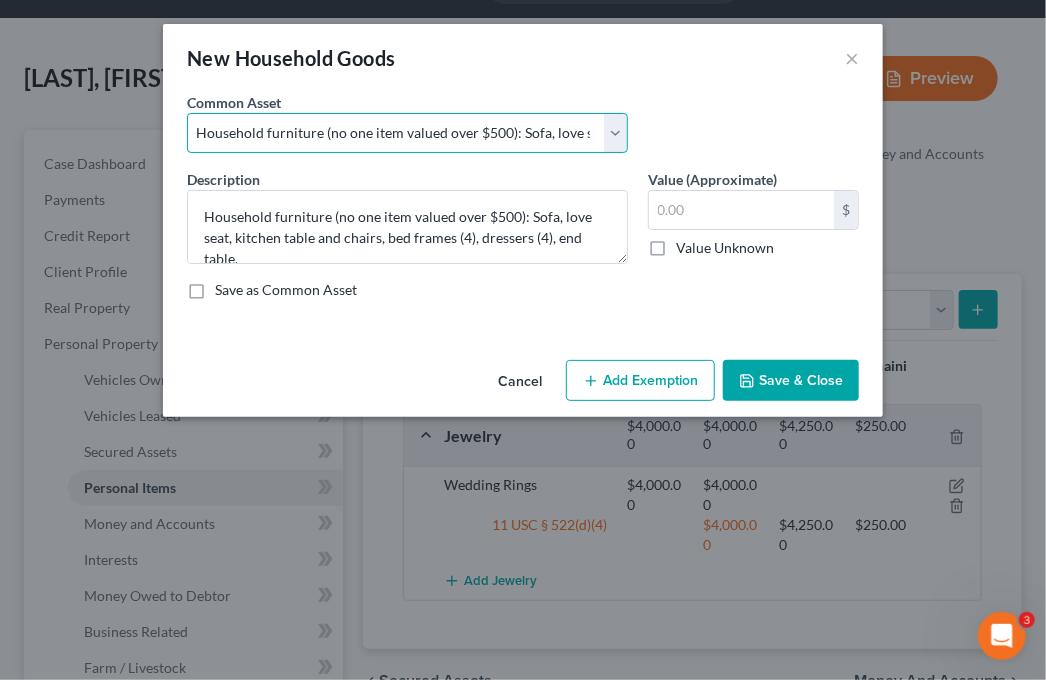 type on "3,000.00" 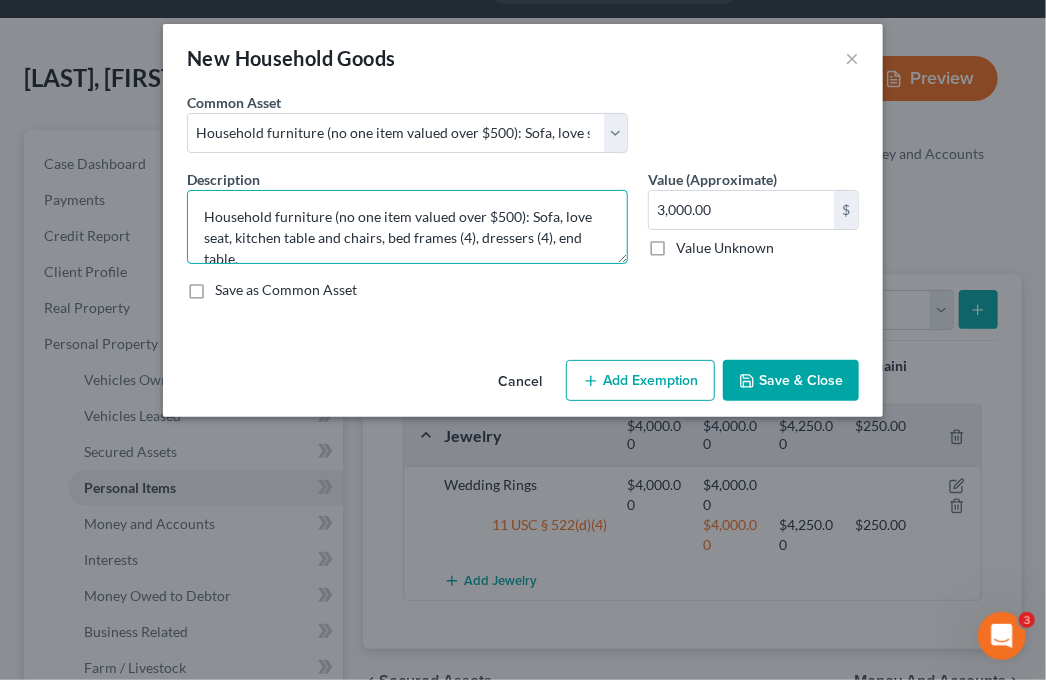 click on "Household furniture (no one item valued over $500): Sofa, love seat, kitchen table and chairs, bed frames (4), dressers (4), end table." at bounding box center (407, 227) 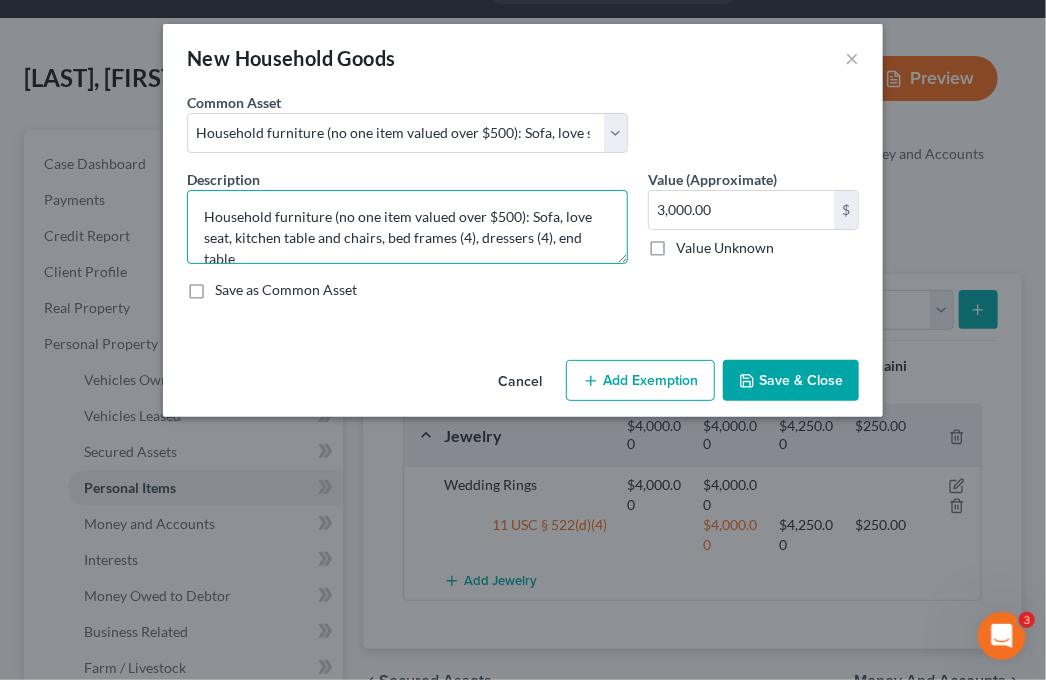 scroll, scrollTop: 3, scrollLeft: 0, axis: vertical 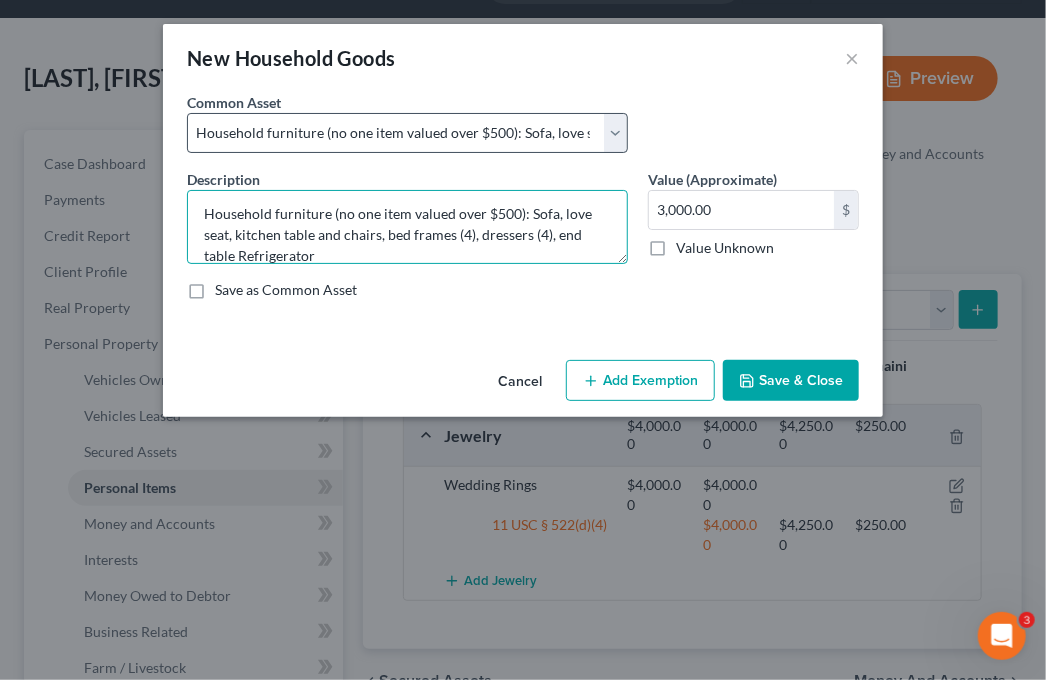 type on "Household furniture (no one item valued over $500): Sofa, love seat, kitchen table and chairs, bed frames (4), dressers (4), end table Refrigerator" 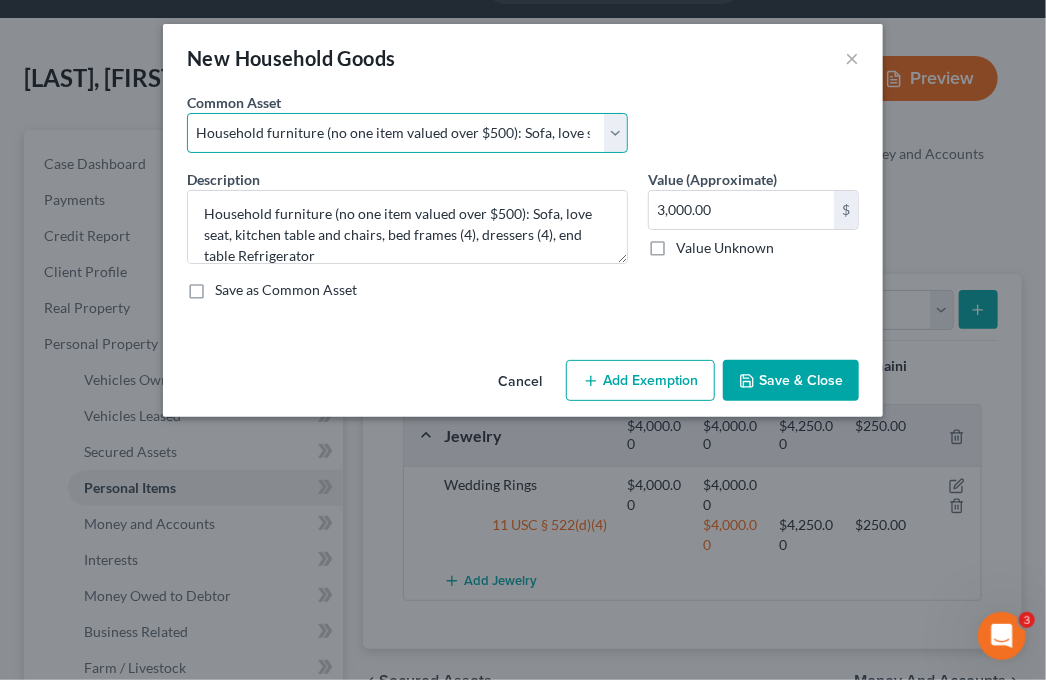 click on "Select Household furniture (no one item valued over $500): Sofa, love seat, kitchen table and chairs, bed frames (4), dressers (4), end table. Cookware, dishes, eating utensils. Cookware, dishes, eating utensils. Bedroom Set (Bed frame, mattress, dressers and end tables with no one piece valued over $625). Household furnishings: sofa, love seat, table, chairs, bedroom sets (2) and refrigerator" at bounding box center [407, 133] 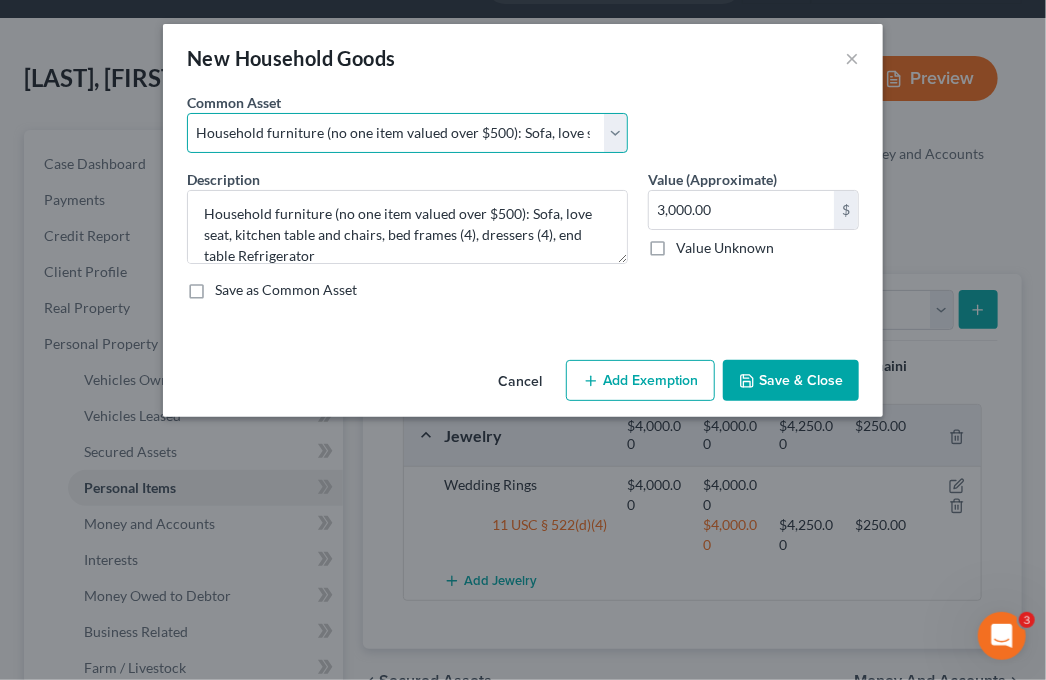 select on "4" 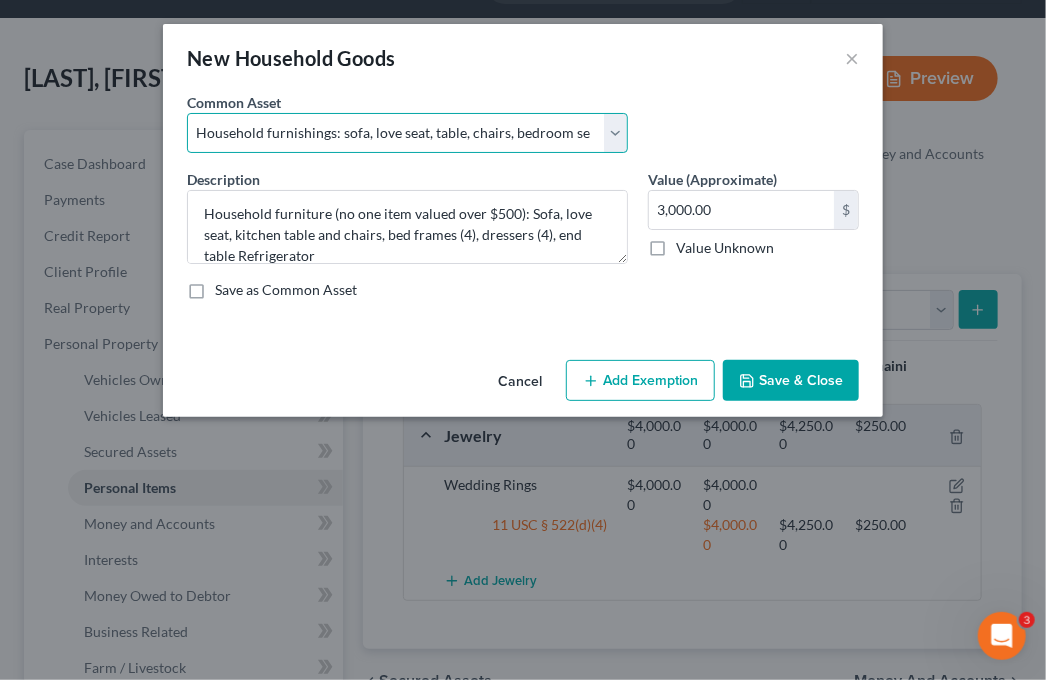 click on "Select Household furniture (no one item valued over $500): Sofa, love seat, kitchen table and chairs, bed frames (4), dressers (4), end table. Cookware, dishes, eating utensils. Cookware, dishes, eating utensils. Bedroom Set (Bed frame, mattress, dressers and end tables with no one piece valued over $625). Household furnishings: sofa, love seat, table, chairs, bedroom sets (2) and refrigerator" at bounding box center [407, 133] 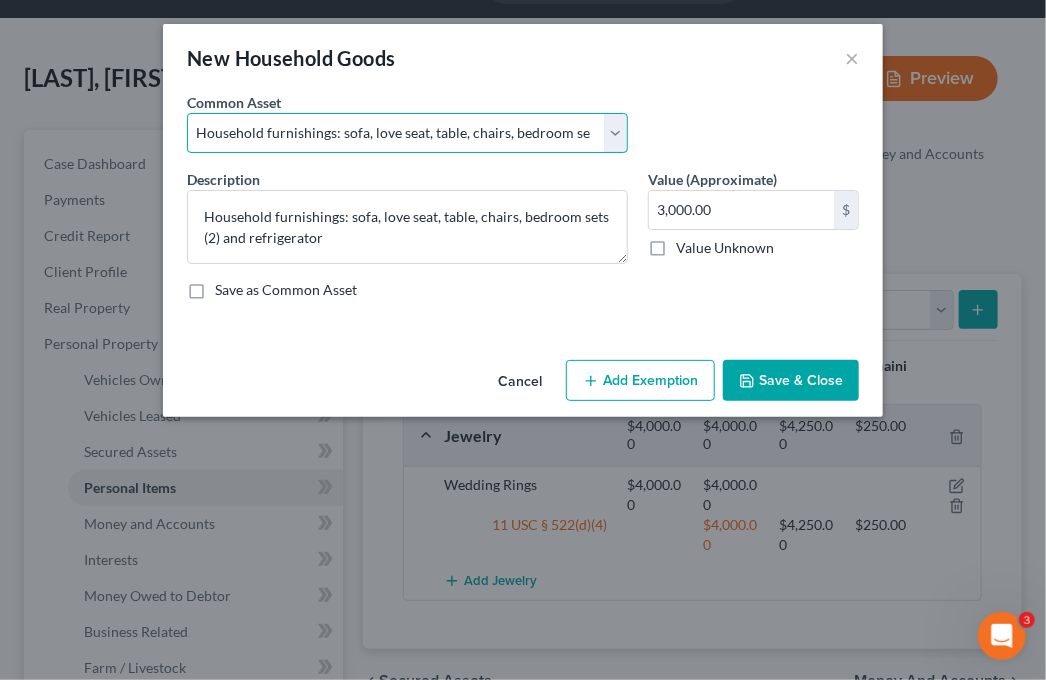 type on "700.00" 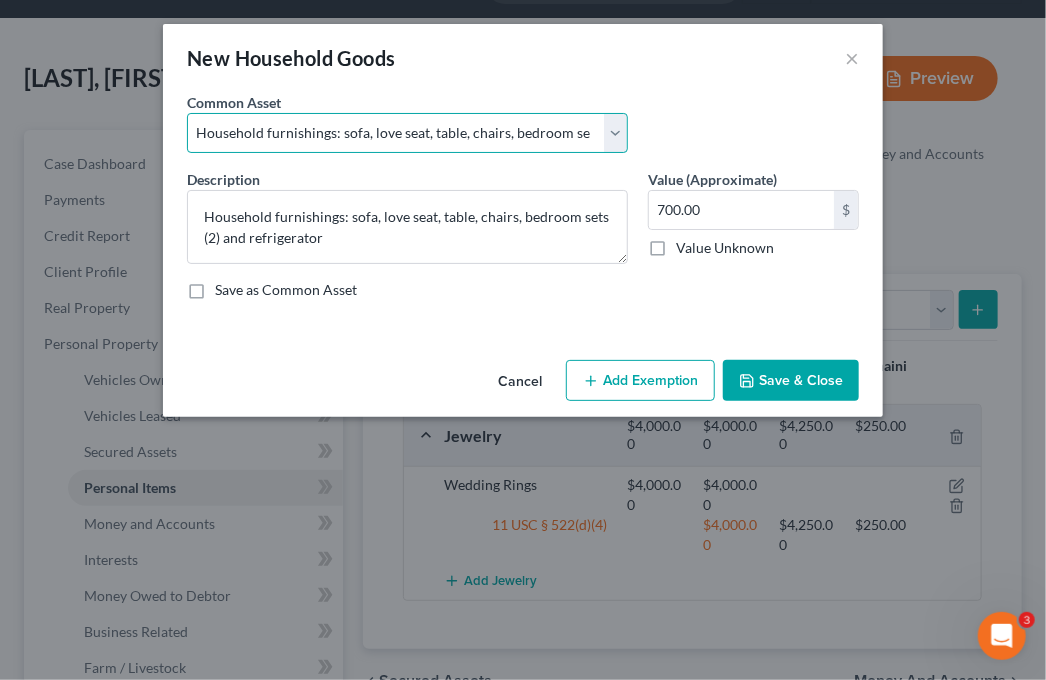 scroll, scrollTop: 0, scrollLeft: 0, axis: both 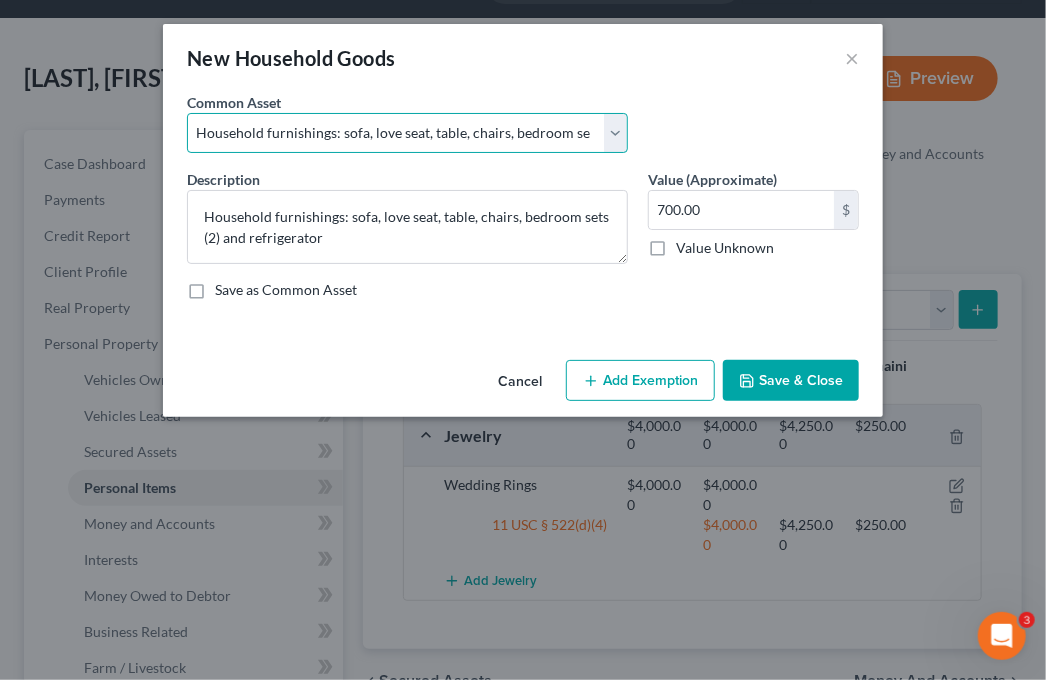 click on "Select Household furniture (no one item valued over $500): Sofa, love seat, kitchen table and chairs, bed frames (4), dressers (4), end table. Cookware, dishes, eating utensils. Cookware, dishes, eating utensils. Bedroom Set (Bed frame, mattress, dressers and end tables with no one piece valued over $625). Household furnishings: sofa, love seat, table, chairs, bedroom sets (2) and refrigerator" at bounding box center (407, 133) 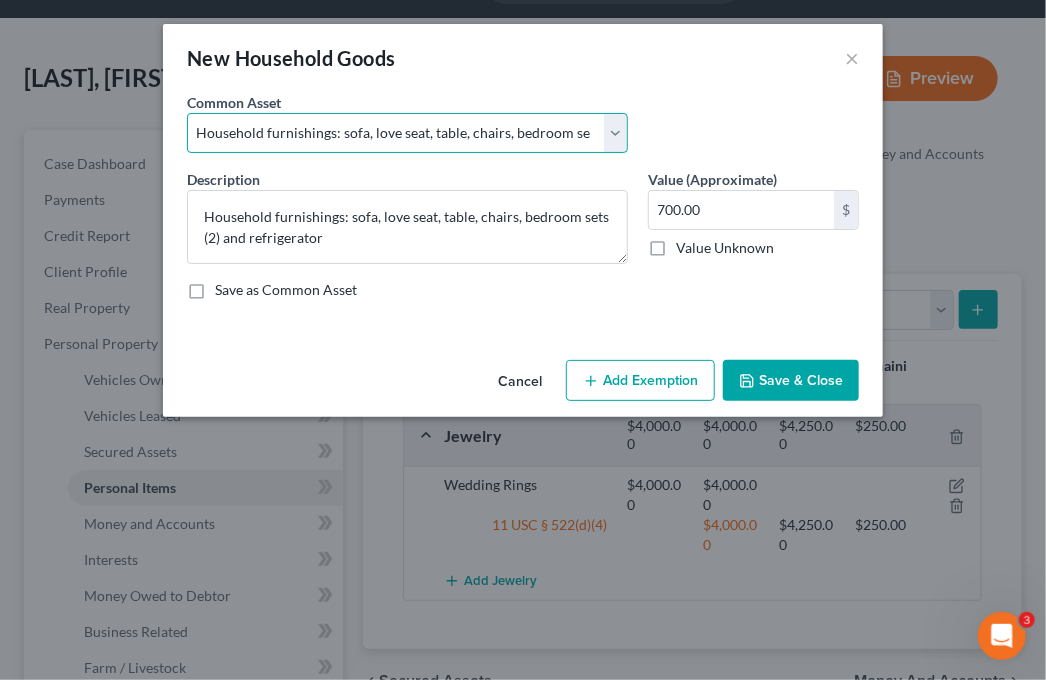 click on "Select Household furniture (no one item valued over $500): Sofa, love seat, kitchen table and chairs, bed frames (4), dressers (4), end table. Cookware, dishes, eating utensils. Cookware, dishes, eating utensils. Bedroom Set (Bed frame, mattress, dressers and end tables with no one piece valued over $625). Household furnishings: sofa, love seat, table, chairs, bedroom sets (2) and refrigerator" at bounding box center (407, 133) 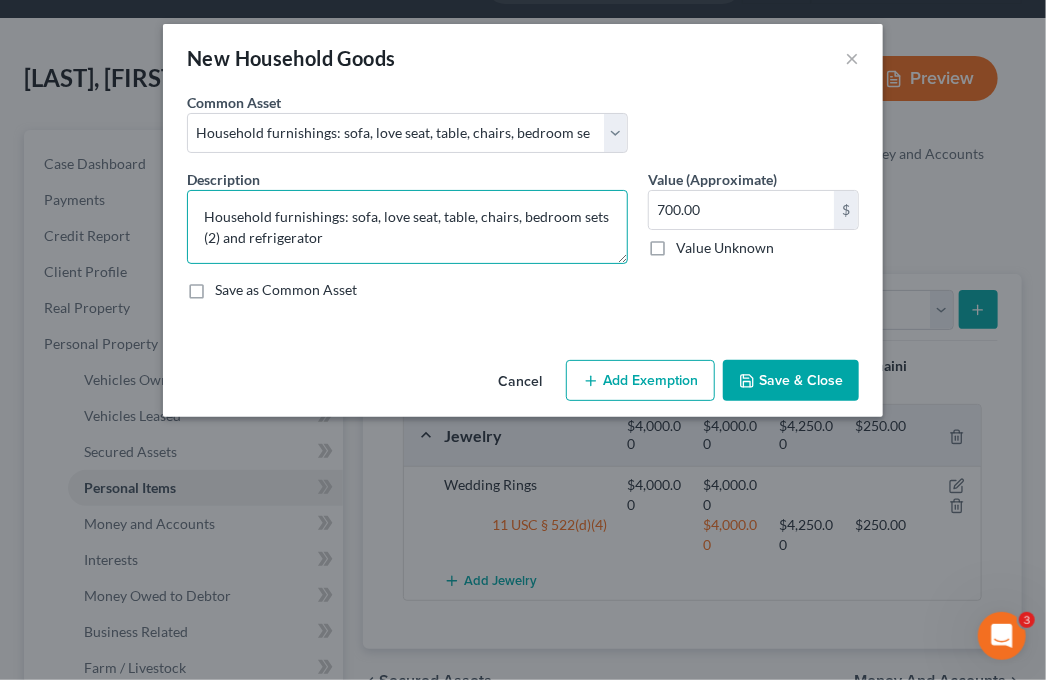 drag, startPoint x: 376, startPoint y: 247, endPoint x: 185, endPoint y: 223, distance: 192.50195 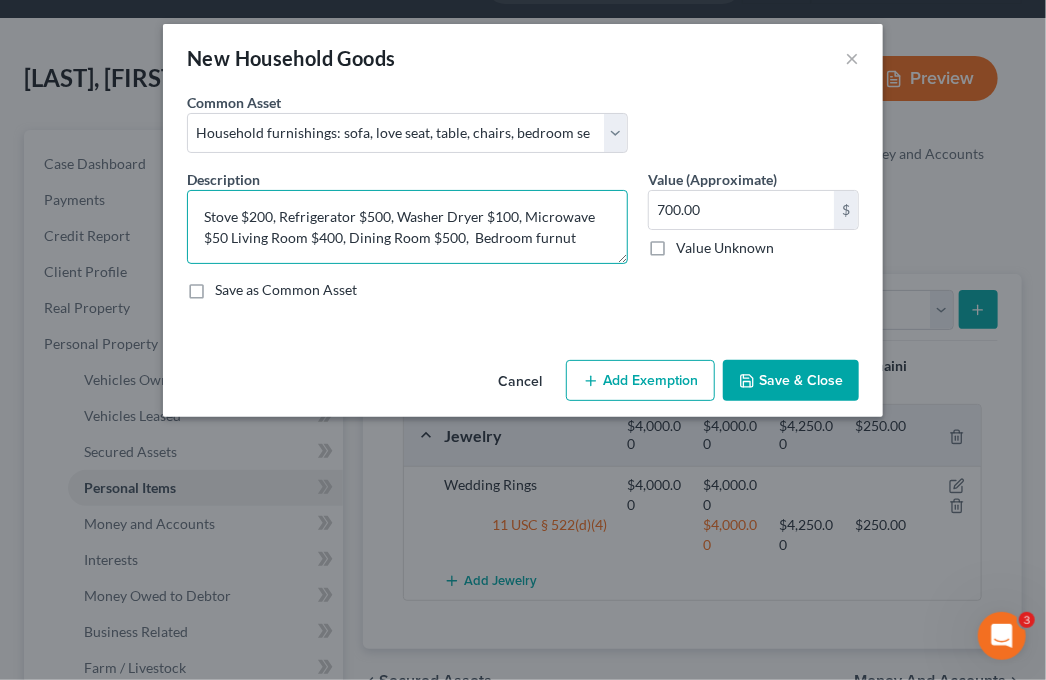 click on "Stove $200, Refrigerator $500, Washer Dryer $100, Microwave $50 Living Room $400, Dining Room $500,  Bedroom furnut" at bounding box center (407, 227) 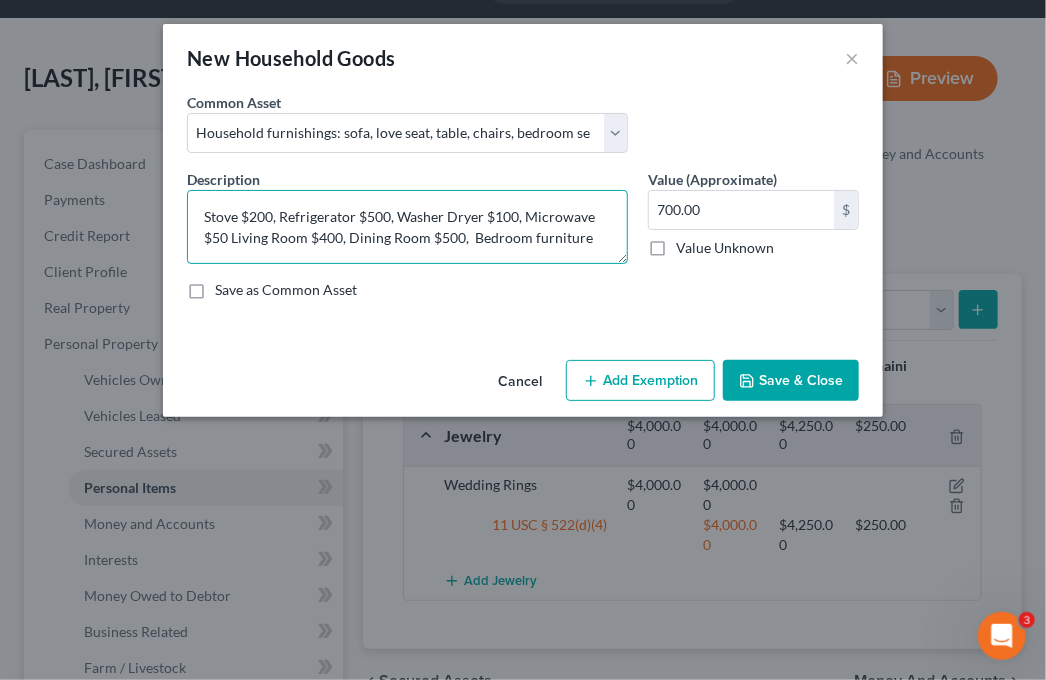 click on "Stove $200, Refrigerator $500, Washer Dryer $100, Microwave $50 Living Room $400, Dining Room $500,  Bedroom furniture" at bounding box center (407, 227) 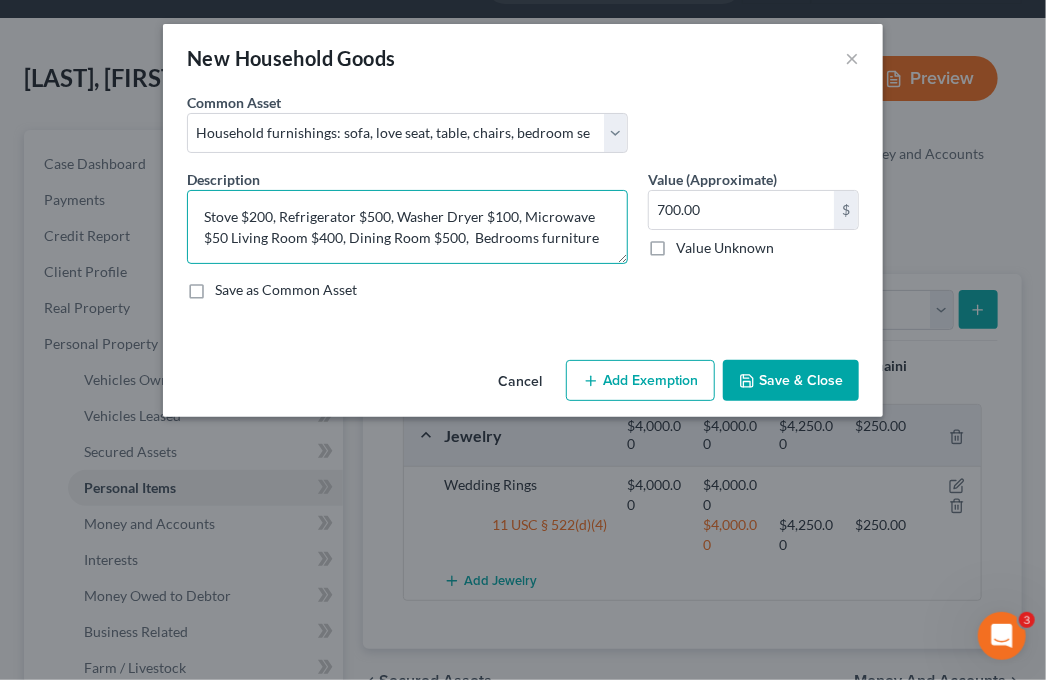 click on "Stove $200, Refrigerator $500, Washer Dryer $100, Microwave $50 Living Room $400, Dining Room $500,  Bedrooms furniture" at bounding box center (407, 227) 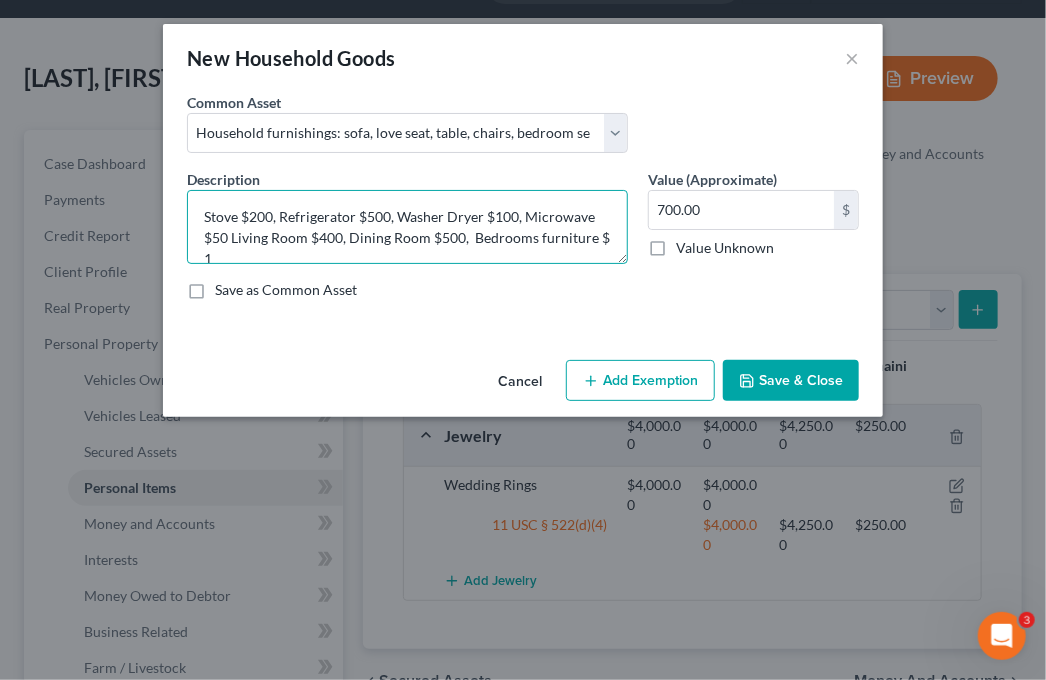 scroll, scrollTop: 3, scrollLeft: 0, axis: vertical 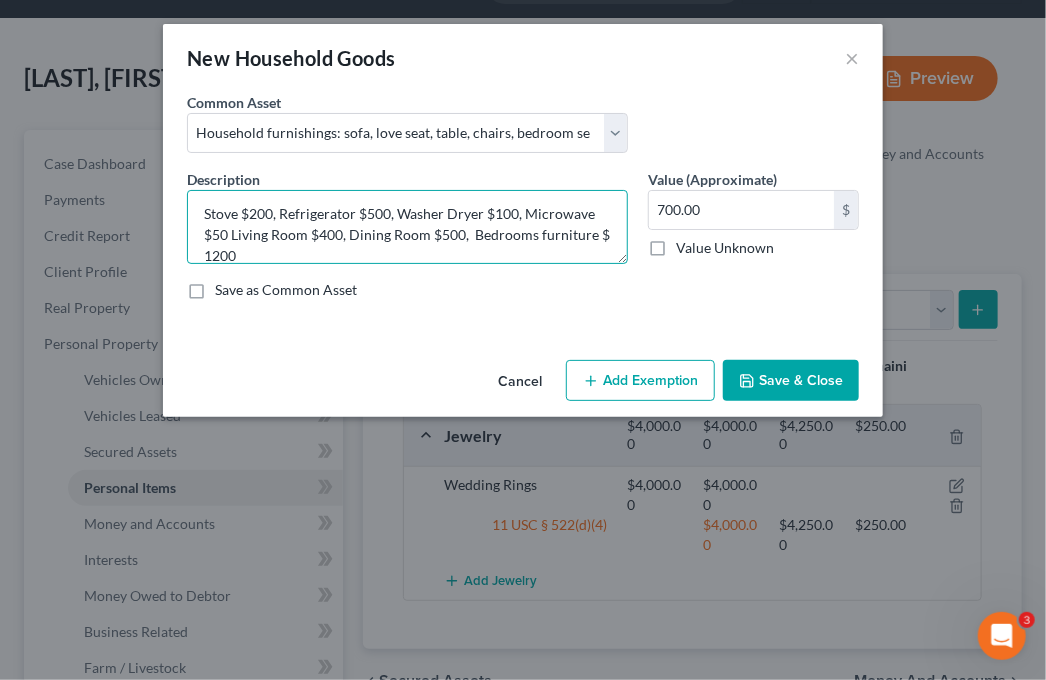 click on "Stove $200, Refrigerator $500, Washer Dryer $100, Microwave $50 Living Room $400, Dining Room $500,  Bedrooms furniture $ 1200" at bounding box center [407, 227] 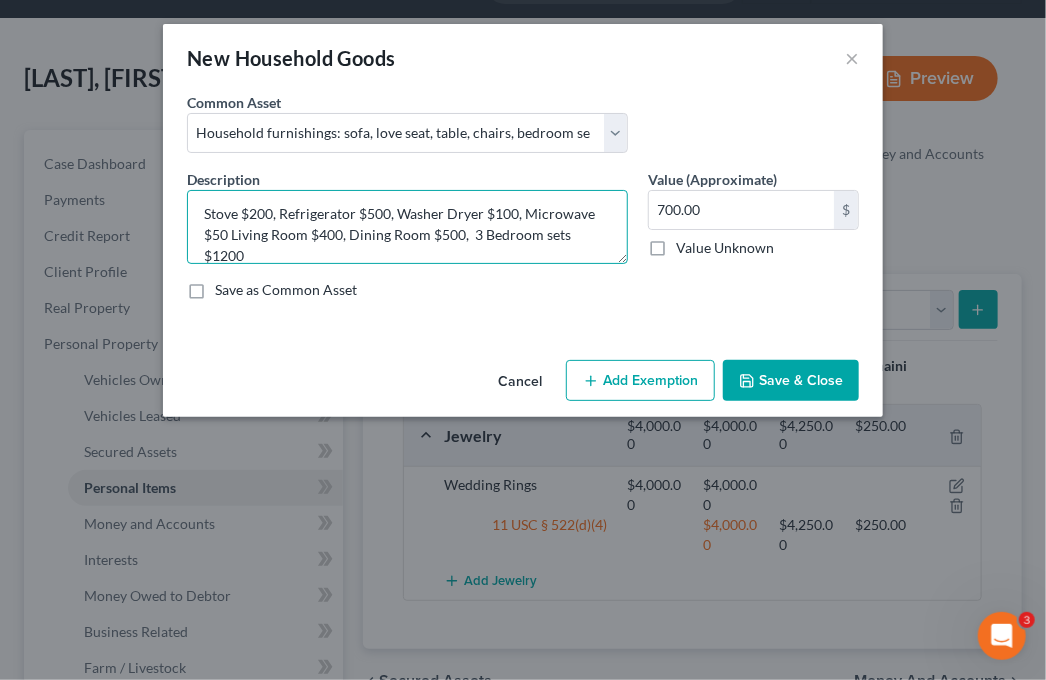 click on "Stove $200, Refrigerator $500, Washer Dryer $100, Microwave $50 Living Room $400, Dining Room $500,  3 Bedroom sets $1200" at bounding box center [407, 227] 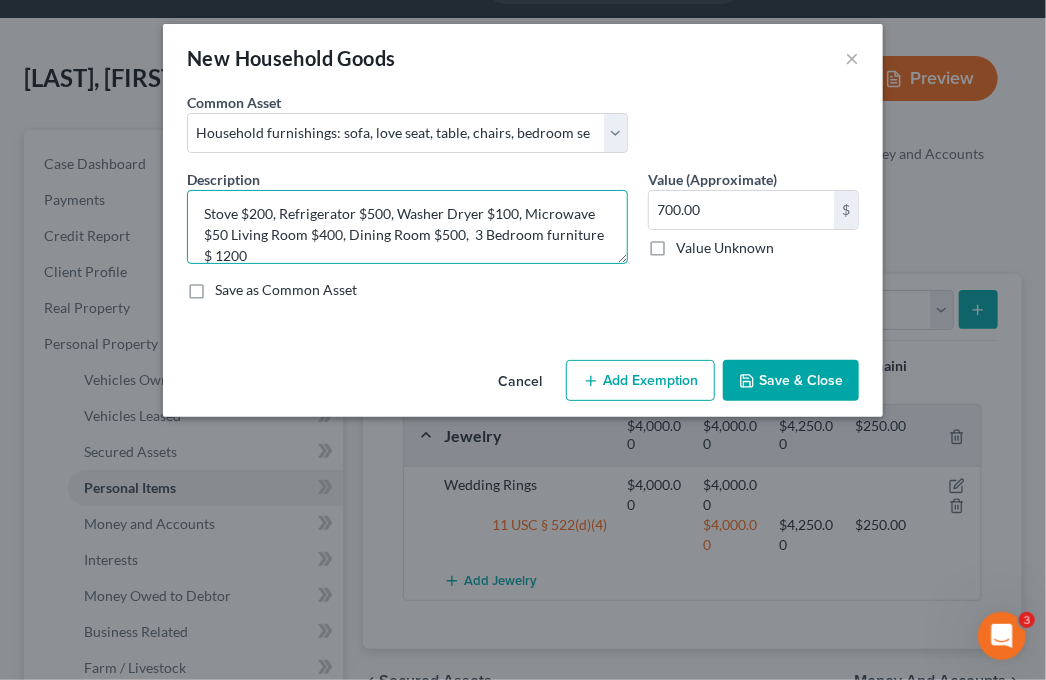 click on "Stove $200, Refrigerator $500, Washer Dryer $100, Microwave $50 Living Room $400, Dining Room $500,  3 Bedroom furniture $ 1200" at bounding box center [407, 227] 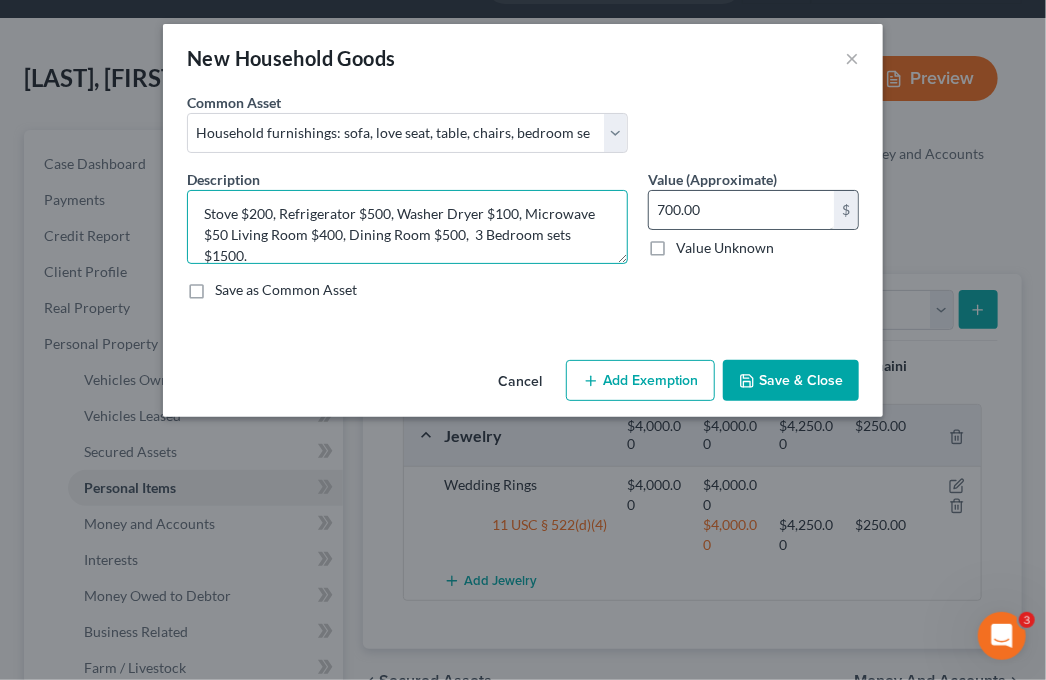 type on "Stove $200, Refrigerator $500, Washer Dryer $100, Microwave $50 Living Room $400, Dining Room $500,  3 Bedroom sets $1500." 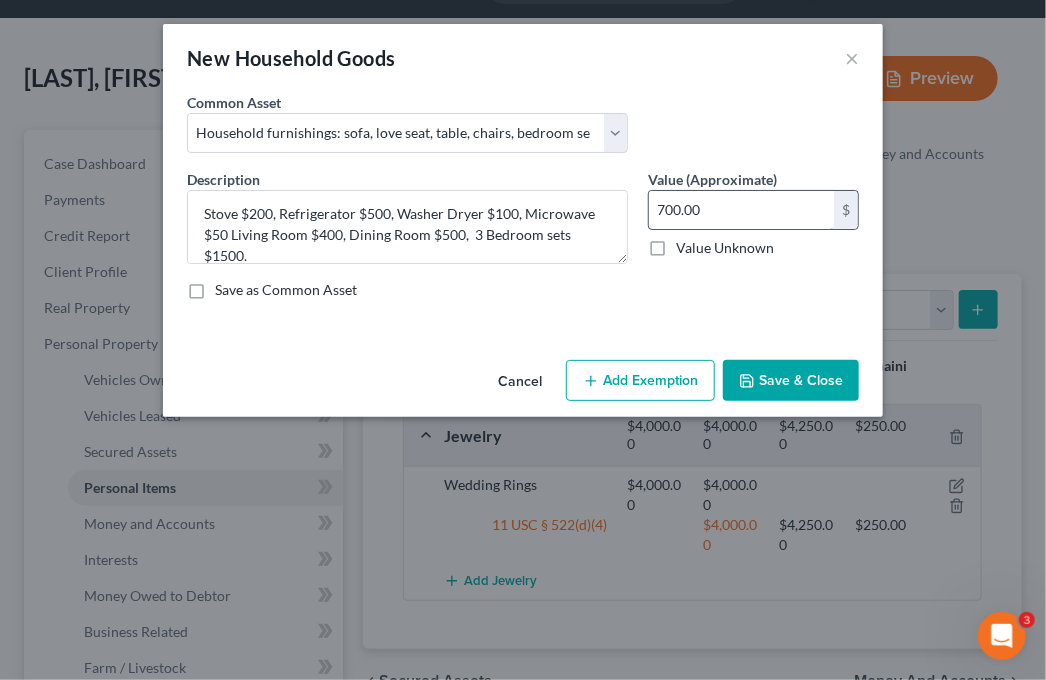click on "700.00" at bounding box center [741, 210] 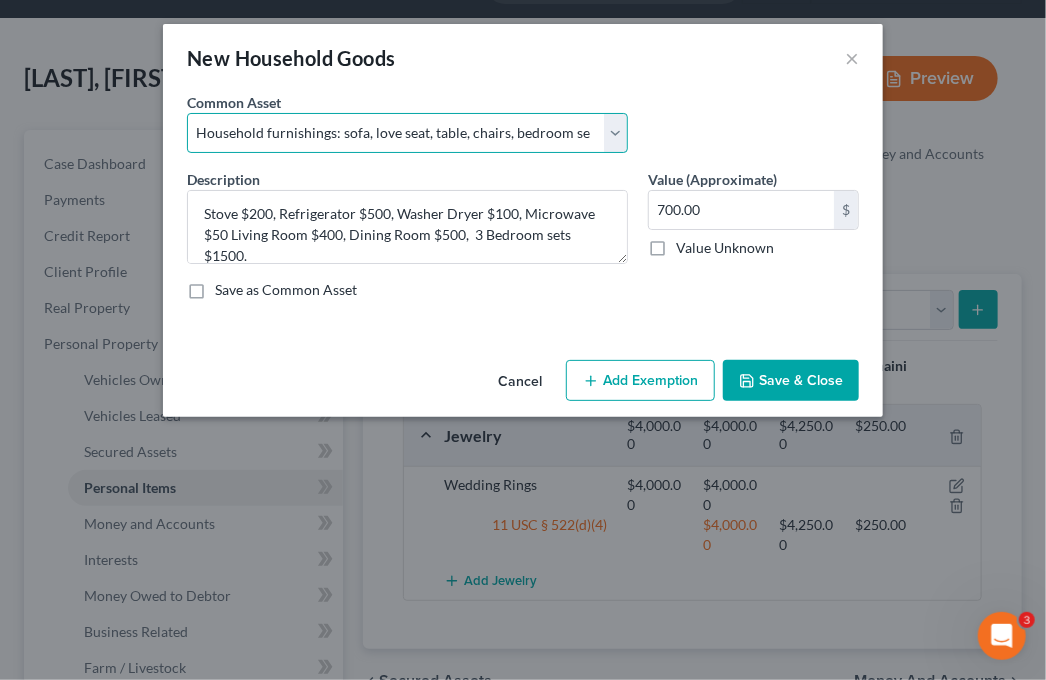 click on "Select Household furniture (no one item valued over $500): Sofa, love seat, kitchen table and chairs, bed frames (4), dressers (4), end table. Cookware, dishes, eating utensils. Cookware, dishes, eating utensils. Bedroom Set (Bed frame, mattress, dressers and end tables with no one piece valued over $625). Household furnishings: sofa, love seat, table, chairs, bedroom sets (2) and refrigerator" at bounding box center (407, 133) 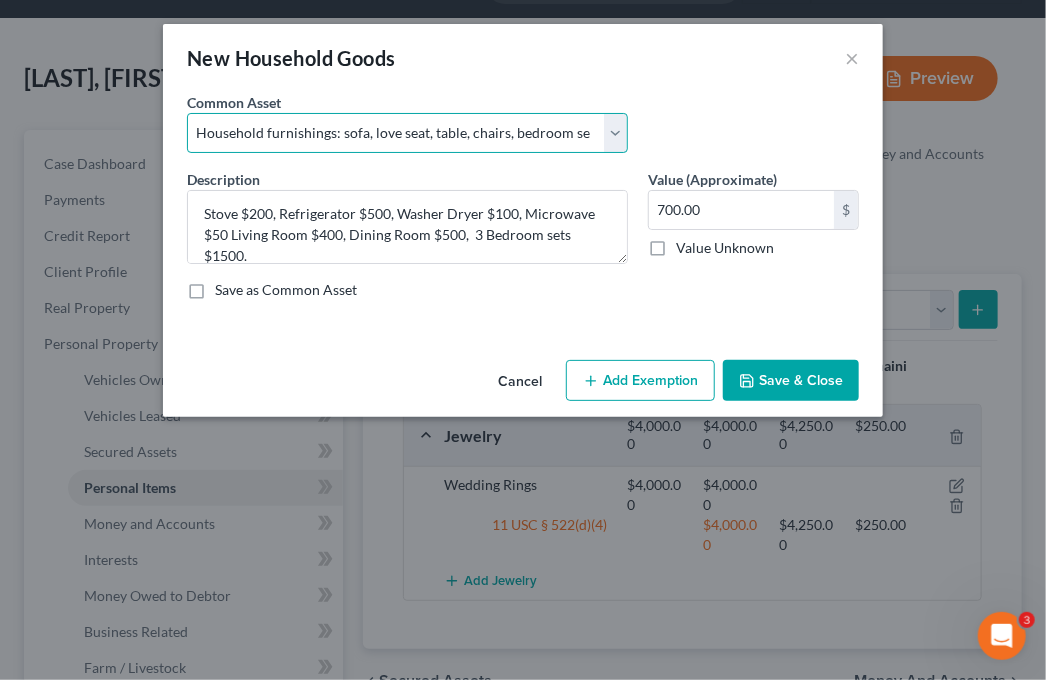 click on "Select Household furniture (no one item valued over $500): Sofa, love seat, kitchen table and chairs, bed frames (4), dressers (4), end table. Cookware, dishes, eating utensils. Cookware, dishes, eating utensils. Bedroom Set (Bed frame, mattress, dressers and end tables with no one piece valued over $625). Household furnishings: sofa, love seat, table, chairs, bedroom sets (2) and refrigerator" at bounding box center (407, 133) 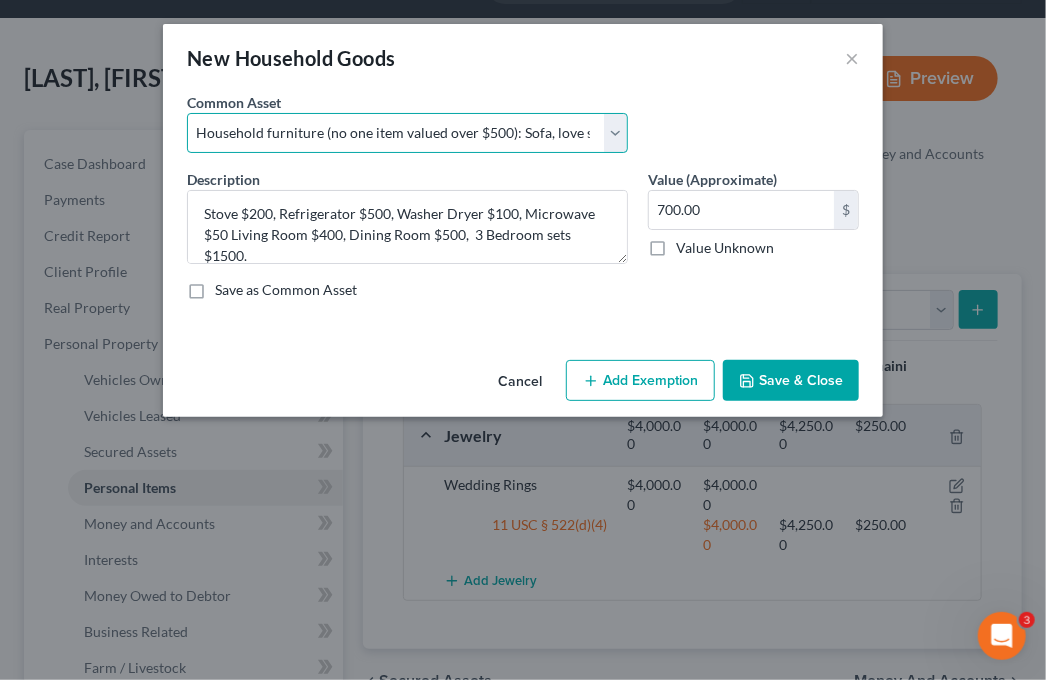 click on "Select Household furniture (no one item valued over $500): Sofa, love seat, kitchen table and chairs, bed frames (4), dressers (4), end table. Cookware, dishes, eating utensils. Cookware, dishes, eating utensils. Bedroom Set (Bed frame, mattress, dressers and end tables with no one piece valued over $625). Household furnishings: sofa, love seat, table, chairs, bedroom sets (2) and refrigerator" at bounding box center (407, 133) 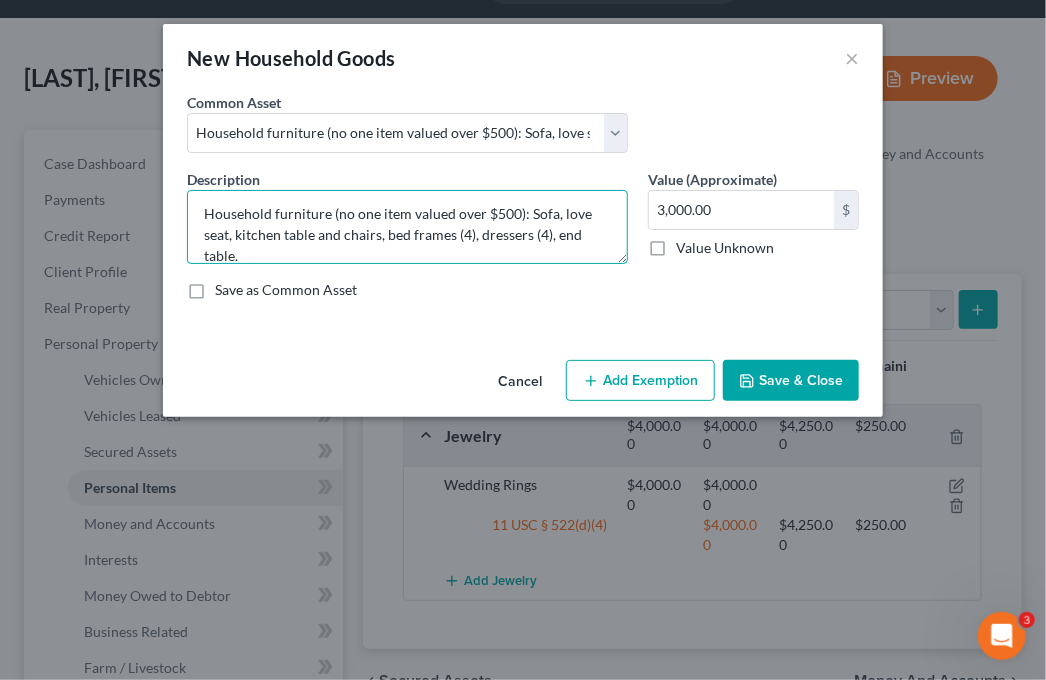 click on "Household furniture (no one item valued over $500): Sofa, love seat, kitchen table and chairs, bed frames (4), dressers (4), end table." at bounding box center [407, 227] 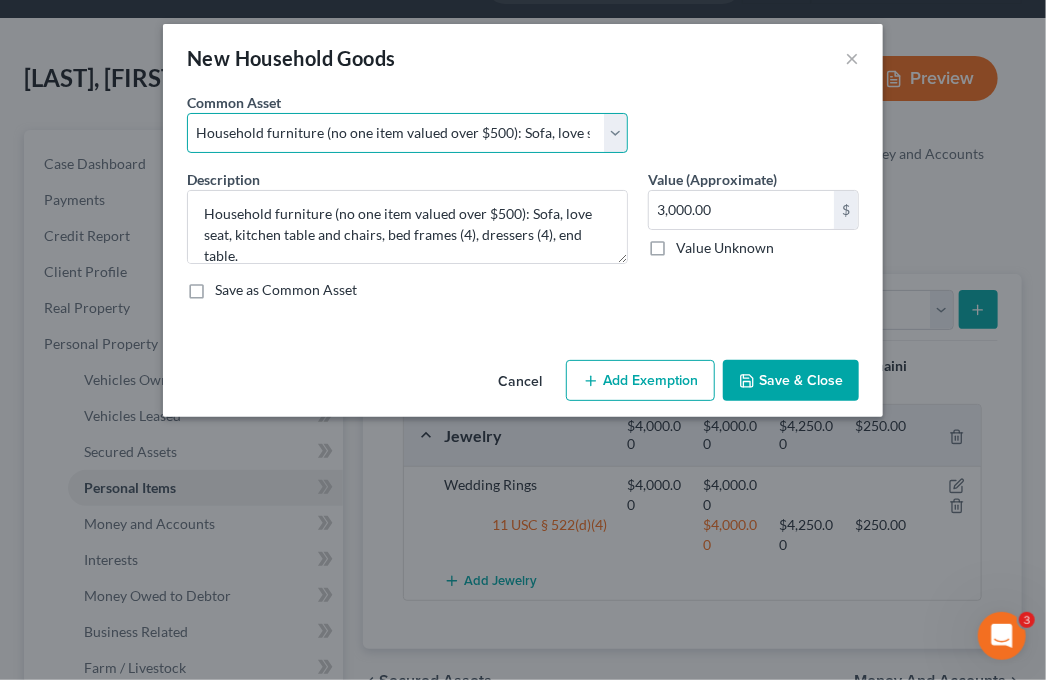 click on "Select Household furniture (no one item valued over $500): Sofa, love seat, kitchen table and chairs, bed frames (4), dressers (4), end table. Cookware, dishes, eating utensils. Cookware, dishes, eating utensils. Bedroom Set (Bed frame, mattress, dressers and end tables with no one piece valued over $625). Household furnishings: sofa, love seat, table, chairs, bedroom sets (2) and refrigerator" at bounding box center [407, 133] 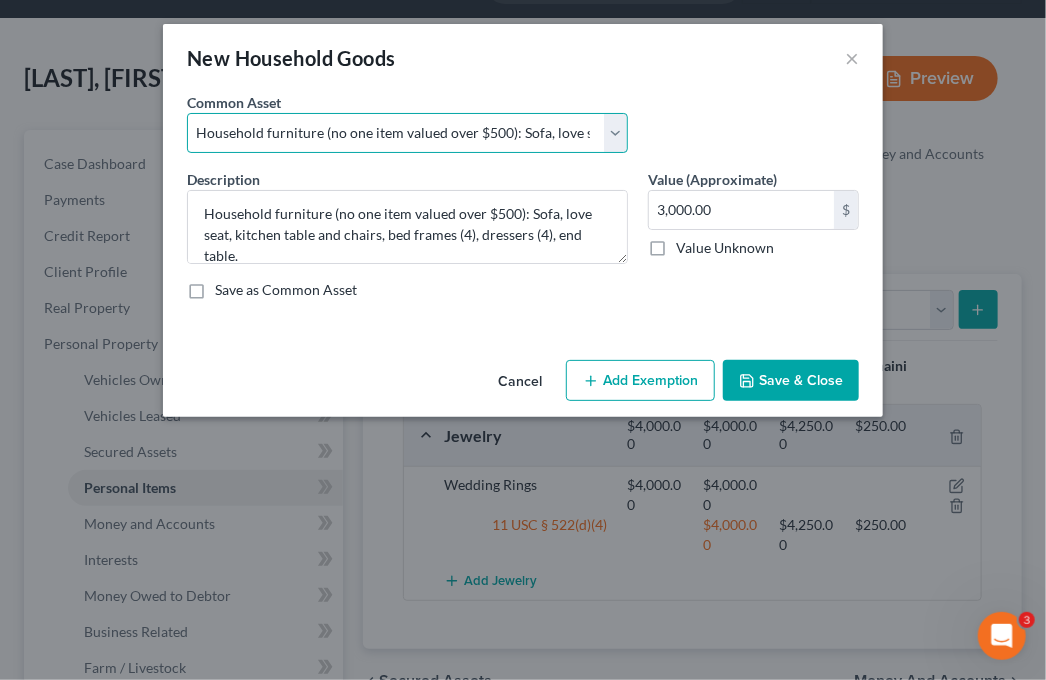 select on "4" 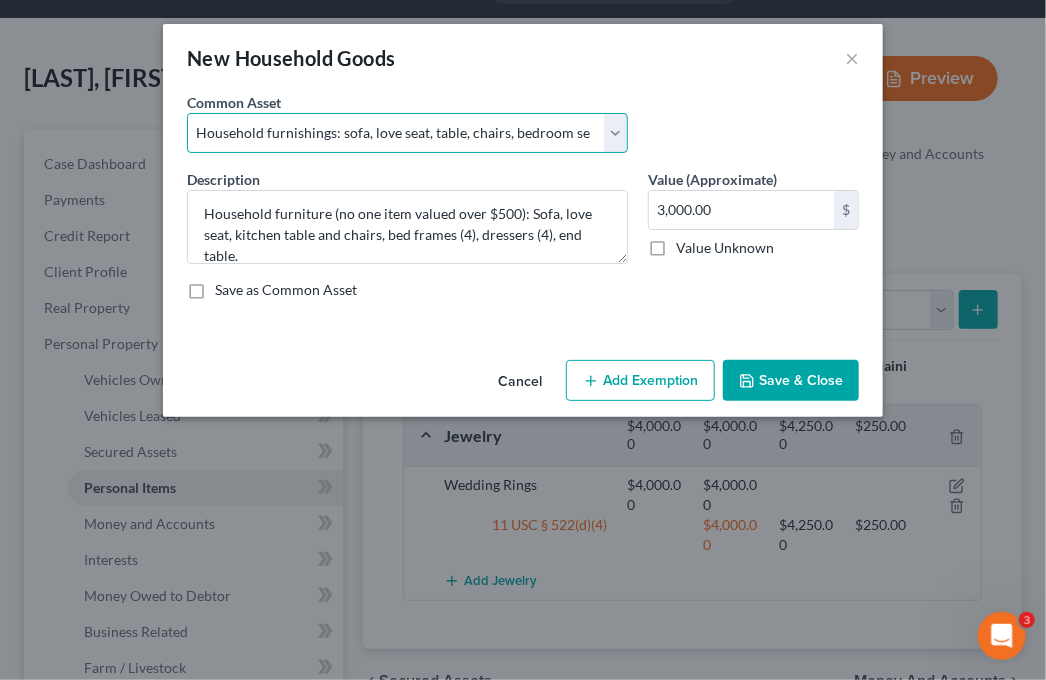 click on "Select Household furniture (no one item valued over $500): Sofa, love seat, kitchen table and chairs, bed frames (4), dressers (4), end table. Cookware, dishes, eating utensils. Cookware, dishes, eating utensils. Bedroom Set (Bed frame, mattress, dressers and end tables with no one piece valued over $625). Household furnishings: sofa, love seat, table, chairs, bedroom sets (2) and refrigerator" at bounding box center (407, 133) 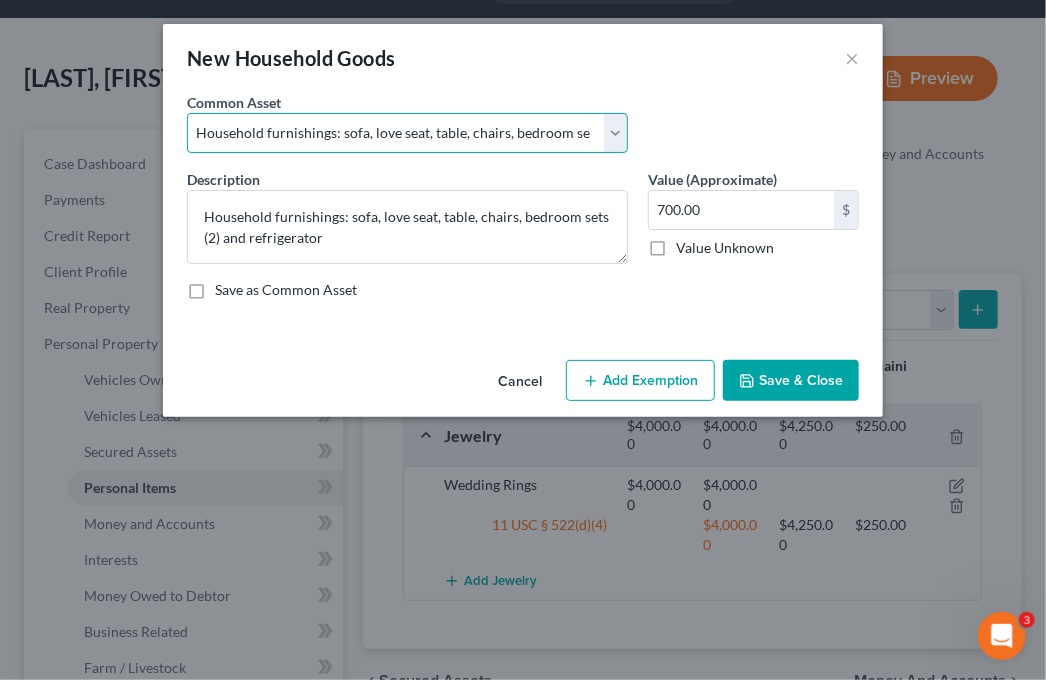 scroll, scrollTop: 0, scrollLeft: 0, axis: both 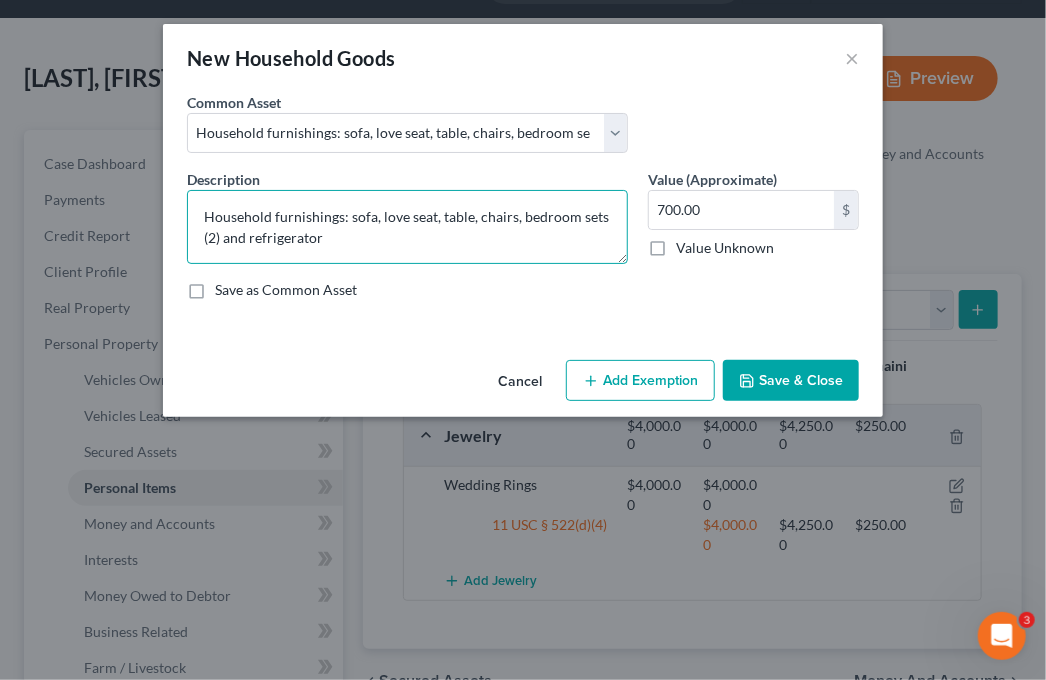 click on "Household furnishings: sofa, love seat, table, chairs, bedroom sets (2) and refrigerator" at bounding box center (407, 227) 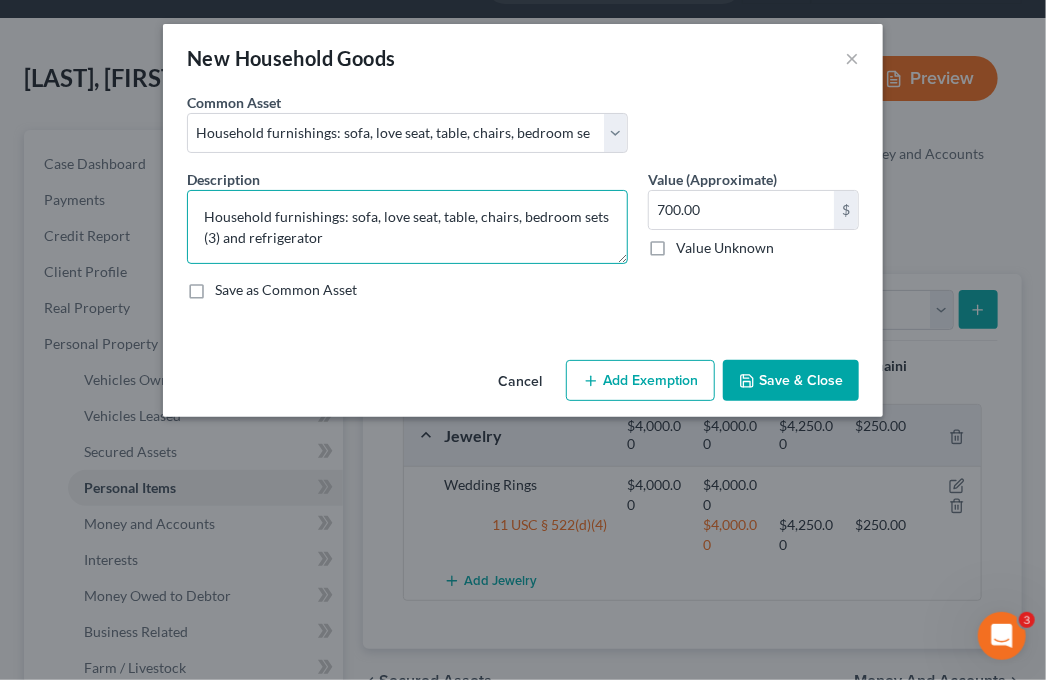 click on "Household furnishings: sofa, love seat, table, chairs, bedroom sets (3) and refrigerator" at bounding box center [407, 227] 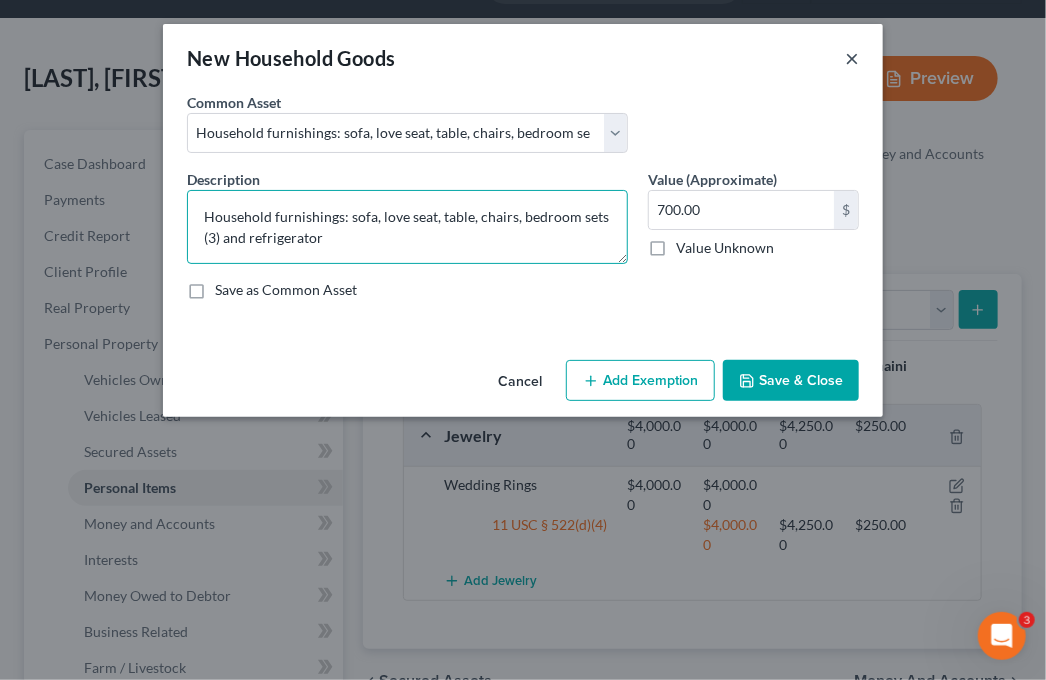 type on "Household furnishings: sofa, love seat, table, chairs, bedroom sets (3) and refrigerator" 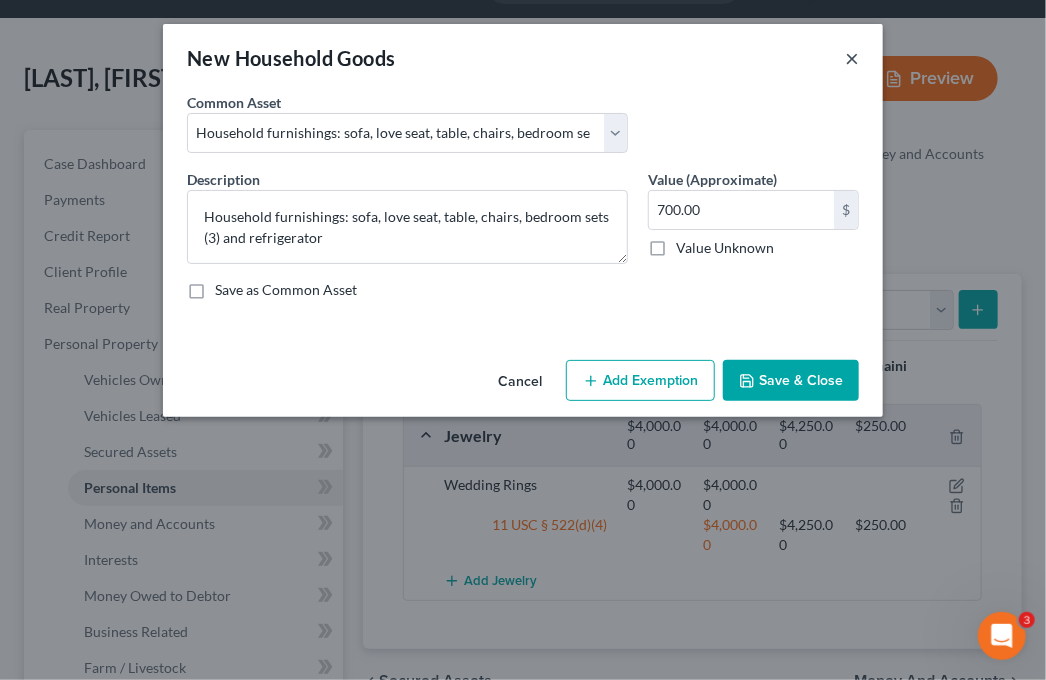 click on "×" at bounding box center (852, 58) 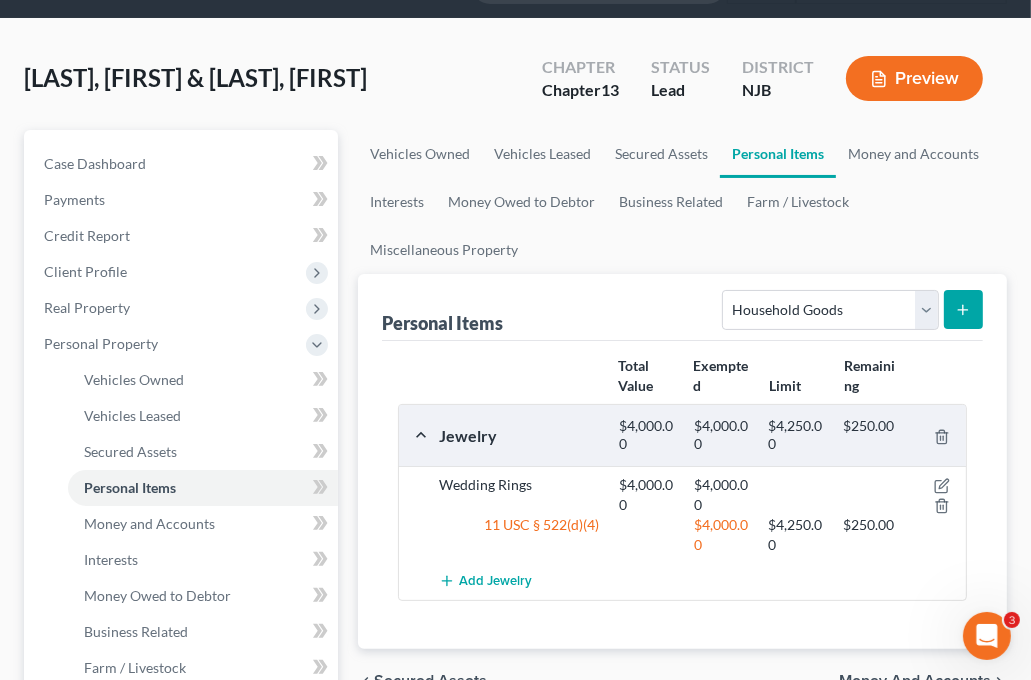 click 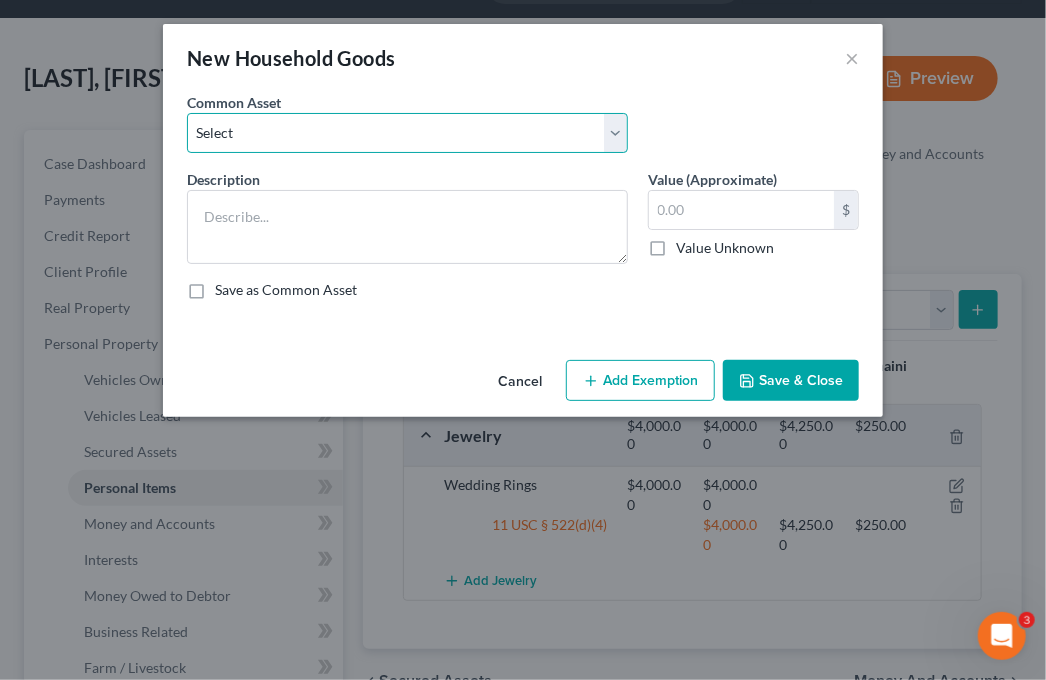 click on "Select Household furniture (no one item valued over $500): Sofa, love seat, kitchen table and chairs, bed frames (4), dressers (4), end table. Cookware, dishes, eating utensils. Cookware, dishes, eating utensils. Bedroom Set (Bed frame, mattress, dressers and end tables with no one piece valued over $625). Household furnishings: sofa, love seat, table, chairs, bedroom sets (2) and refrigerator" at bounding box center (407, 133) 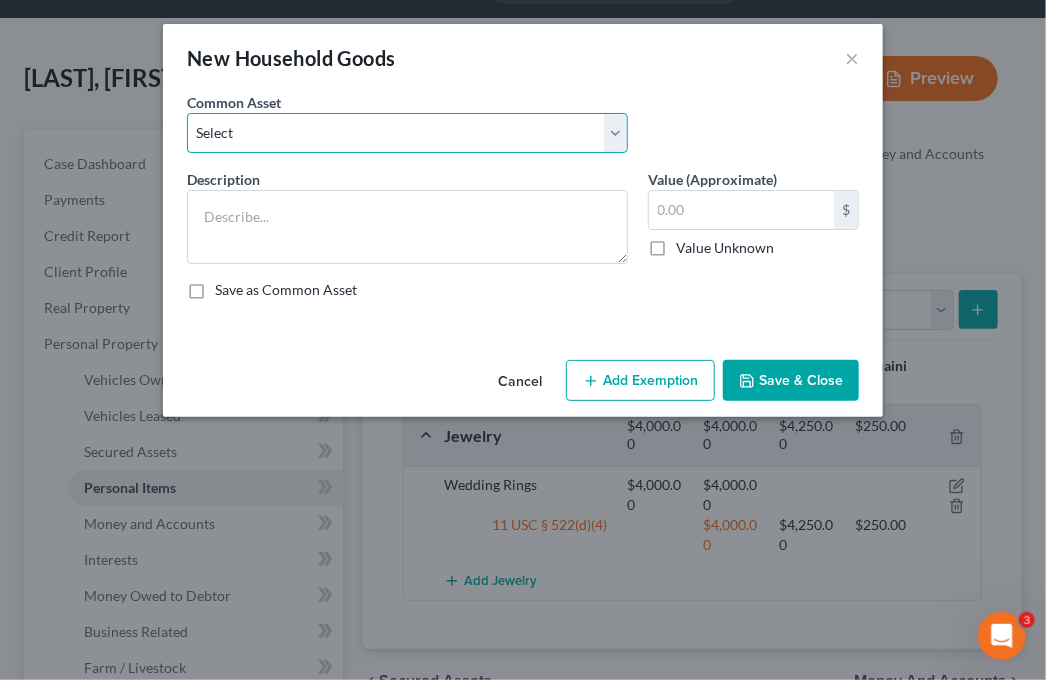 select on "0" 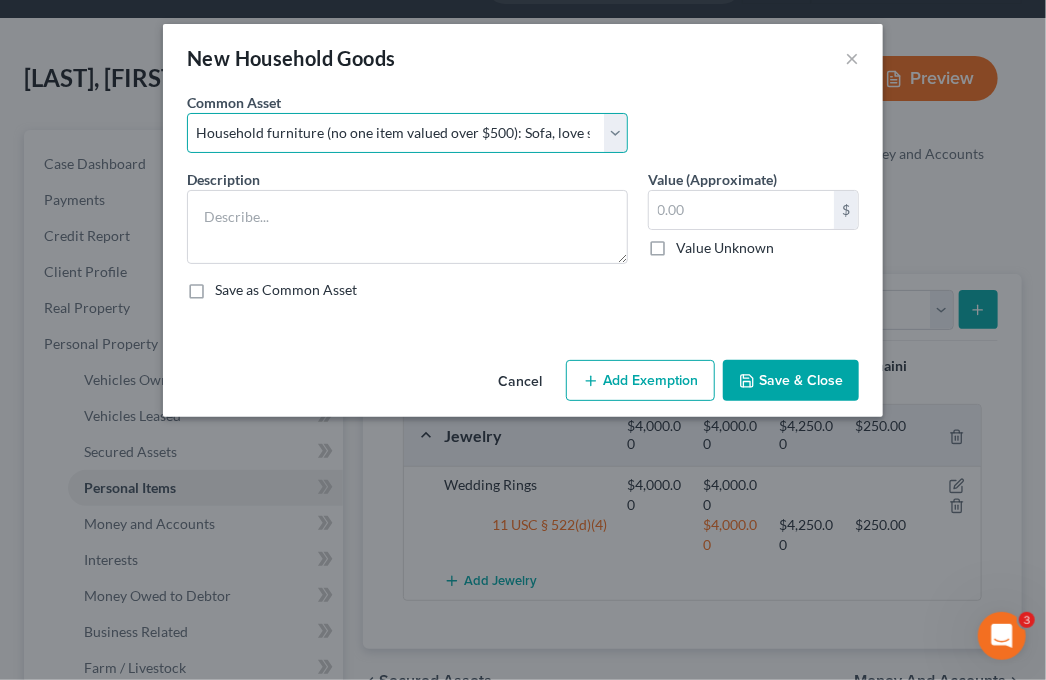 click on "Select Household furniture (no one item valued over $500): Sofa, love seat, kitchen table and chairs, bed frames (4), dressers (4), end table. Cookware, dishes, eating utensils. Cookware, dishes, eating utensils. Bedroom Set (Bed frame, mattress, dressers and end tables with no one piece valued over $625). Household furnishings: sofa, love seat, table, chairs, bedroom sets (2) and refrigerator" at bounding box center [407, 133] 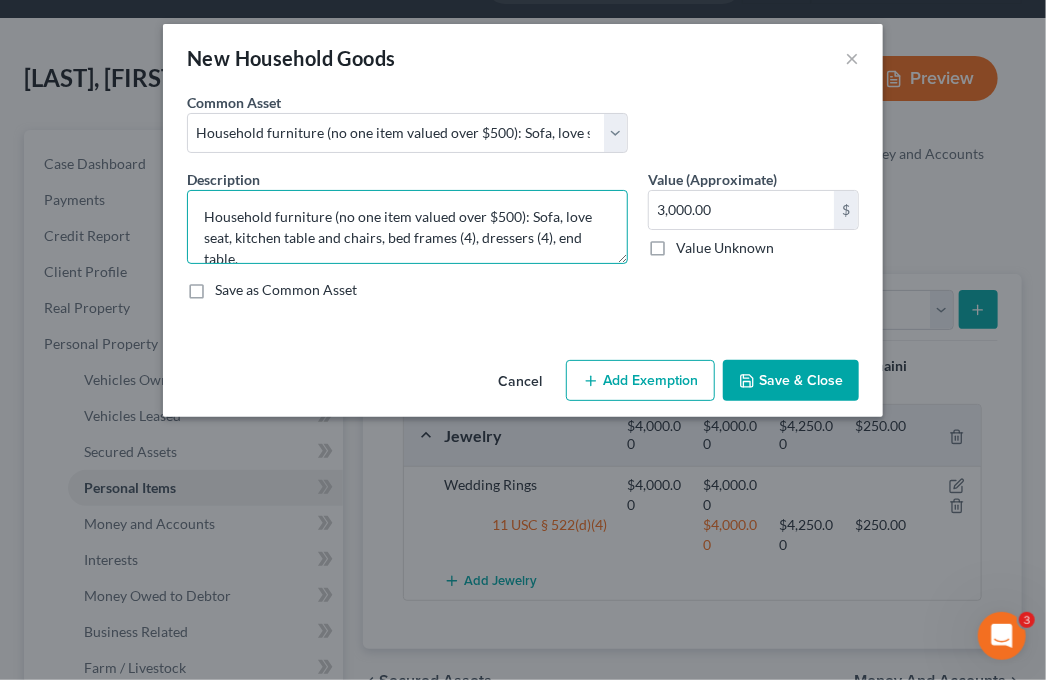 drag, startPoint x: 261, startPoint y: 255, endPoint x: 191, endPoint y: 215, distance: 80.622574 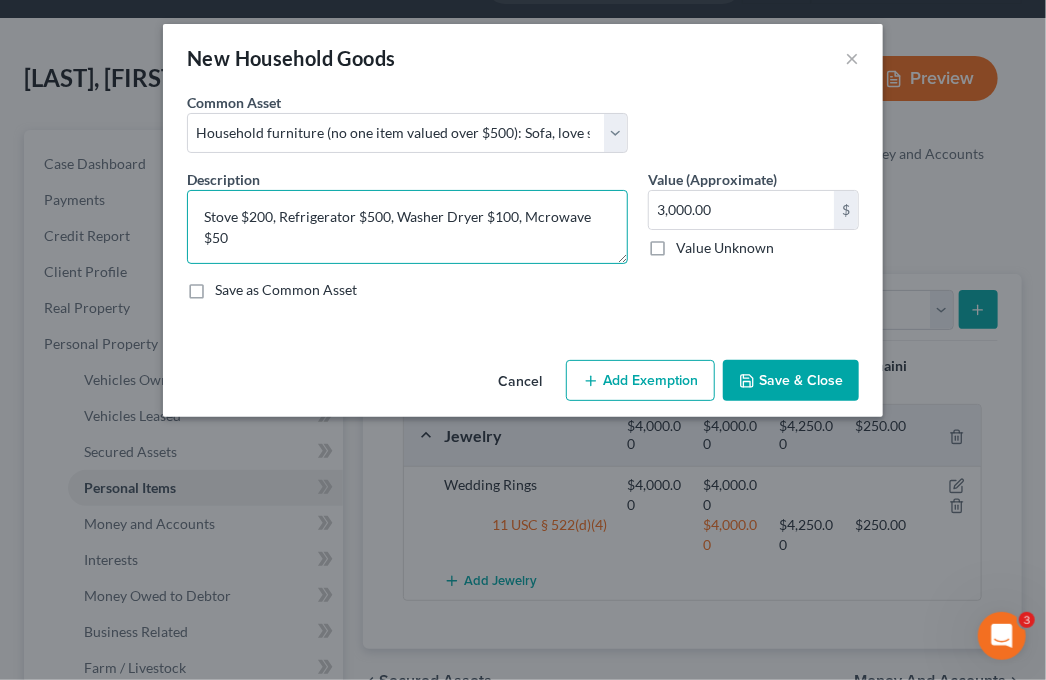click on "Stove $200, Refrigerator $500, Washer Dryer $100, Mcrowave $50" at bounding box center [407, 227] 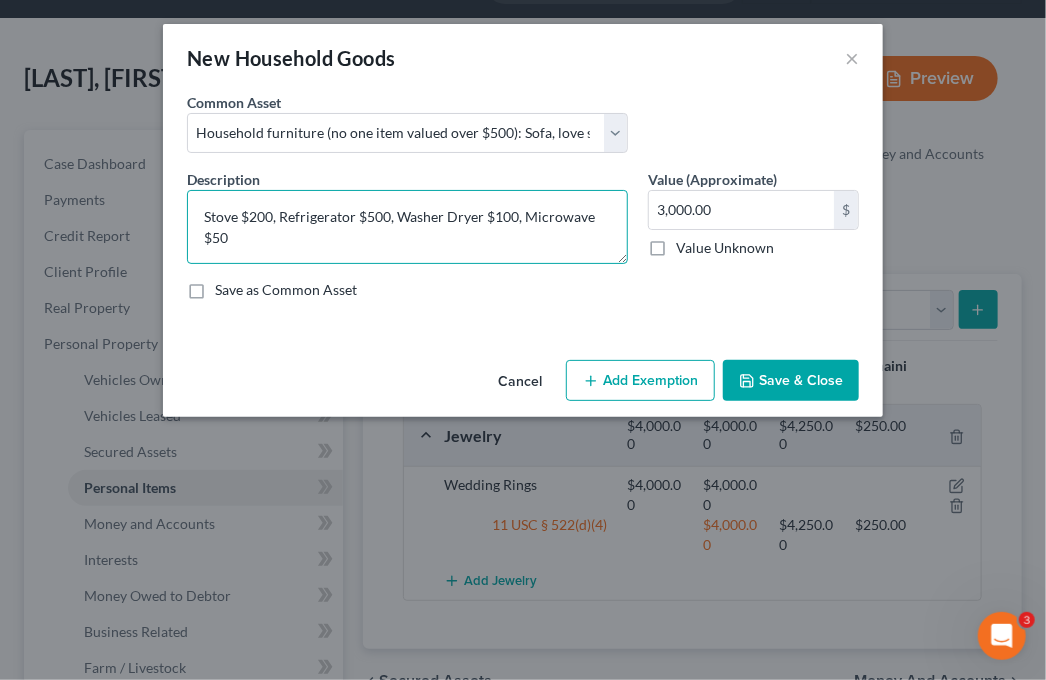click on "Stove $200, Refrigerator $500, Washer Dryer $100, Microwave $50" at bounding box center (407, 227) 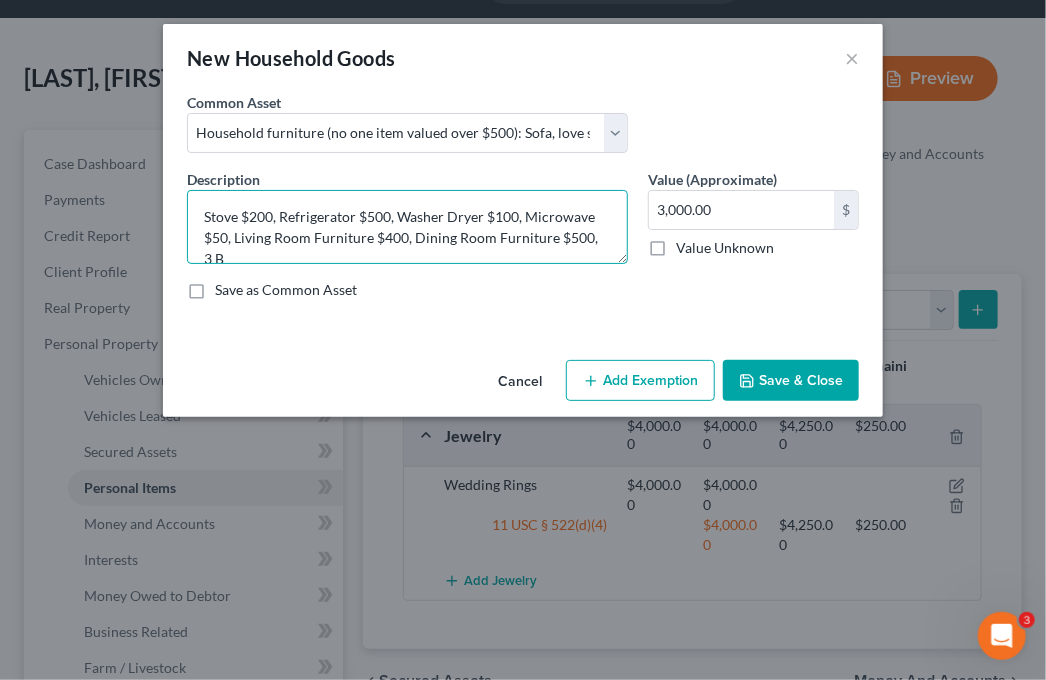 scroll, scrollTop: 3, scrollLeft: 0, axis: vertical 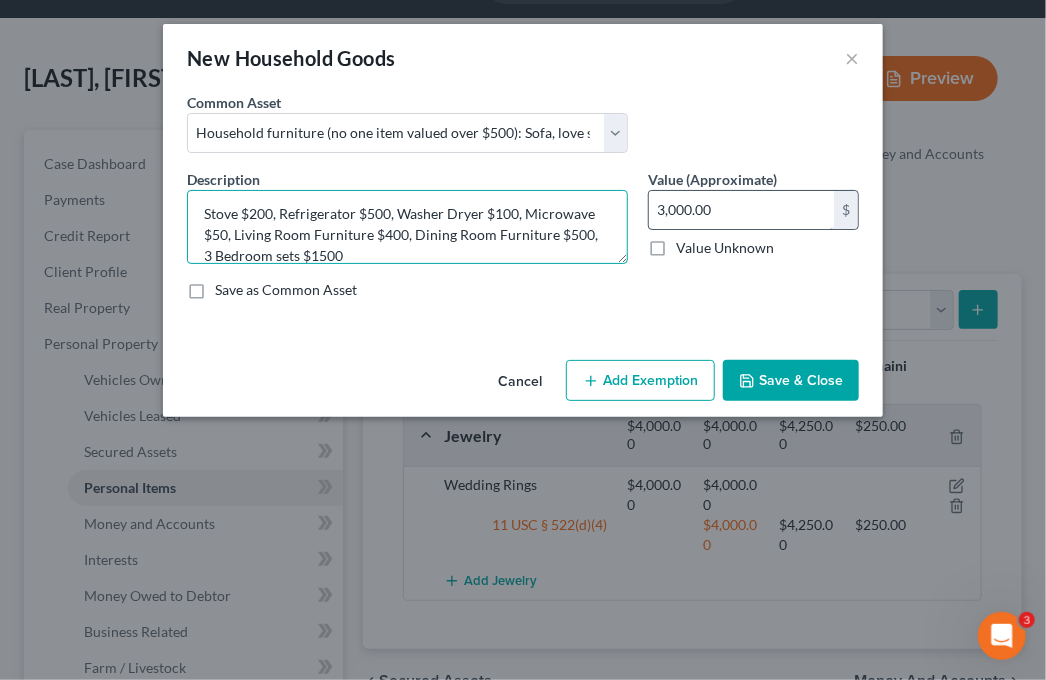 type on "Stove $200, Refrigerator $500, Washer Dryer $100, Microwave $50, Living Room Furniture $400, Dining Room Furniture $500,  3 Bedroom sets $1500" 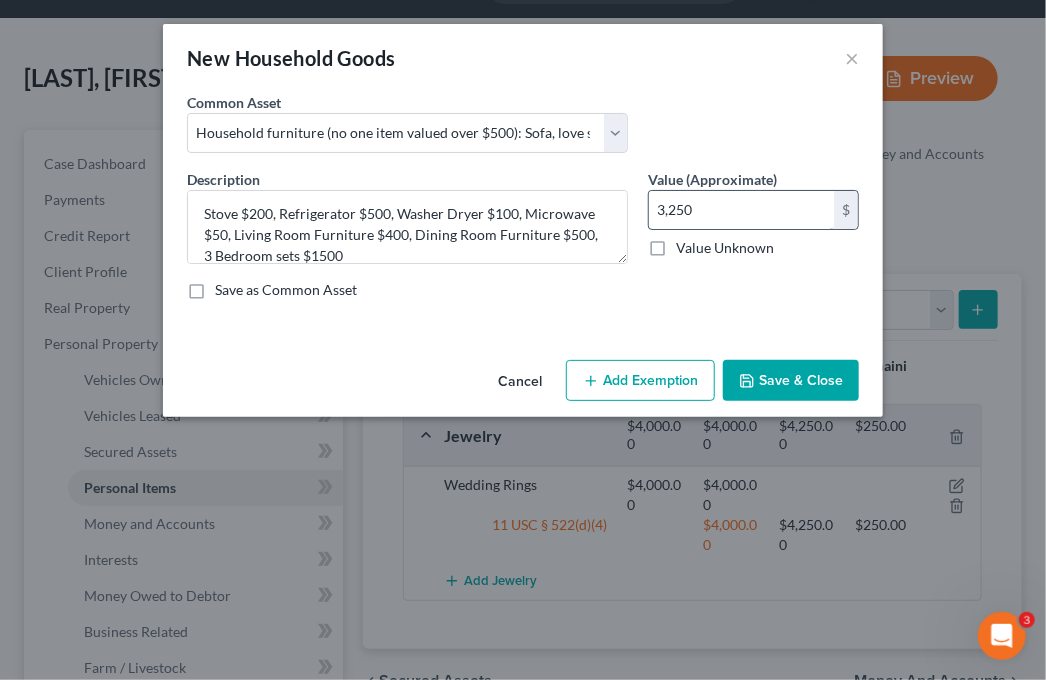 click on "3,250" at bounding box center [741, 210] 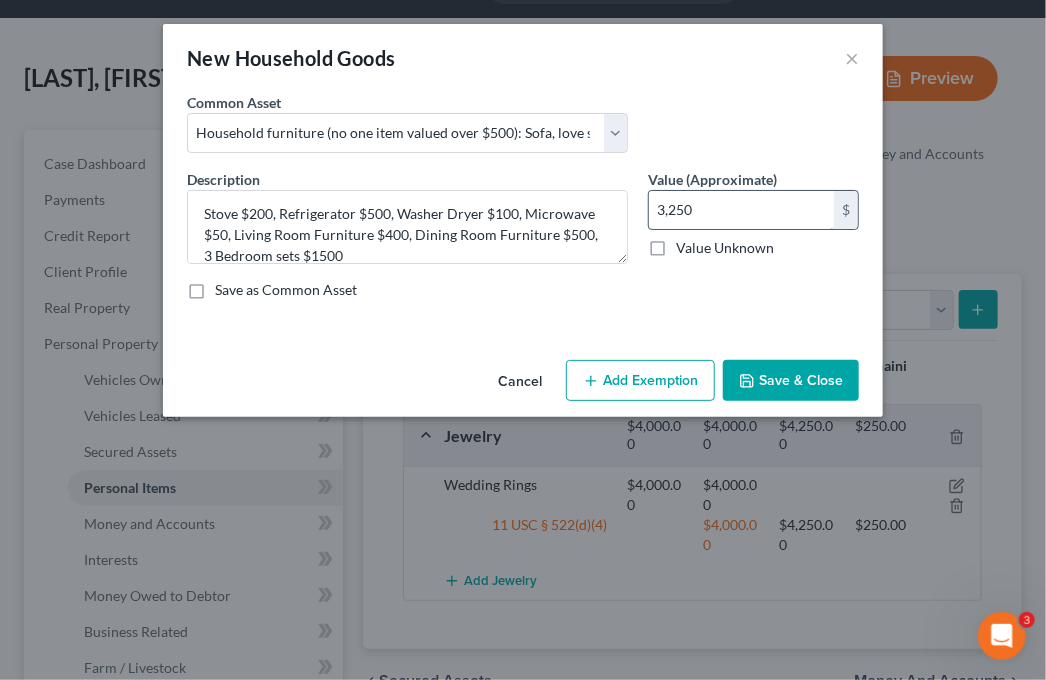 click on "3,250" at bounding box center (741, 210) 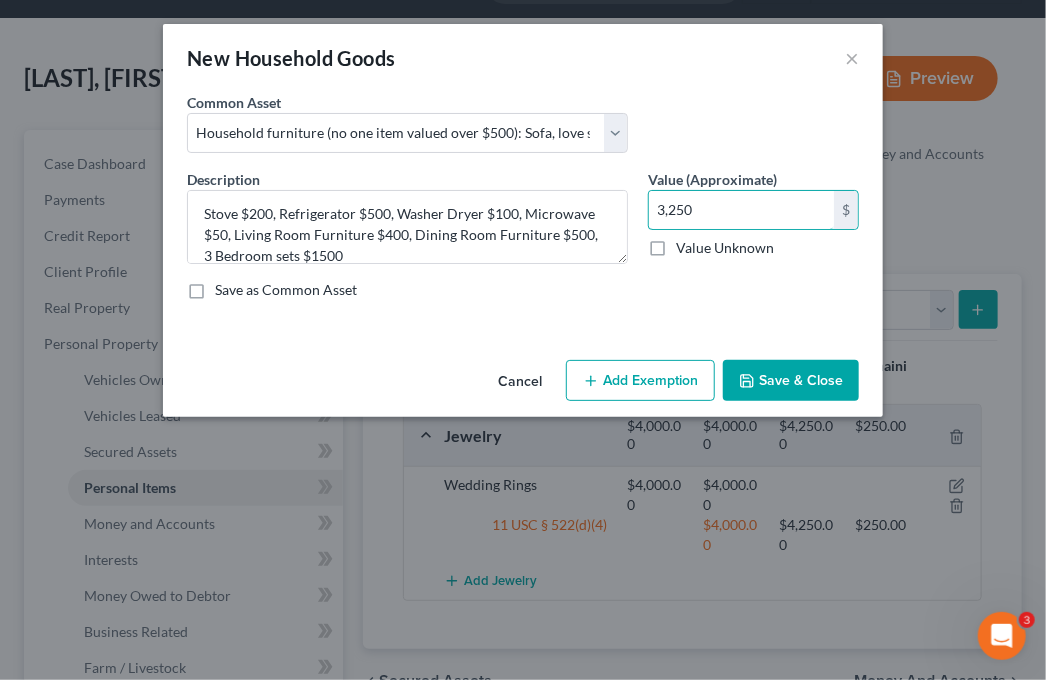 type on "3,250" 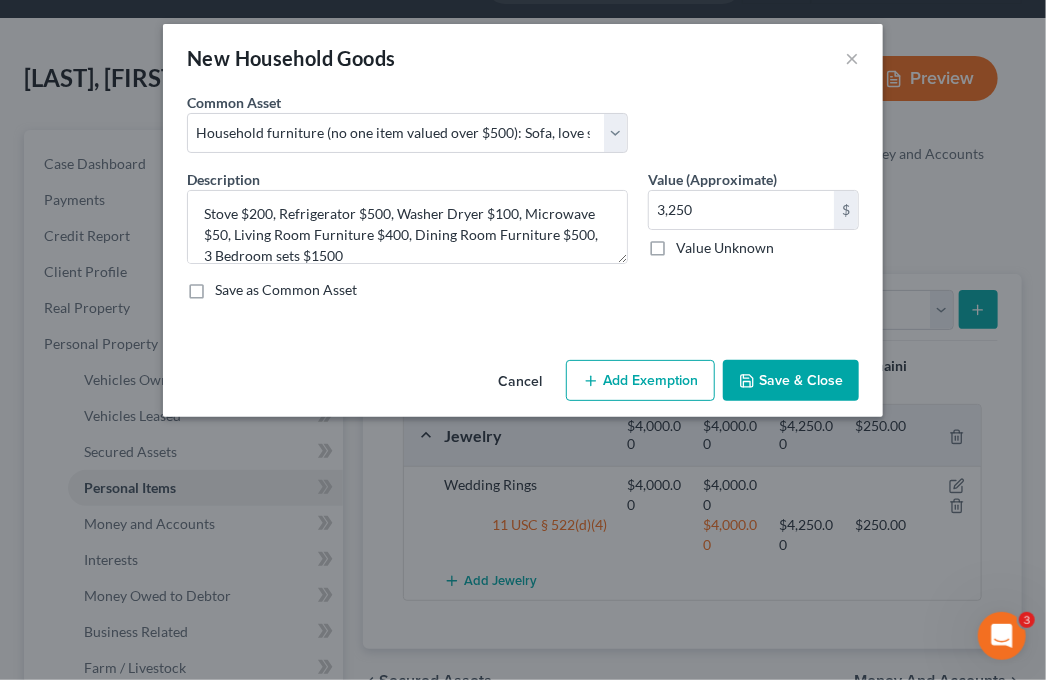 click on "Add Exemption" at bounding box center [640, 381] 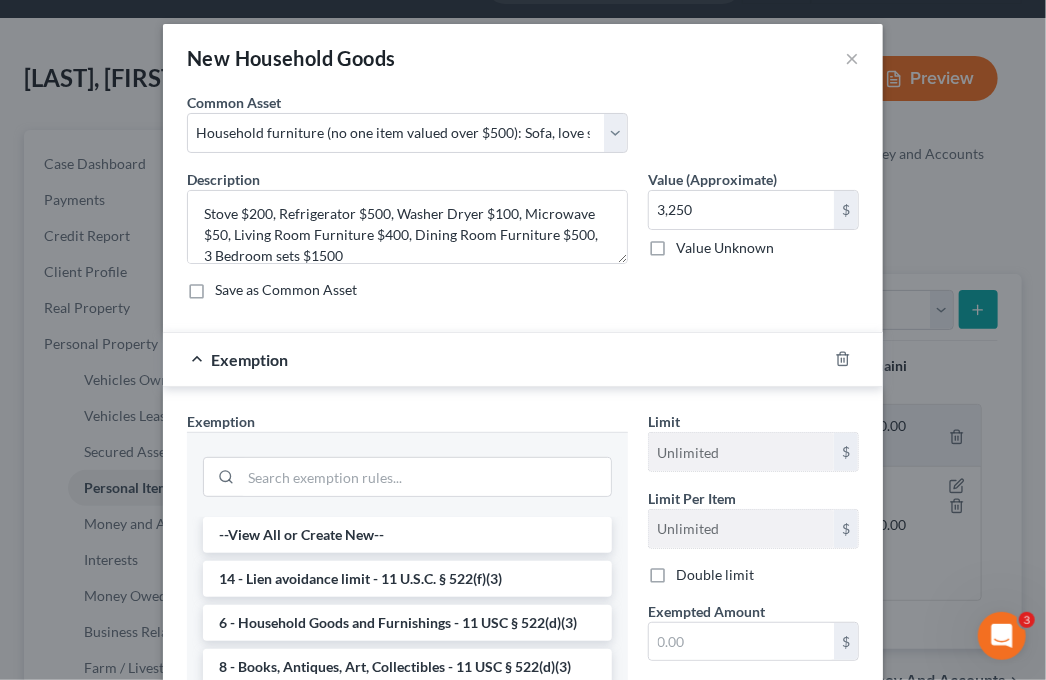 scroll, scrollTop: 100, scrollLeft: 0, axis: vertical 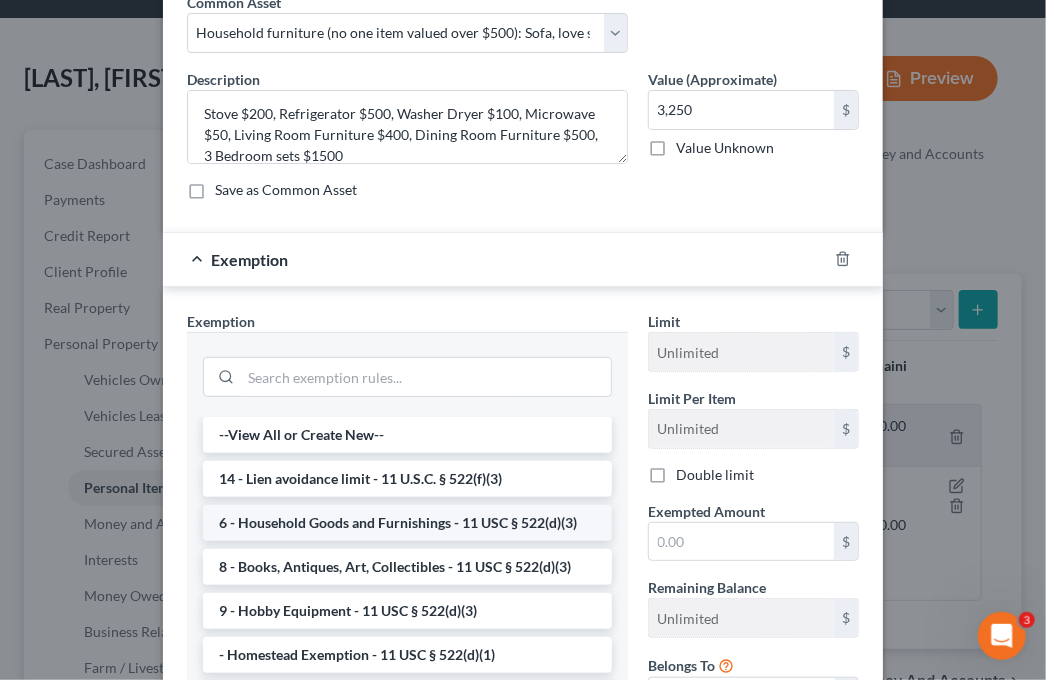click on "6 - Household Goods and Furnishings - 11 USC § 522(d)(3)" at bounding box center (407, 523) 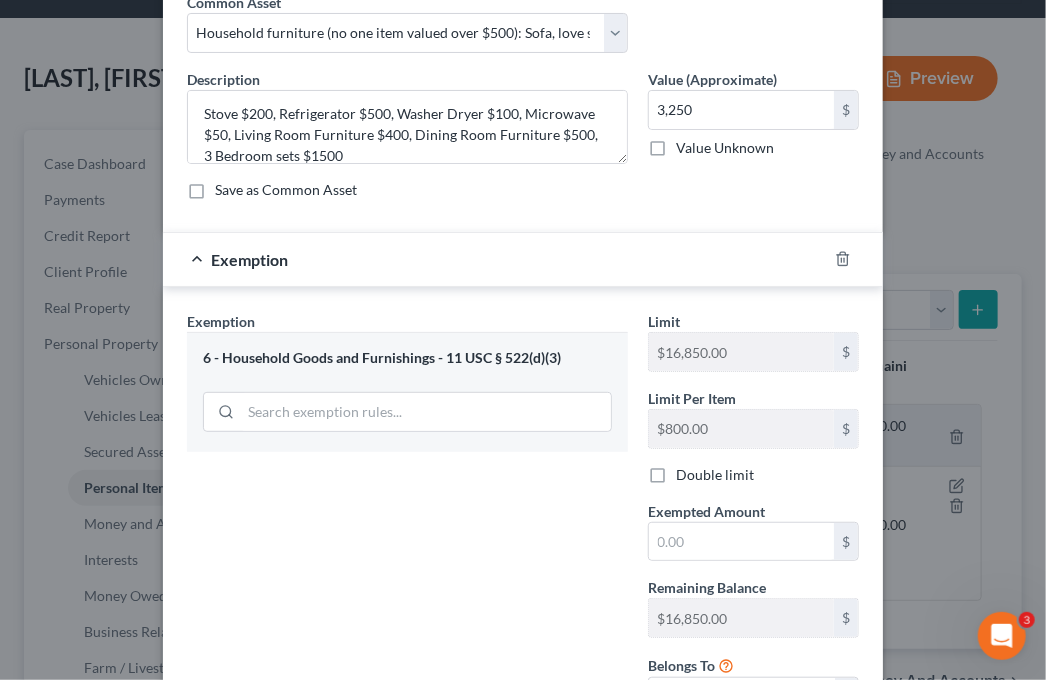 scroll, scrollTop: 200, scrollLeft: 0, axis: vertical 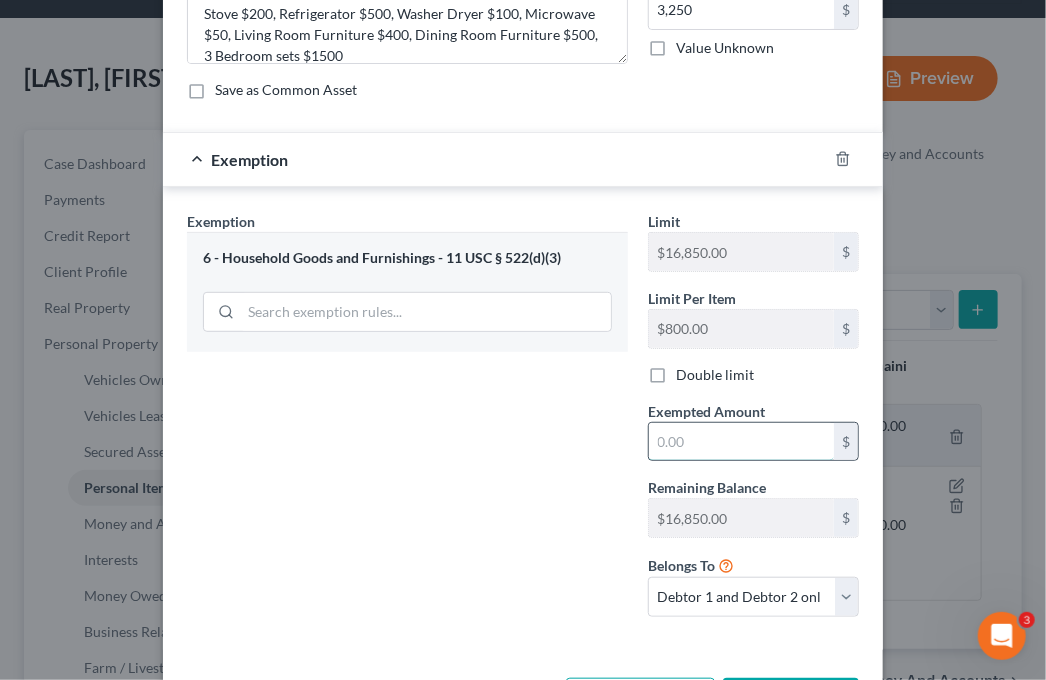 click at bounding box center (741, 442) 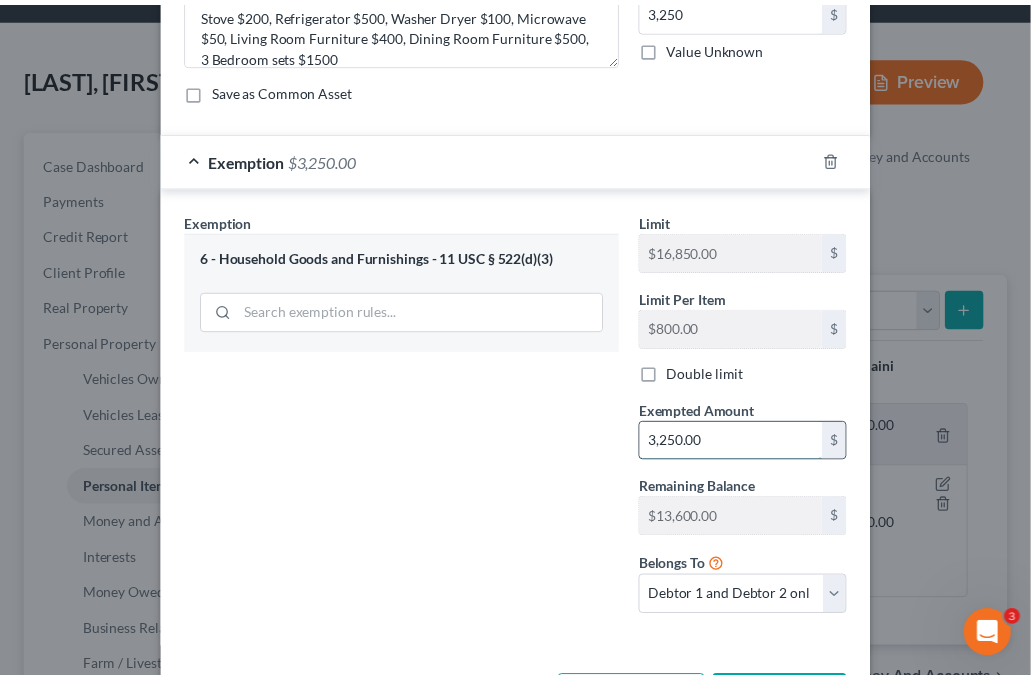 scroll, scrollTop: 276, scrollLeft: 0, axis: vertical 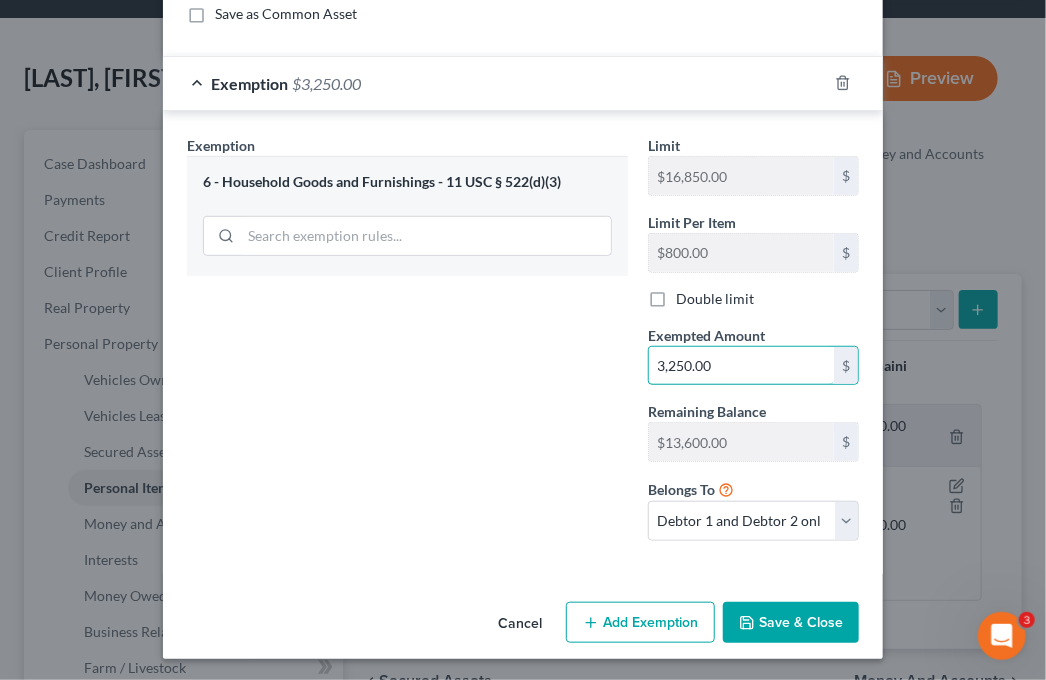 type on "3,250.00" 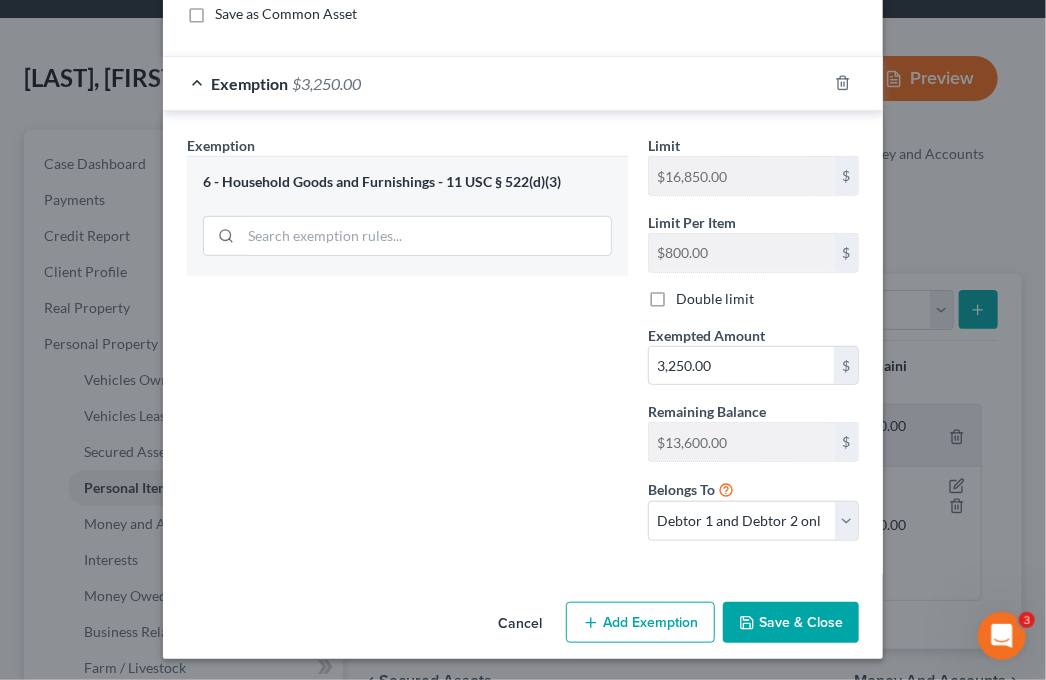 click on "Save & Close" at bounding box center [791, 623] 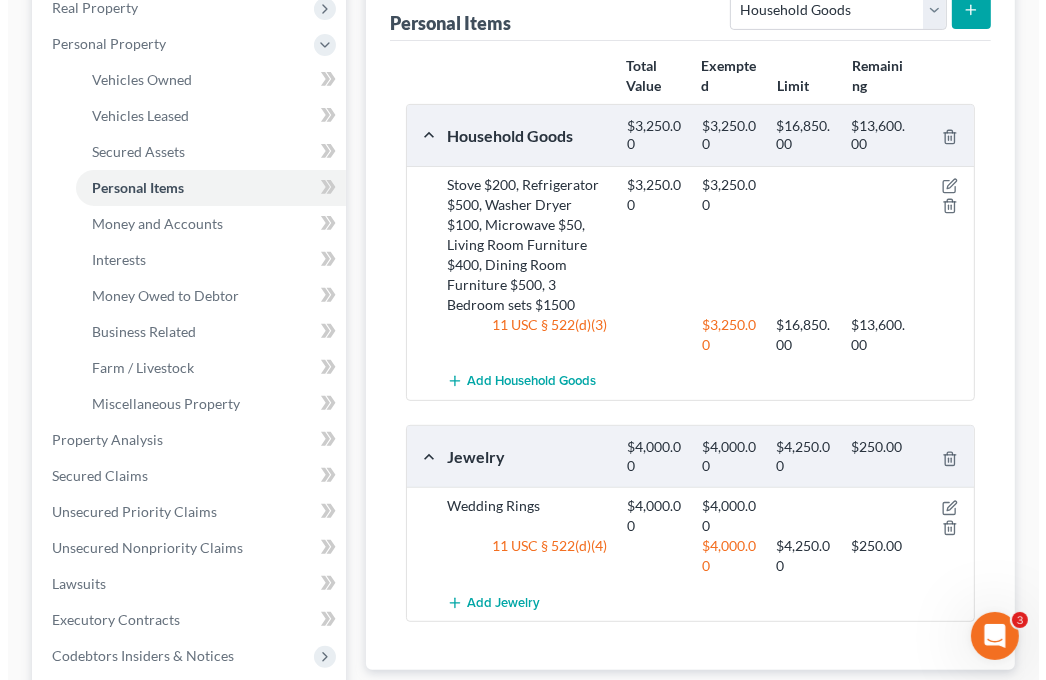 scroll, scrollTop: 100, scrollLeft: 0, axis: vertical 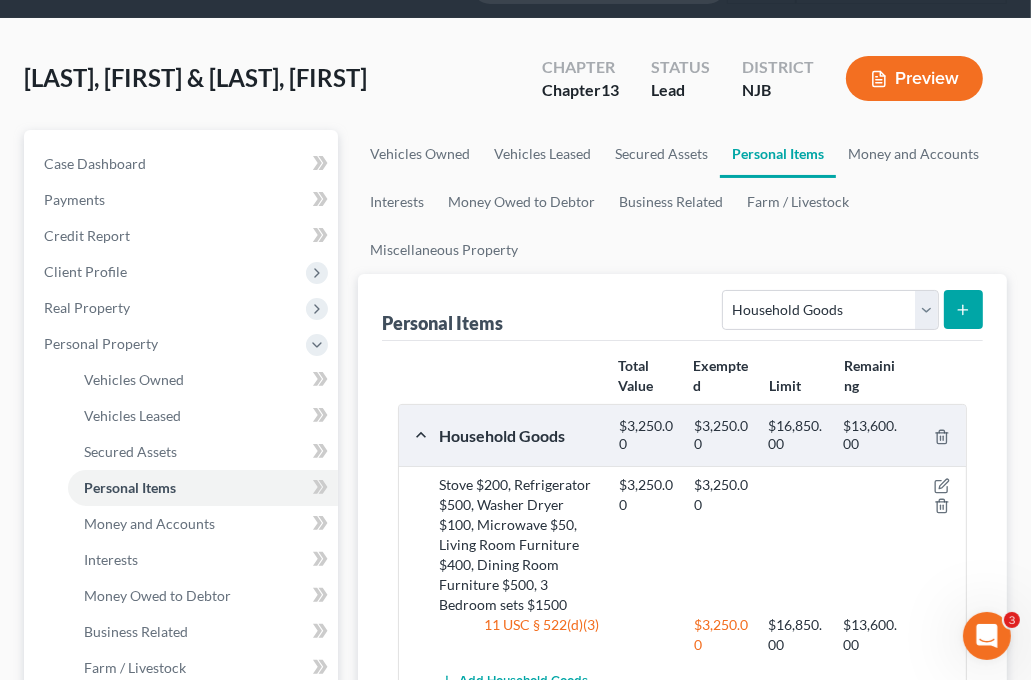 click 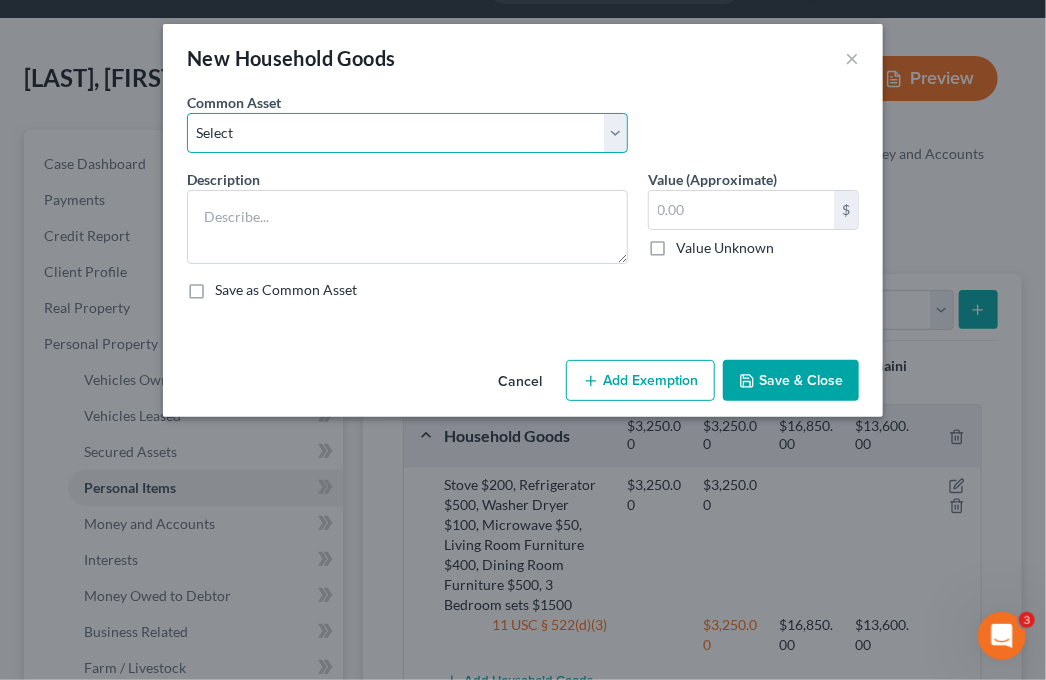 click on "Select Household furniture (no one item valued over $500): Sofa, love seat, kitchen table and chairs, bed frames (4), dressers (4), end table. Cookware, dishes, eating utensils. Cookware, dishes, eating utensils. Bedroom Set (Bed frame, mattress, dressers and end tables with no one piece valued over $625). Household furnishings: sofa, love seat, table, chairs, bedroom sets (2) and refrigerator" at bounding box center [407, 133] 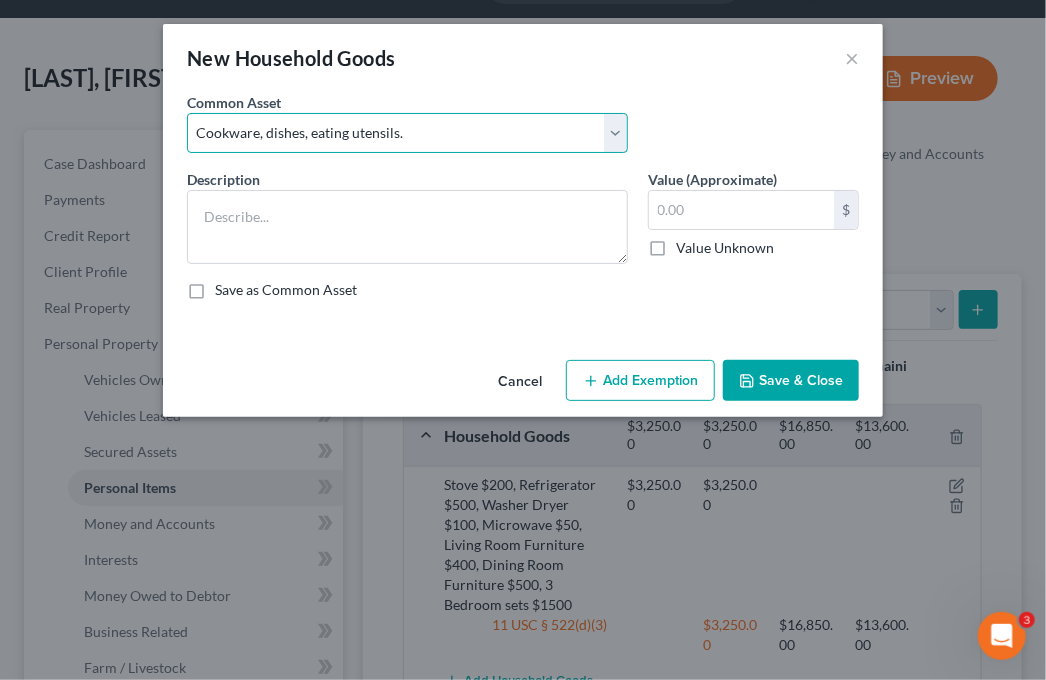 click on "Select Household furniture (no one item valued over $500): Sofa, love seat, kitchen table and chairs, bed frames (4), dressers (4), end table. Cookware, dishes, eating utensils. Cookware, dishes, eating utensils. Bedroom Set (Bed frame, mattress, dressers and end tables with no one piece valued over $625). Household furnishings: sofa, love seat, table, chairs, bedroom sets (2) and refrigerator" at bounding box center (407, 133) 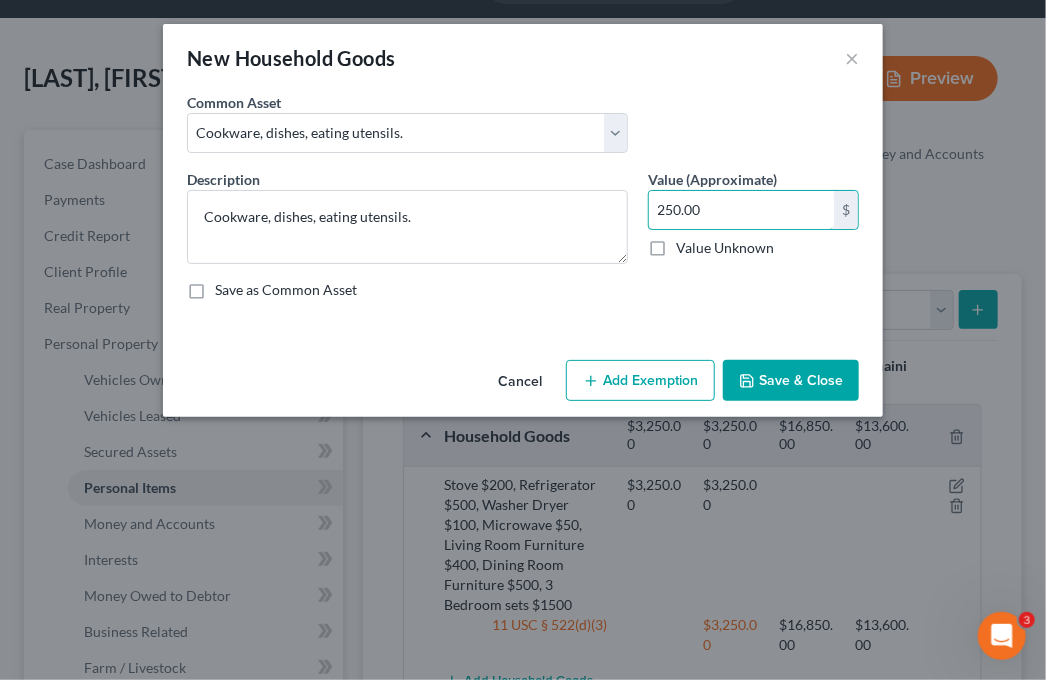 type on "250.00" 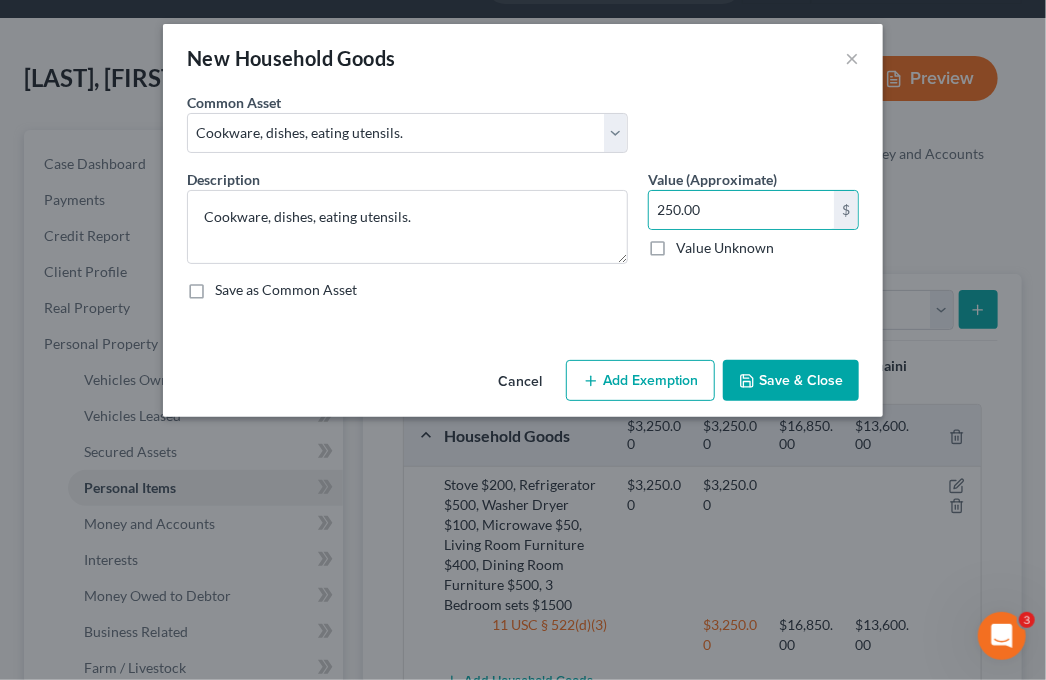 click on "Add Exemption" at bounding box center [640, 381] 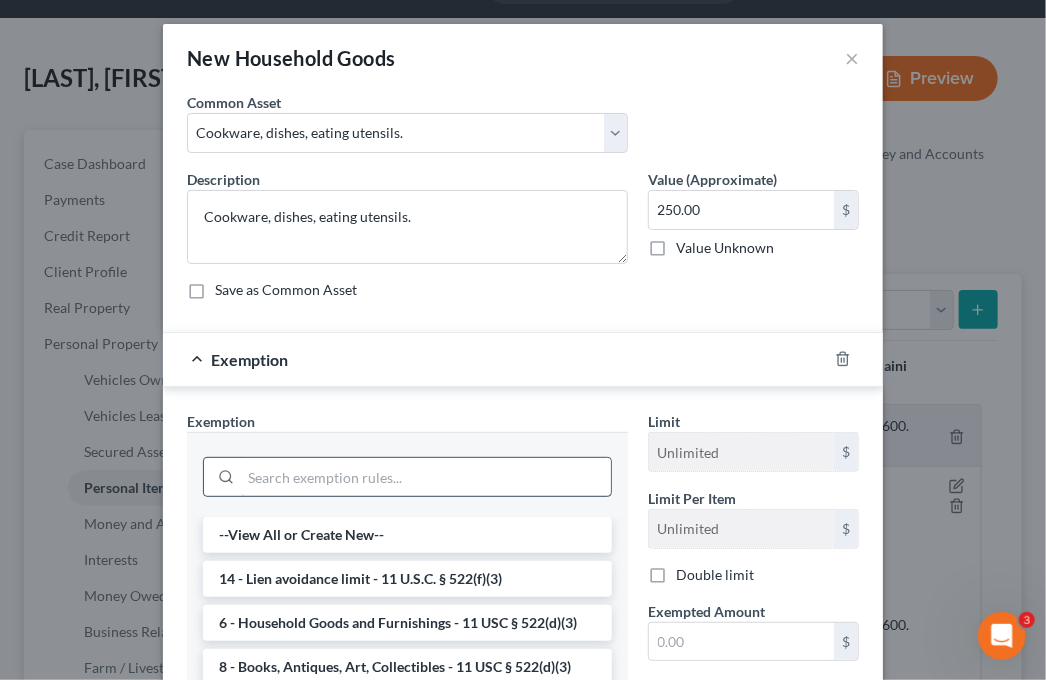 scroll, scrollTop: 100, scrollLeft: 0, axis: vertical 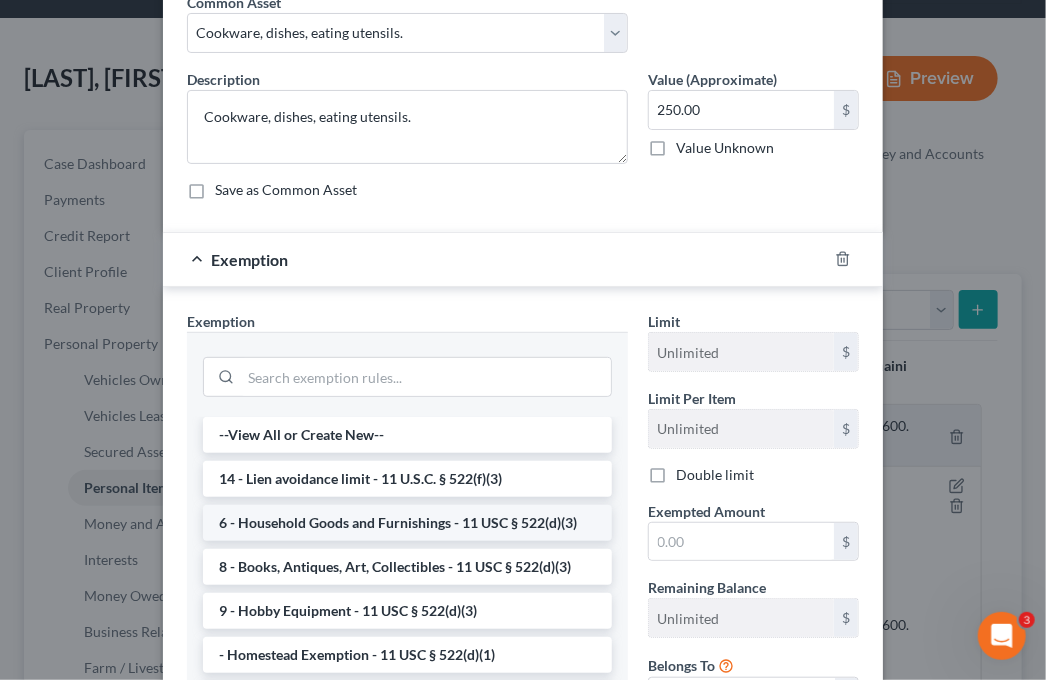 click on "6 - Household Goods and Furnishings - 11 USC § 522(d)(3)" at bounding box center [407, 523] 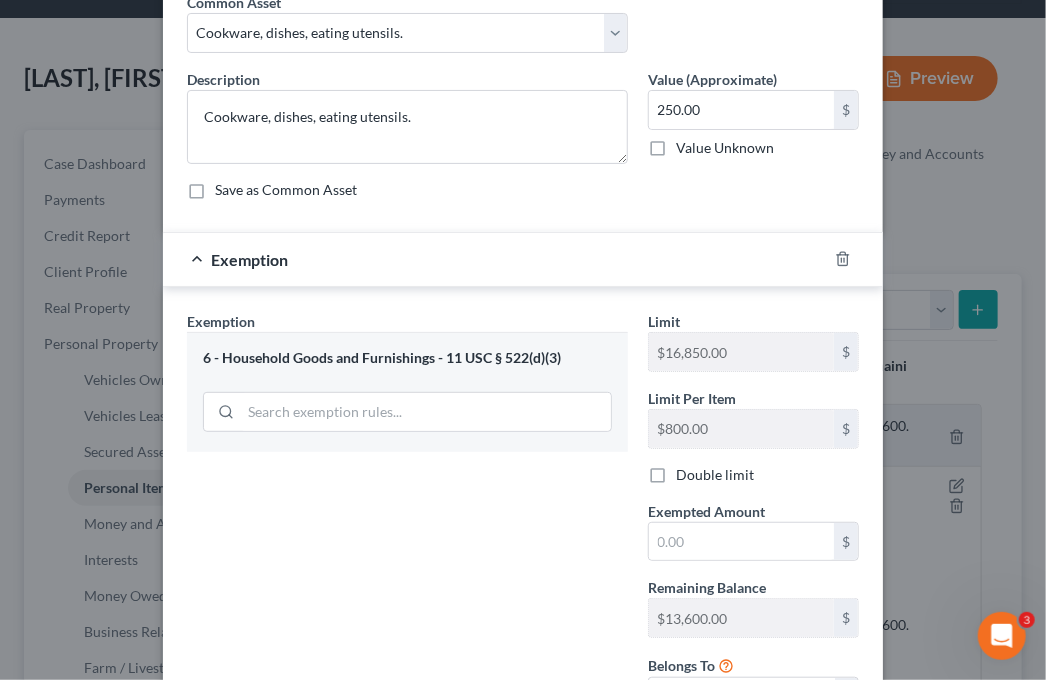scroll, scrollTop: 200, scrollLeft: 0, axis: vertical 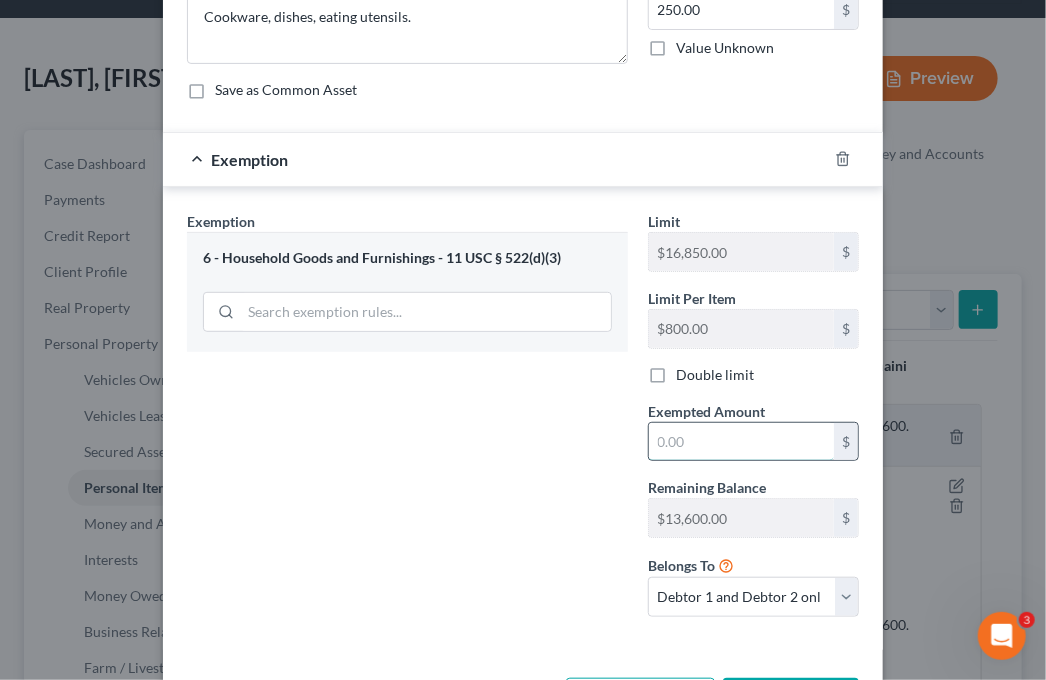 drag, startPoint x: 689, startPoint y: 430, endPoint x: 652, endPoint y: 427, distance: 37.12142 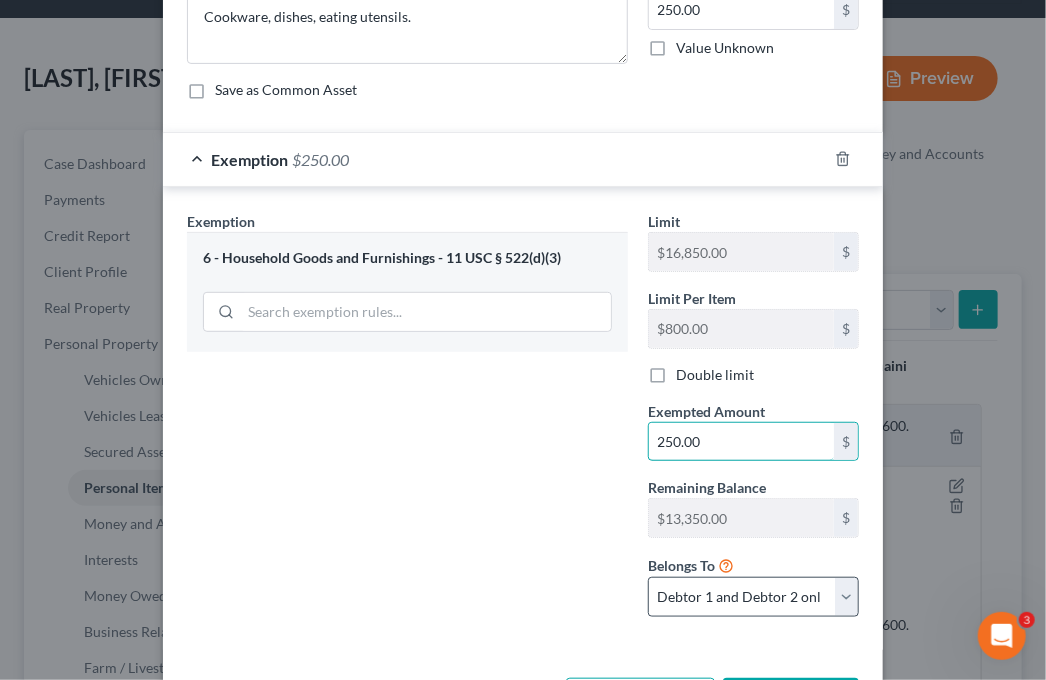 scroll, scrollTop: 276, scrollLeft: 0, axis: vertical 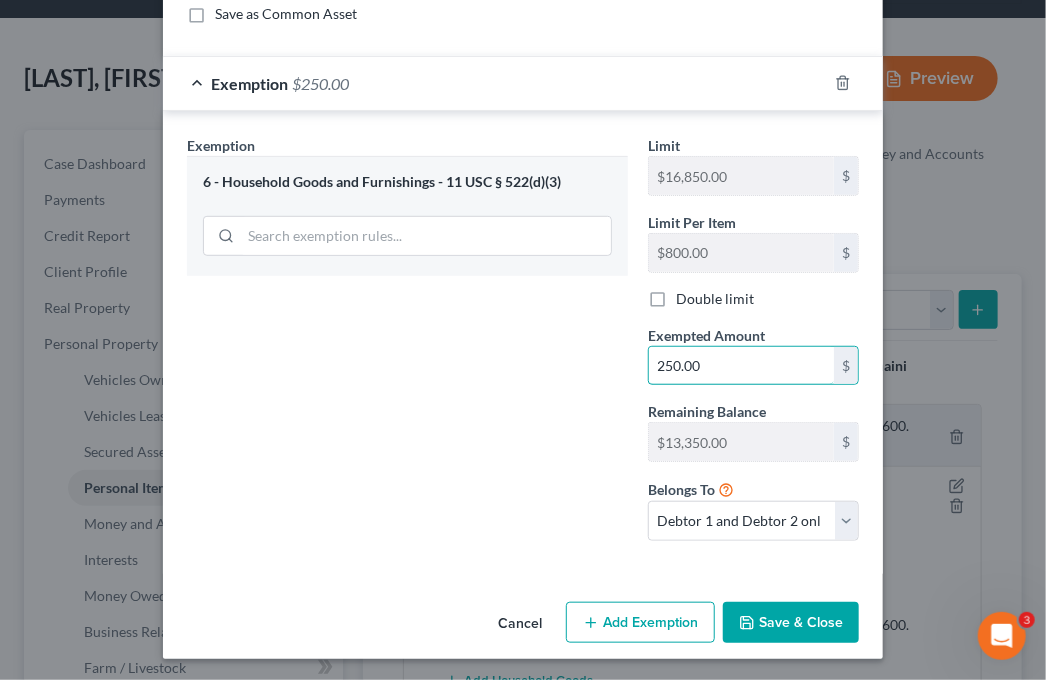 type on "250.00" 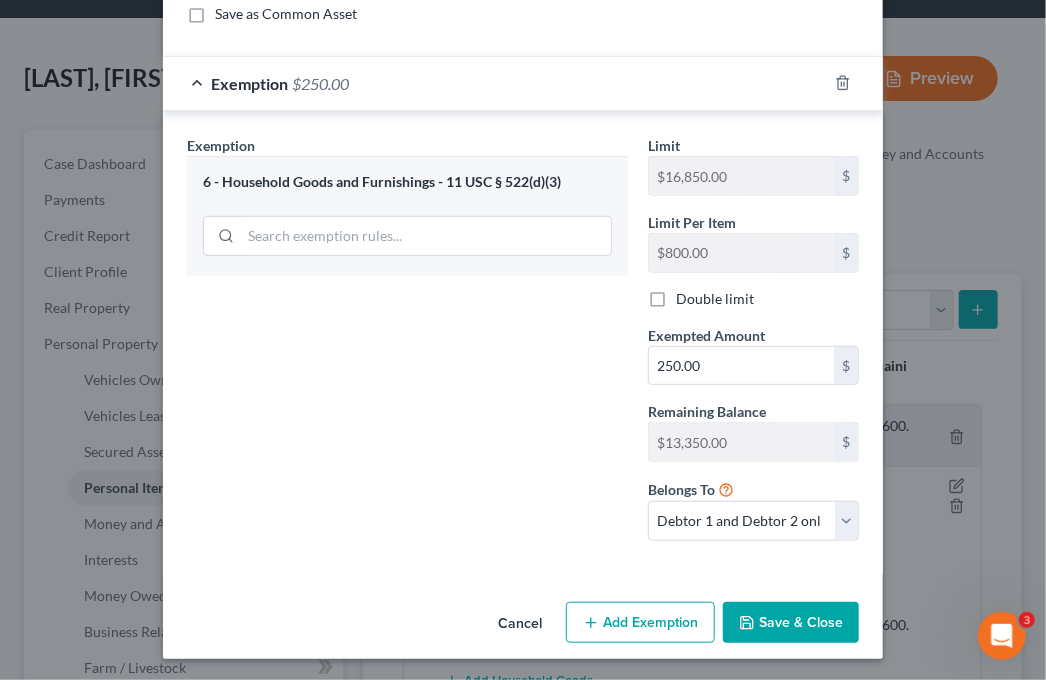 click on "Save & Close" at bounding box center [791, 623] 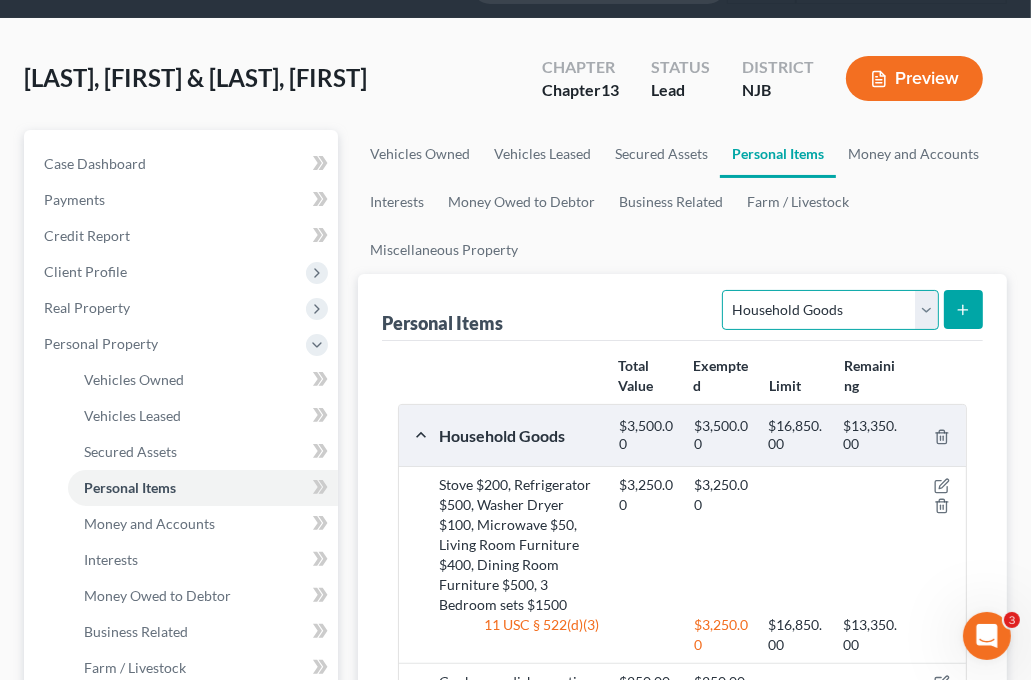 click on "Select Item Type Clothing Collectibles Of Value Electronics Firearms Household Goods Jewelry Other Pet(s) Sports & Hobby Equipment" at bounding box center (830, 310) 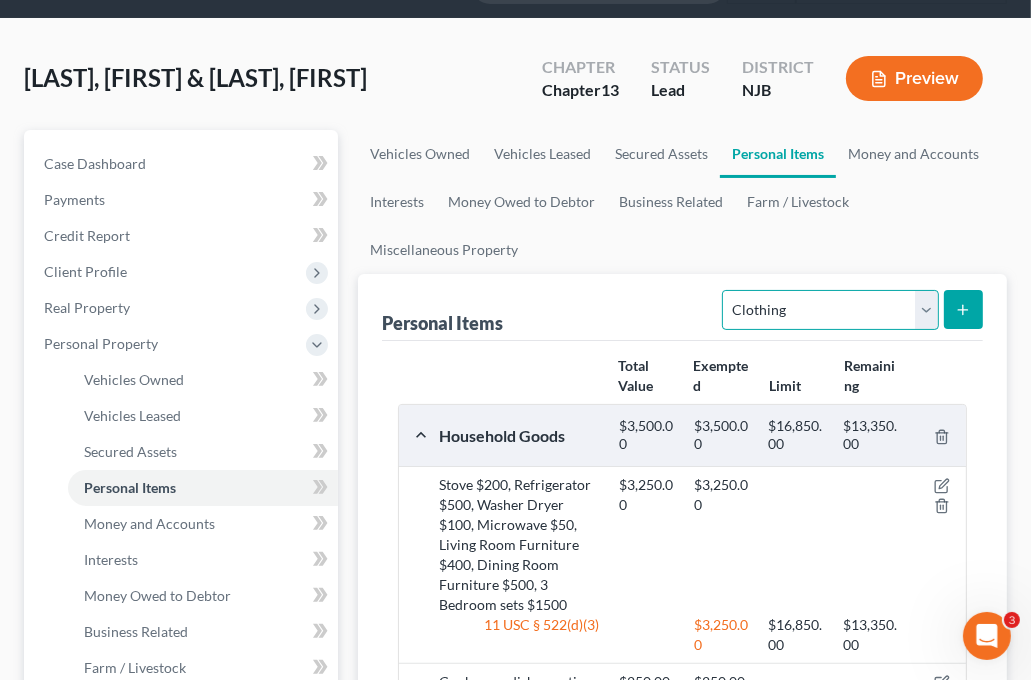 click on "Select Item Type Clothing Collectibles Of Value Electronics Firearms Household Goods Jewelry Other Pet(s) Sports & Hobby Equipment" at bounding box center [830, 310] 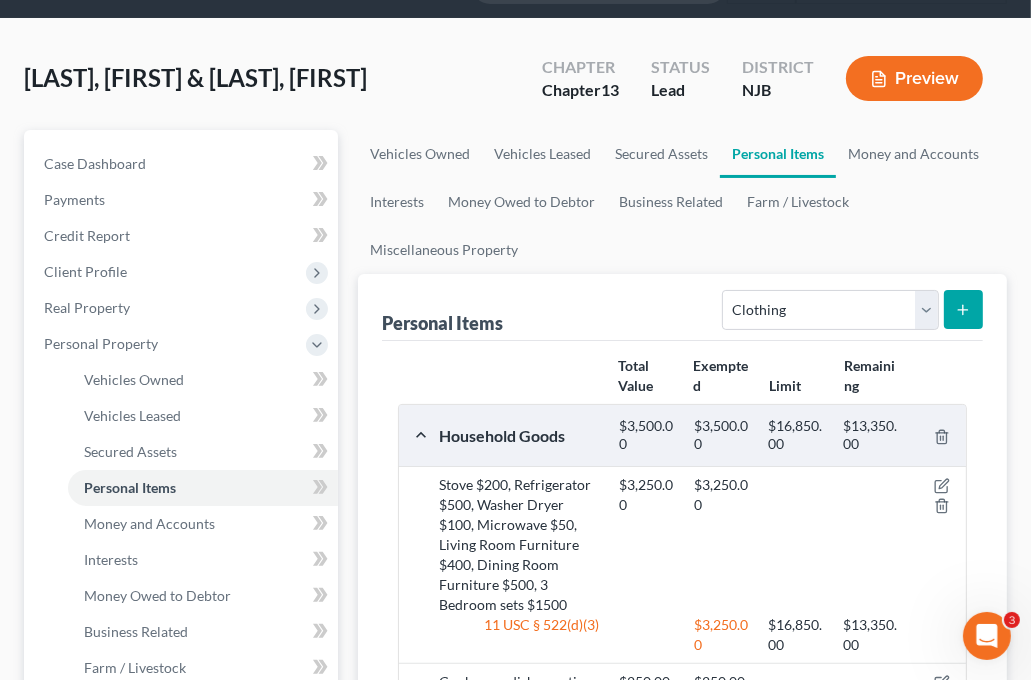 click 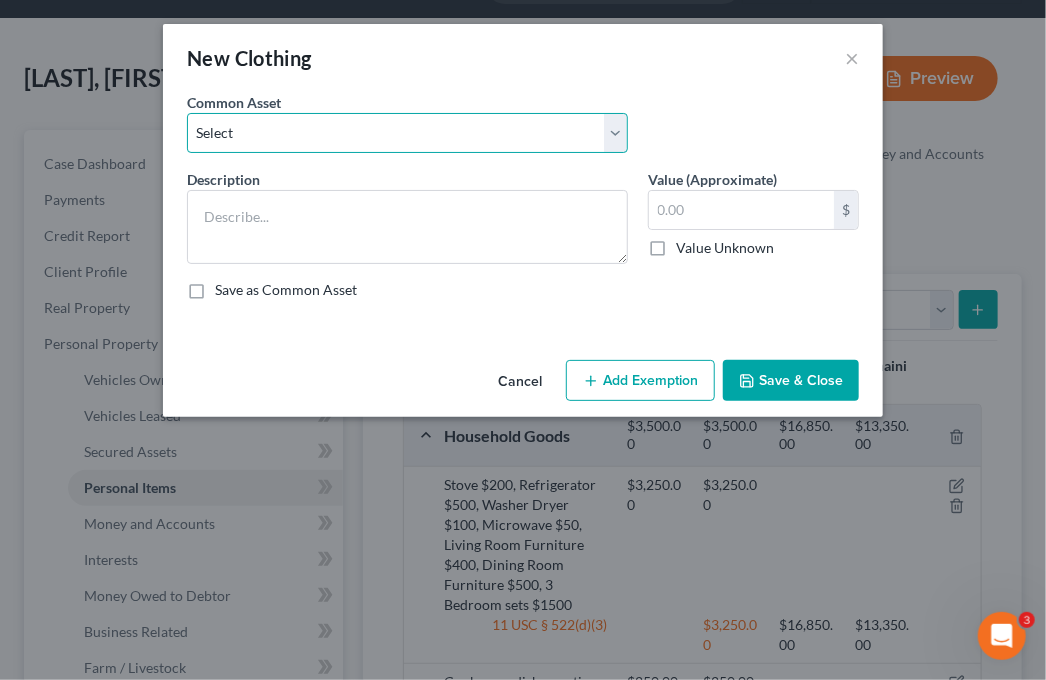 click on "Select Personal clothing Personal clothing Personal clothing" at bounding box center [407, 133] 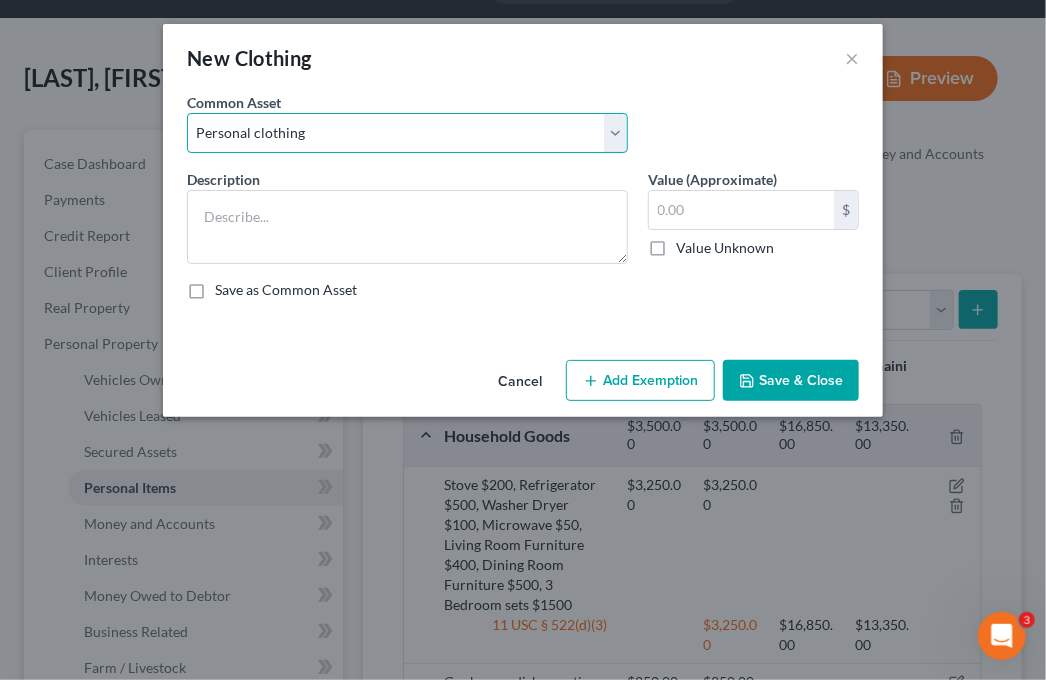 click on "Select Personal clothing Personal clothing Personal clothing" at bounding box center (407, 133) 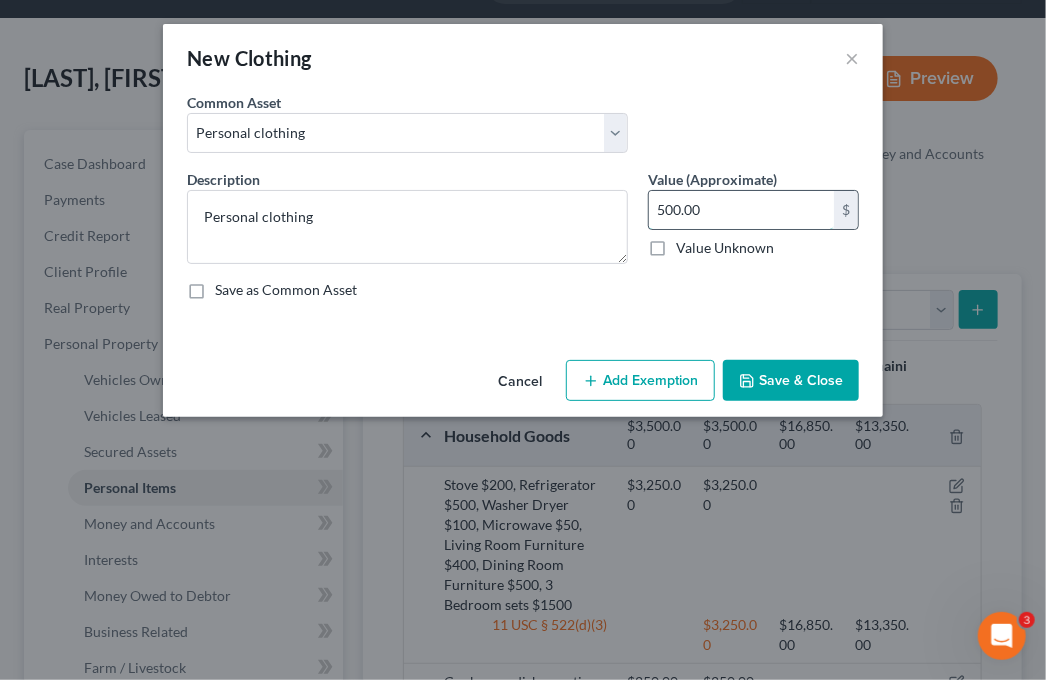 click on "500.00" at bounding box center (741, 210) 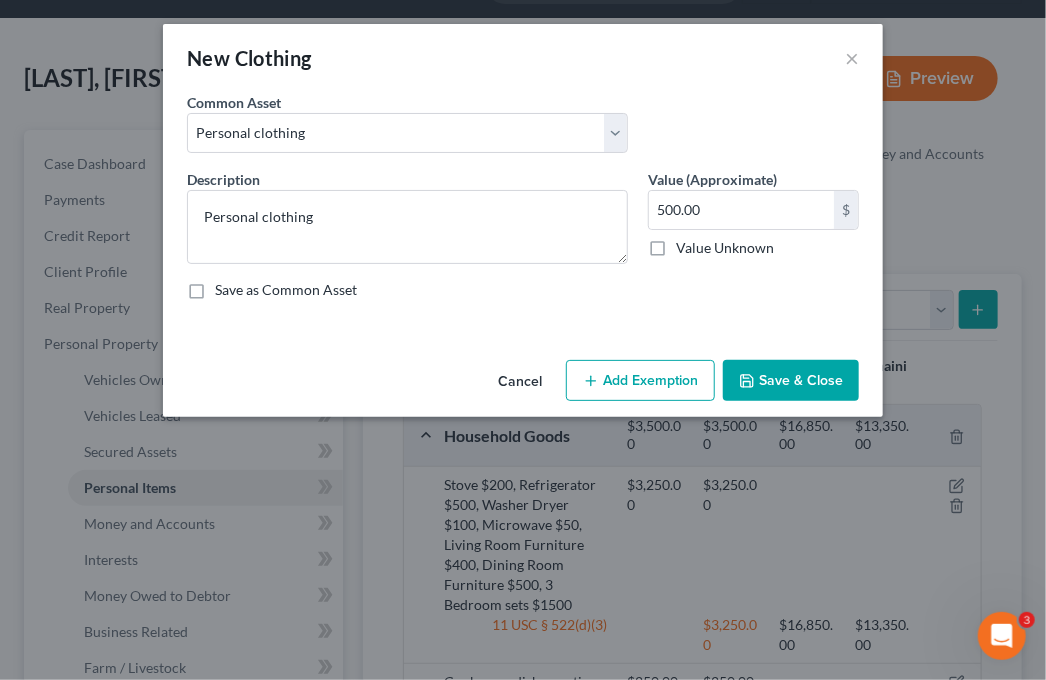 click on "Add Exemption" at bounding box center [640, 381] 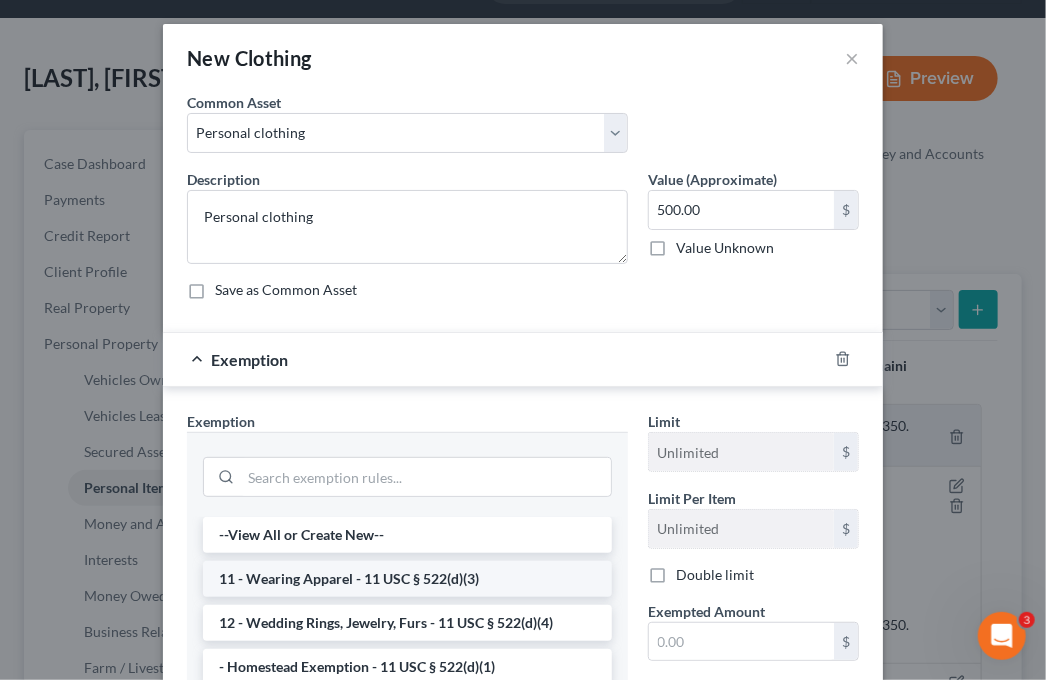 click on "11 - Wearing Apparel - 11 USC § 522(d)(3)" at bounding box center [407, 579] 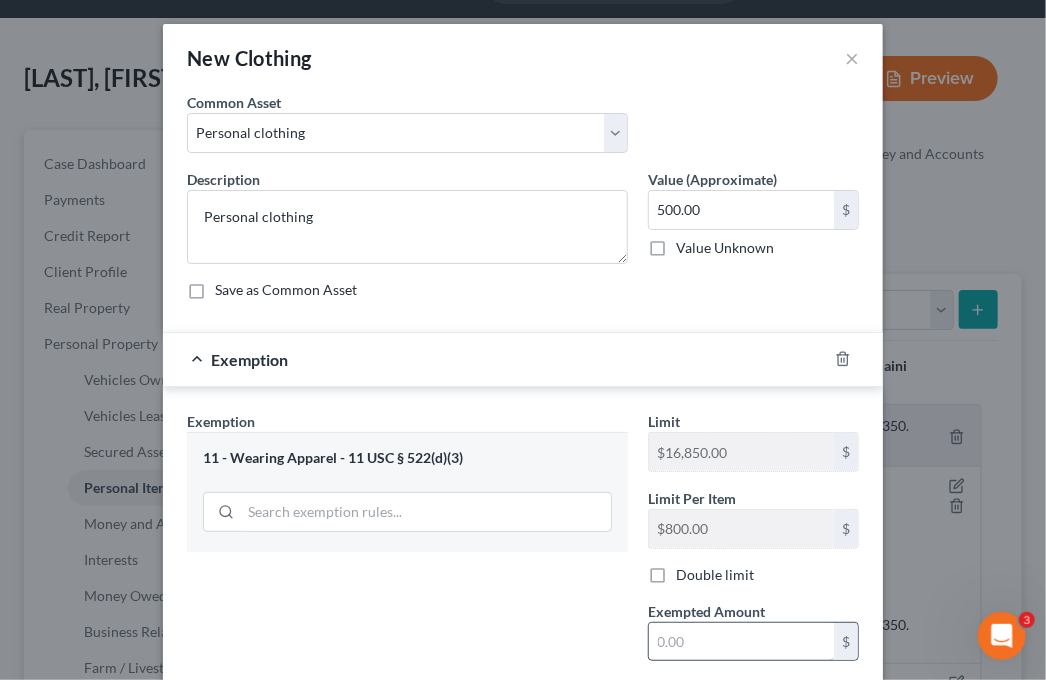 scroll, scrollTop: 100, scrollLeft: 0, axis: vertical 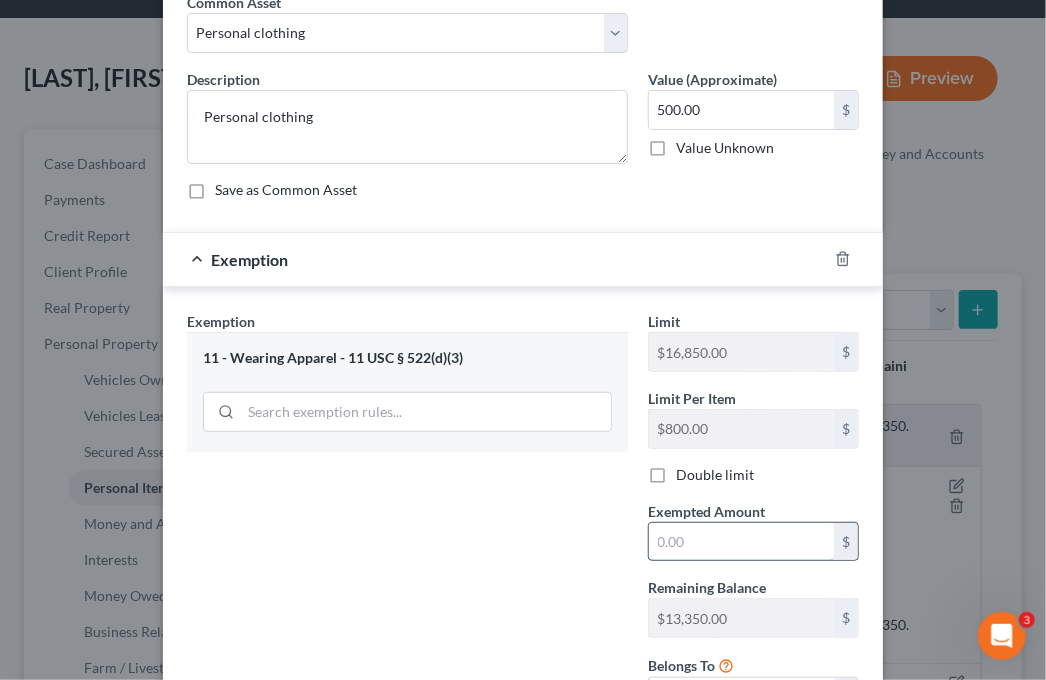 click at bounding box center (741, 542) 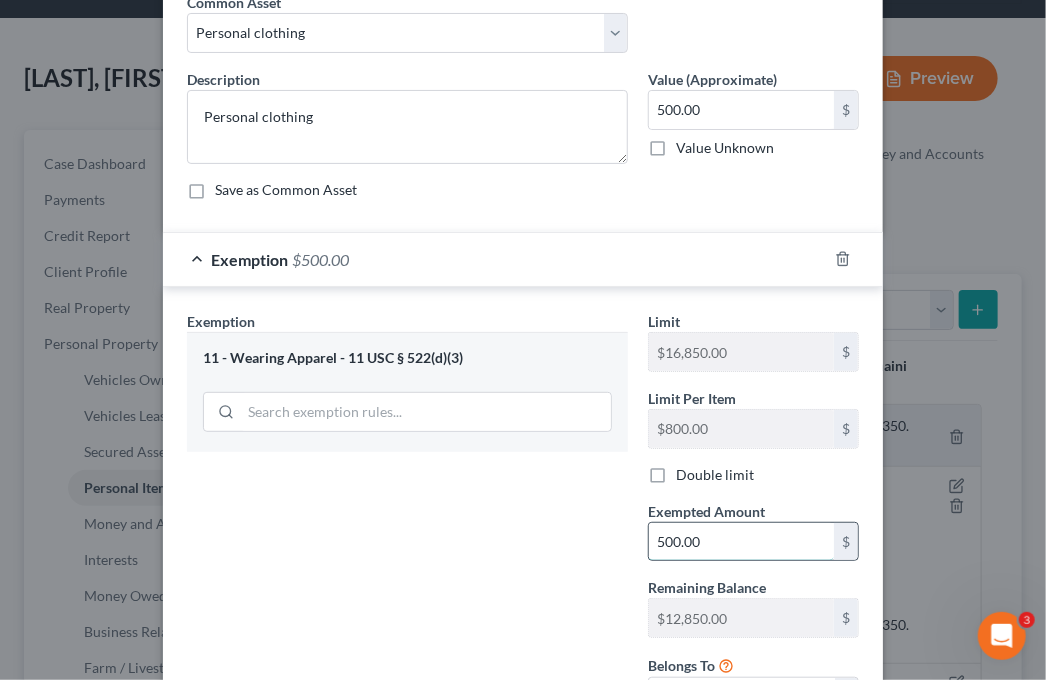 scroll, scrollTop: 276, scrollLeft: 0, axis: vertical 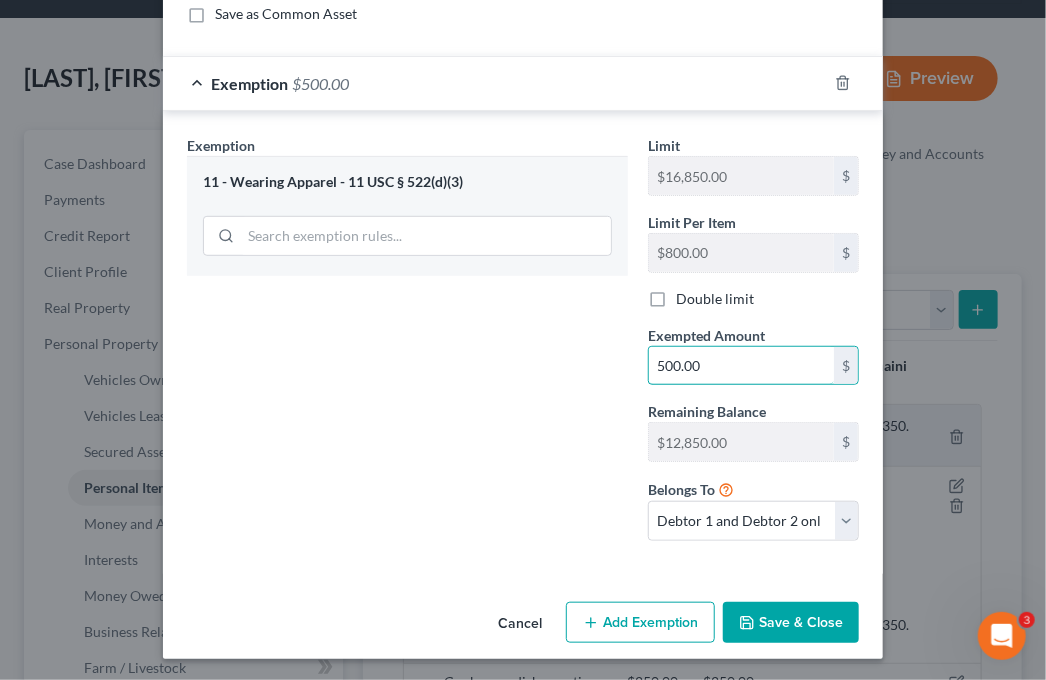 type on "500.00" 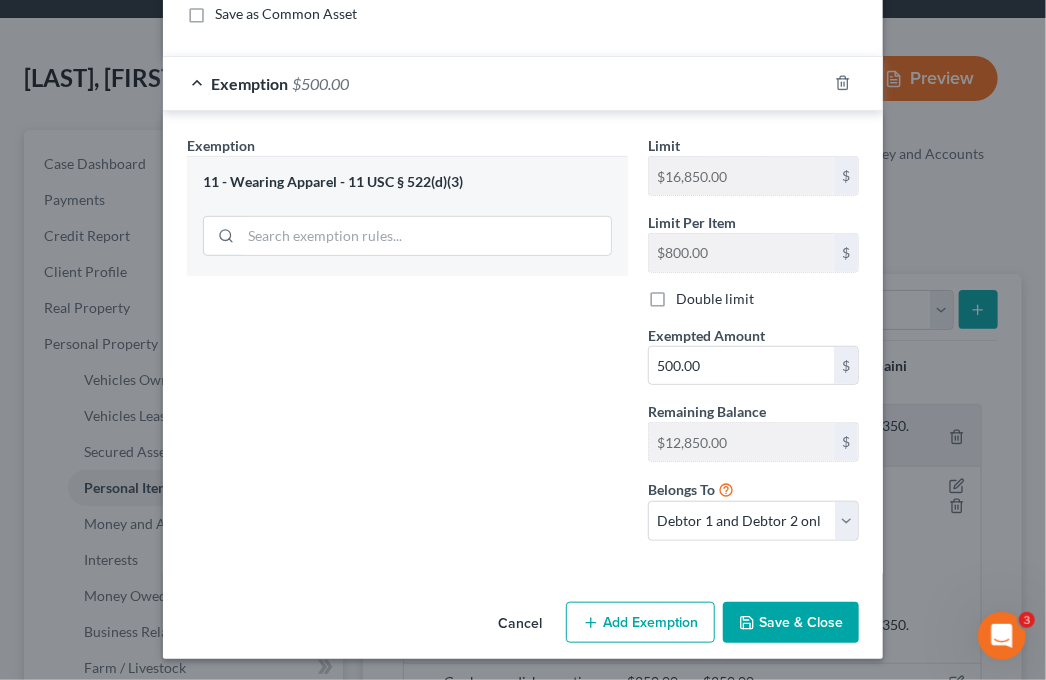 click on "Save & Close" at bounding box center [791, 623] 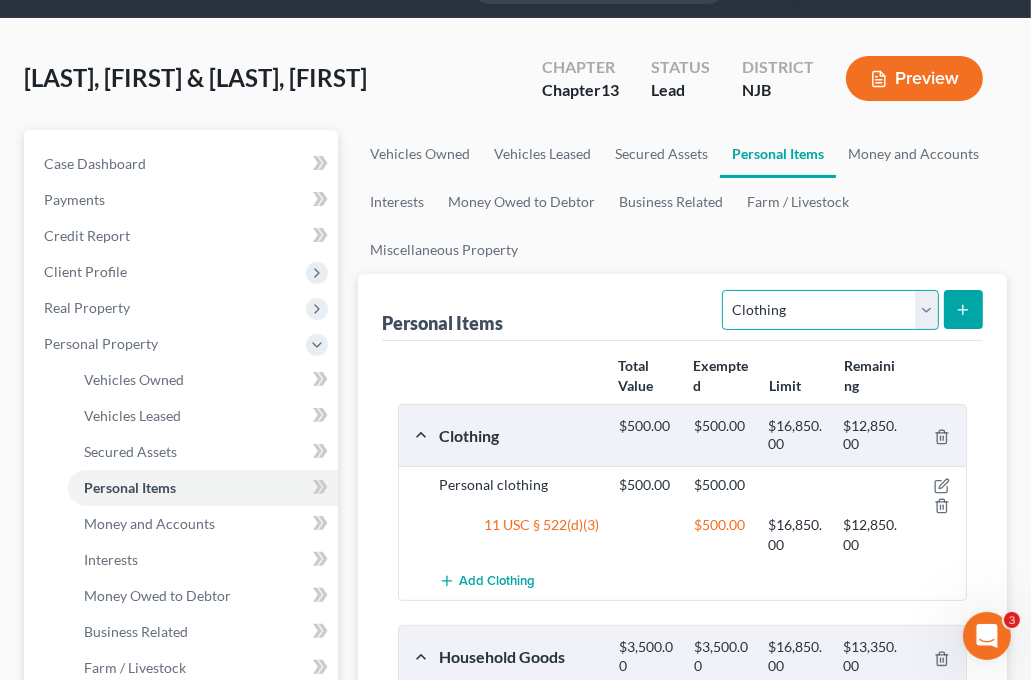 click on "Select Item Type Clothing Collectibles Of Value Electronics Firearms Household Goods Jewelry Other Pet(s) Sports & Hobby Equipment" at bounding box center [830, 310] 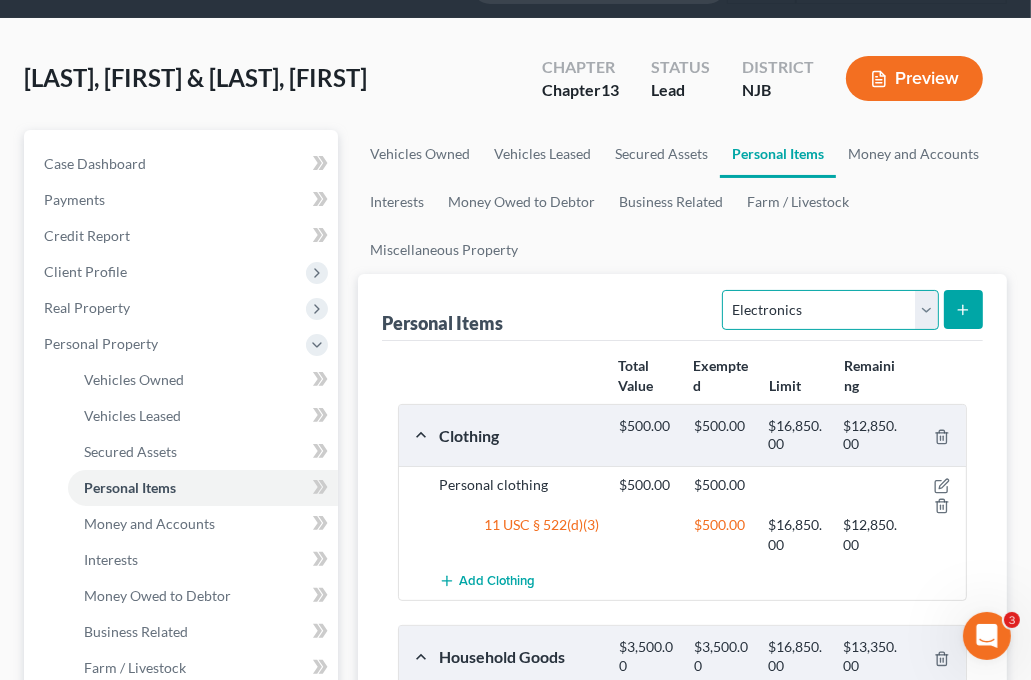 click on "Select Item Type Clothing Collectibles Of Value Electronics Firearms Household Goods Jewelry Other Pet(s) Sports & Hobby Equipment" at bounding box center [830, 310] 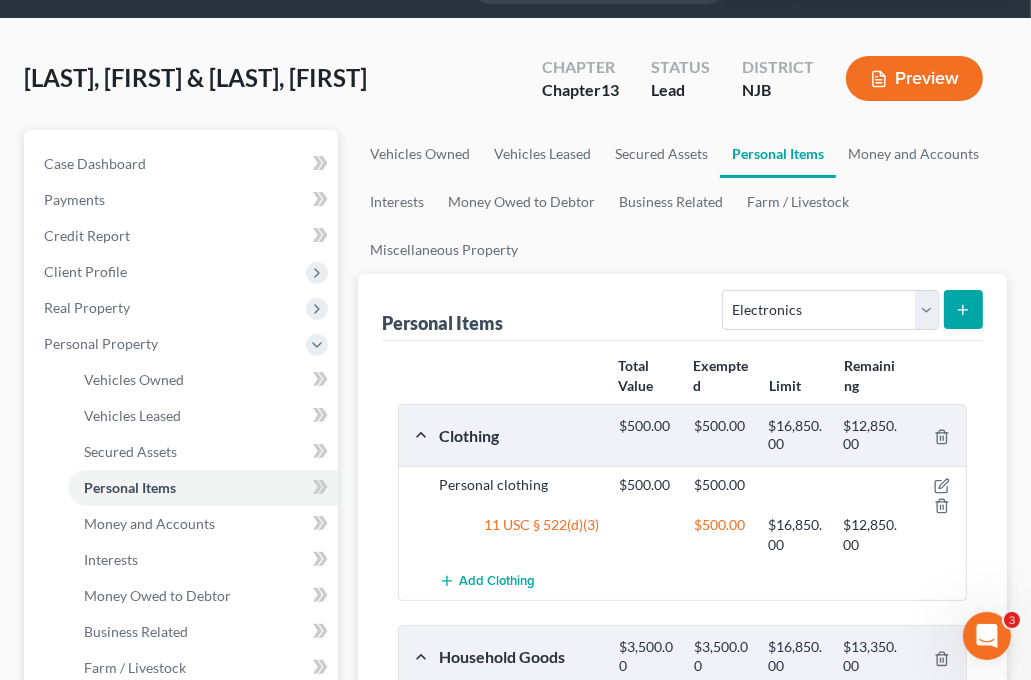 click 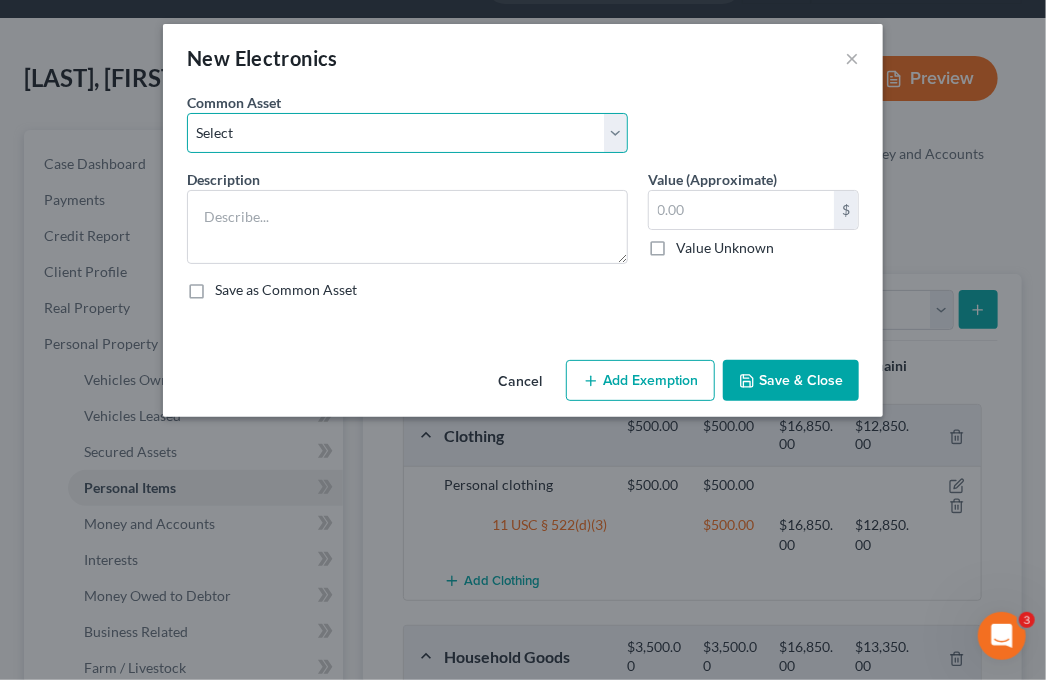 click on "Select 45" and two 32" LCD Televisions Computer Television, cell phones Computer $400., Printer $100 Television" at bounding box center (407, 133) 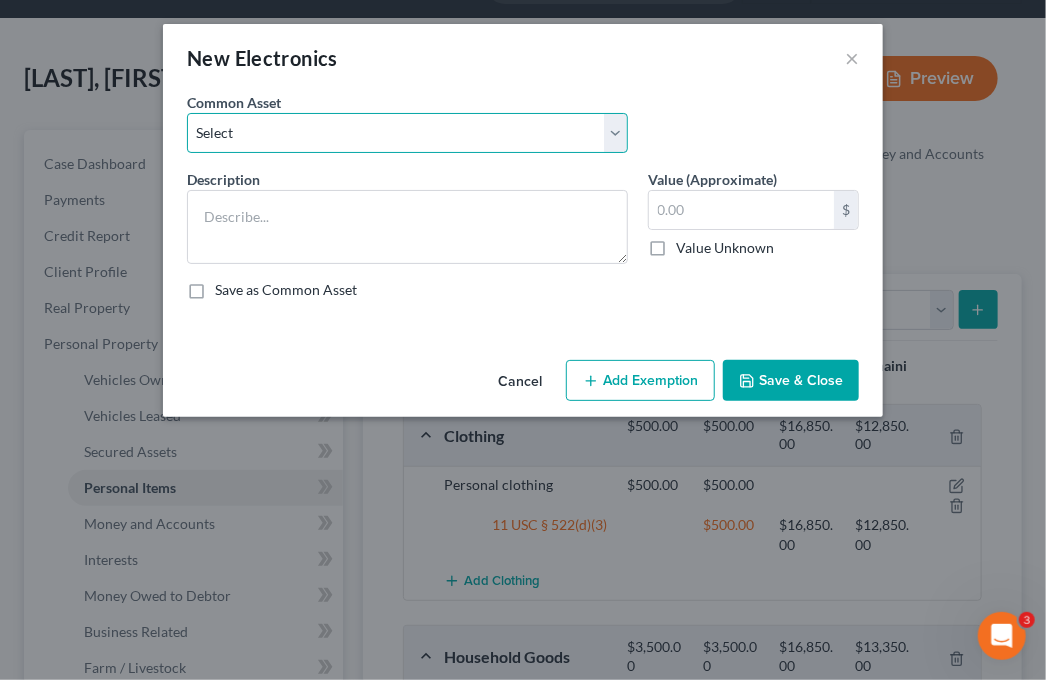 select on "3" 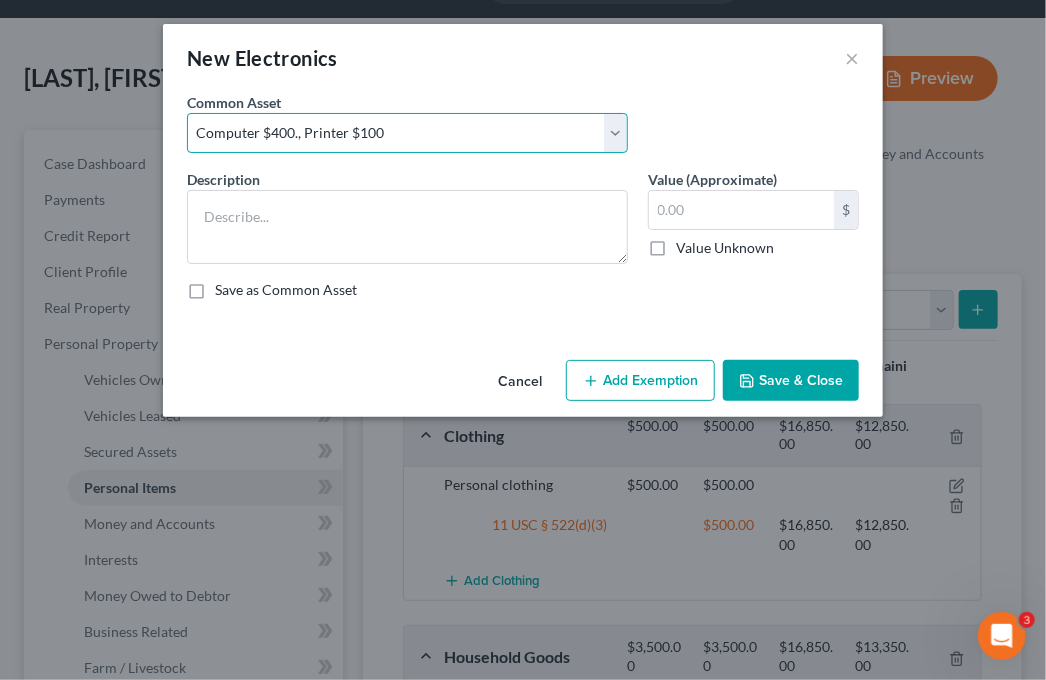 click on "Select 45" and two 32" LCD Televisions Computer Television, cell phones Computer $400., Printer $100 Television" at bounding box center (407, 133) 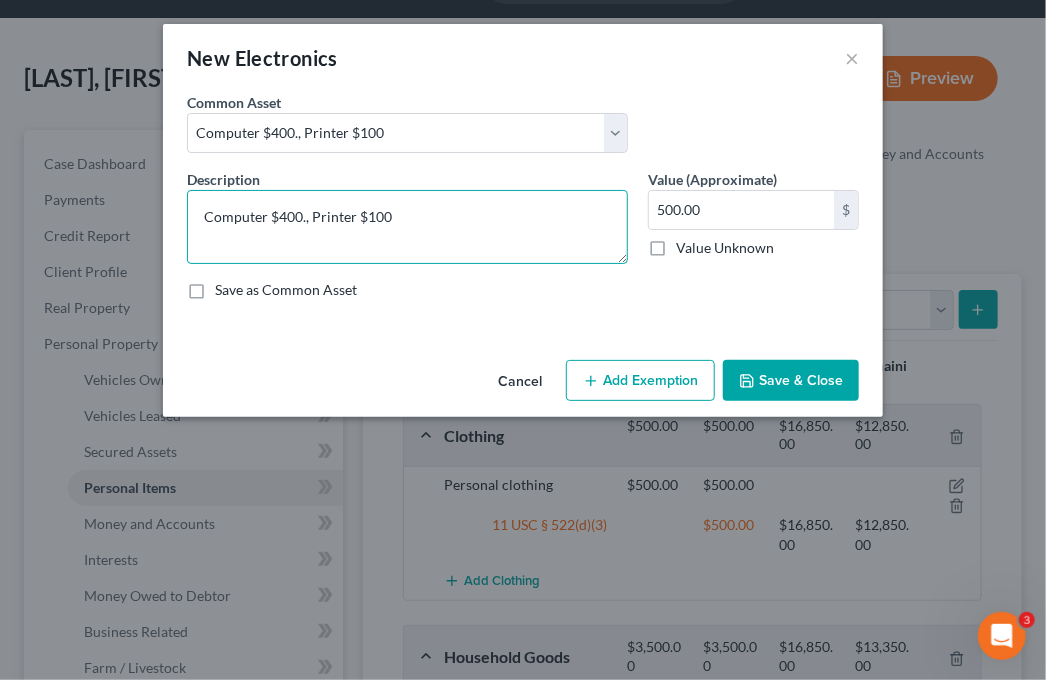 click on "Computer $400., Printer $100" at bounding box center [407, 227] 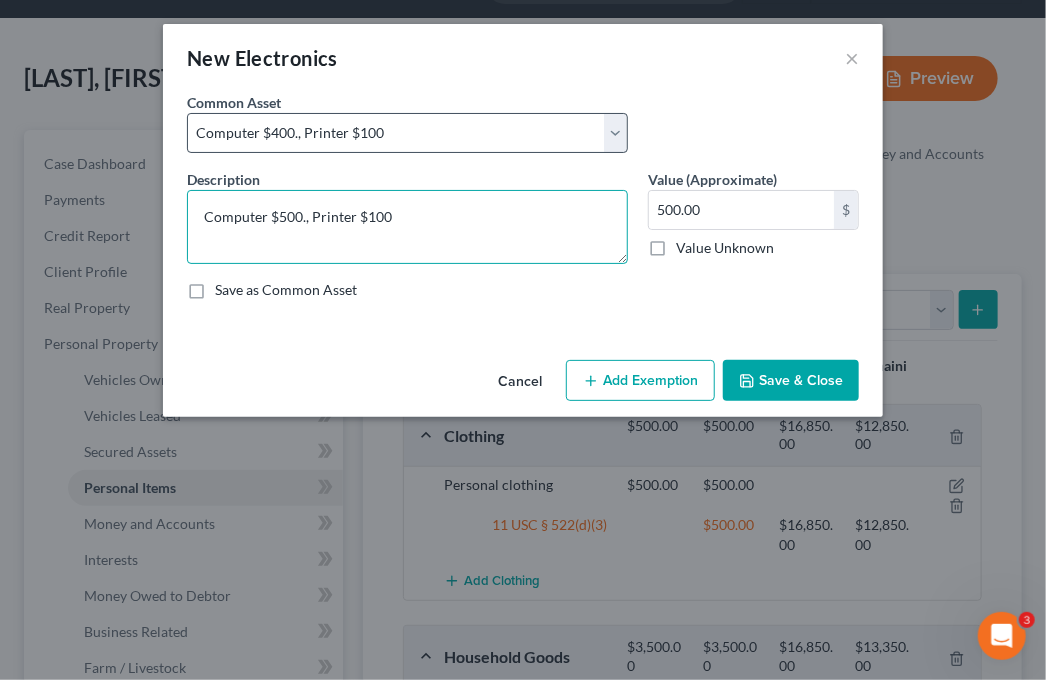 type on "Computer $500., Printer $100" 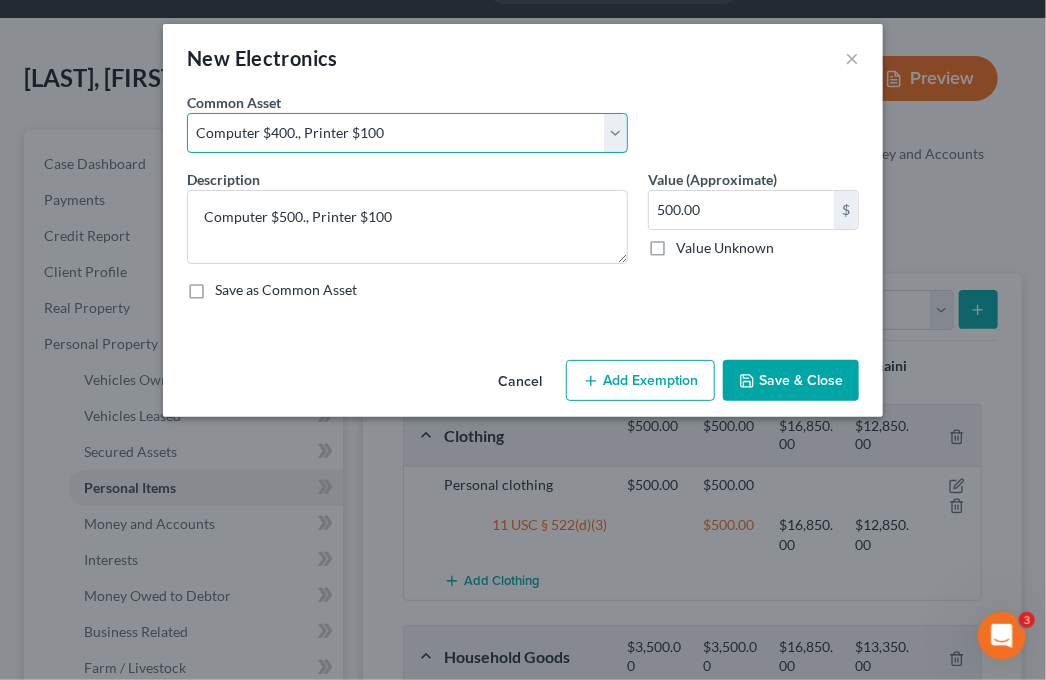 click on "Select 45" and two 32" LCD Televisions Computer Television, cell phones Computer $400., Printer $100 Television" at bounding box center (407, 133) 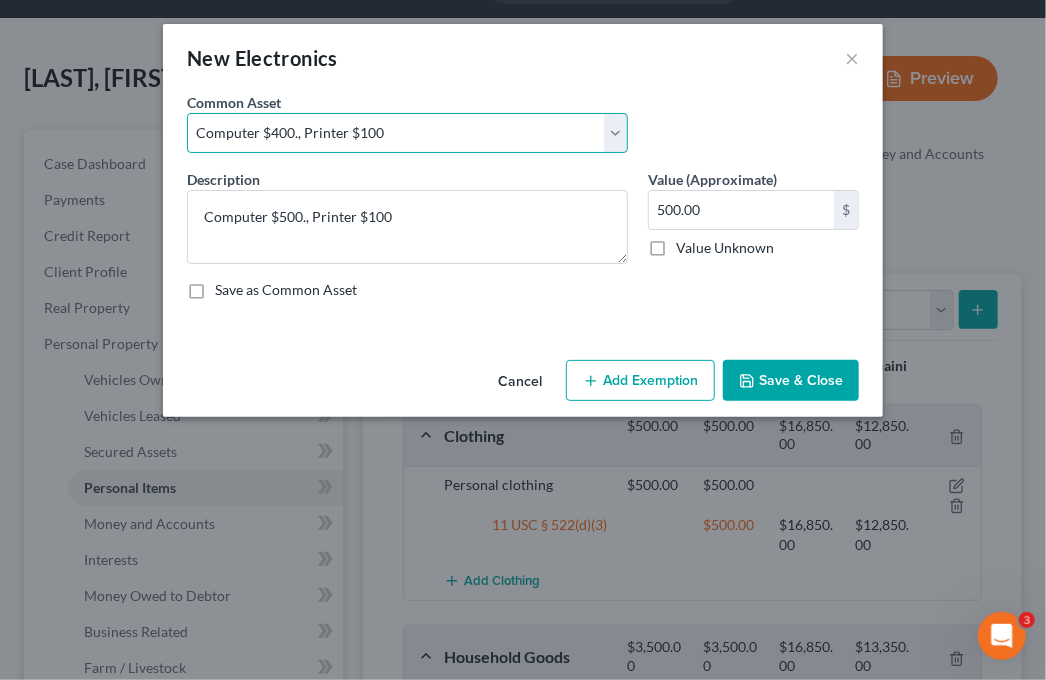 click on "Select 45" and two 32" LCD Televisions Computer Television, cell phones Computer $400., Printer $100 Television" at bounding box center [407, 133] 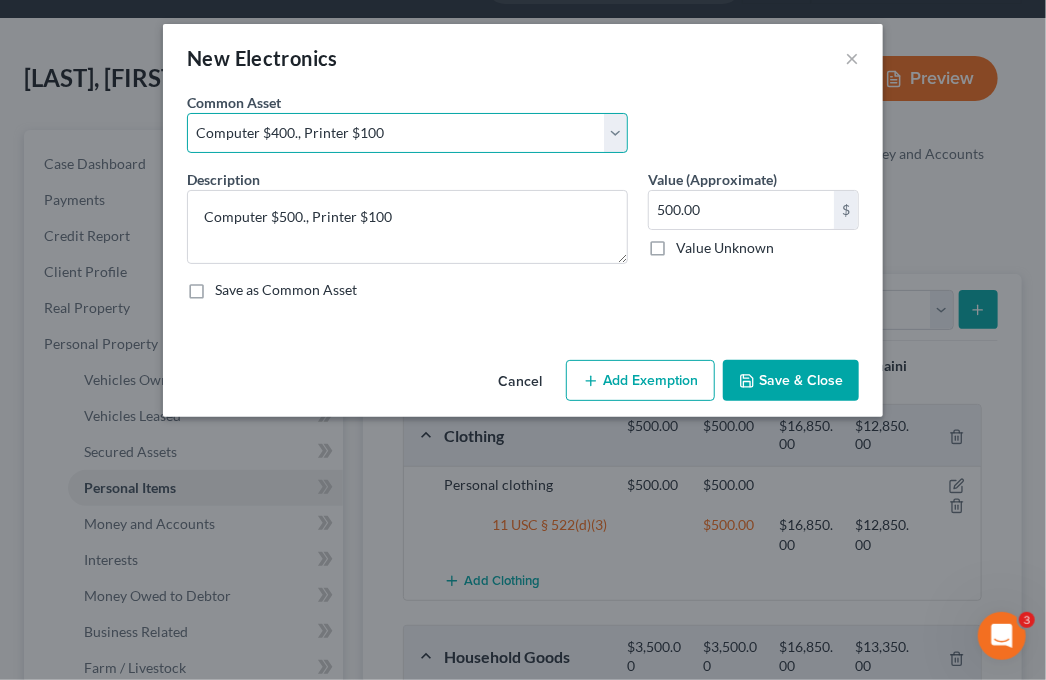 select on "2" 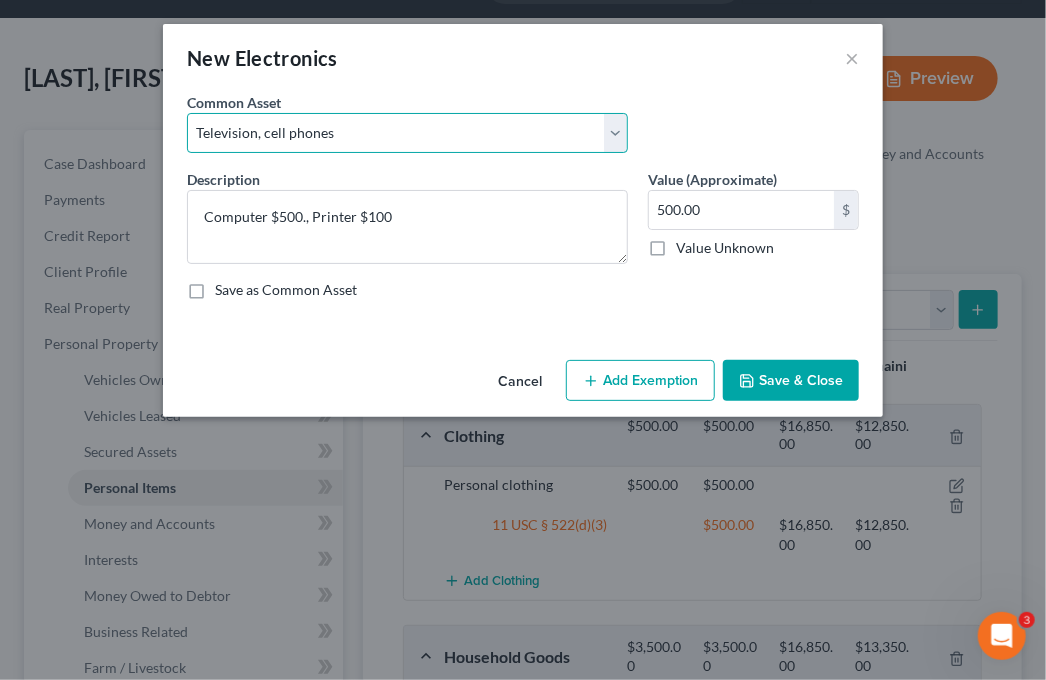 click on "Select 45" and two 32" LCD Televisions Computer Television, cell phones Computer $400., Printer $100 Television" at bounding box center (407, 133) 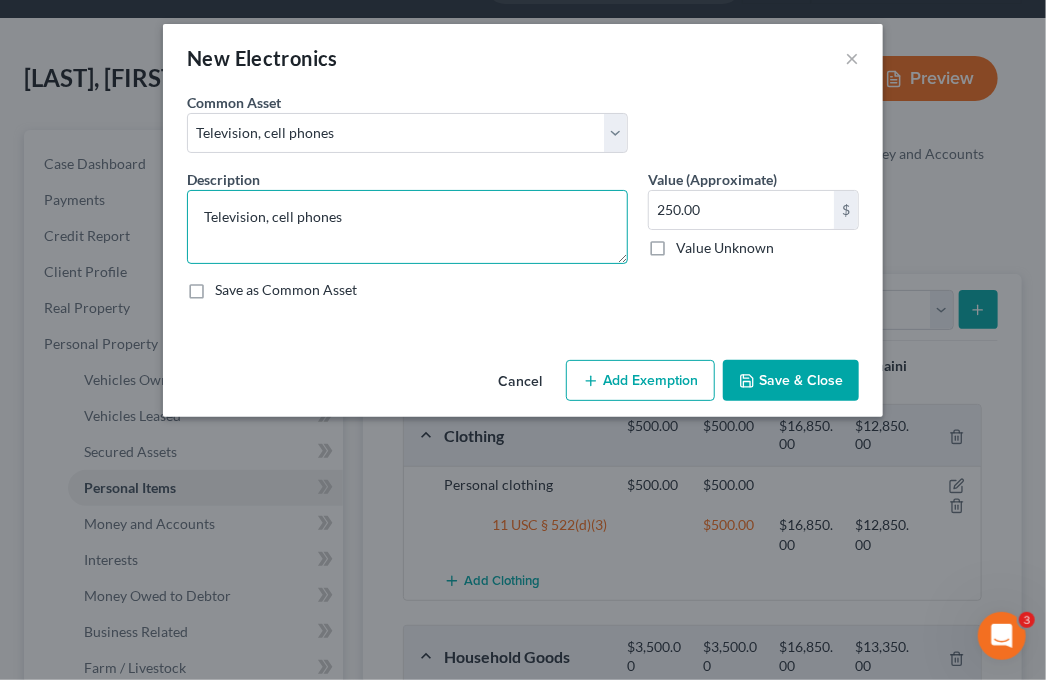 click on "Television, cell phones" at bounding box center (407, 227) 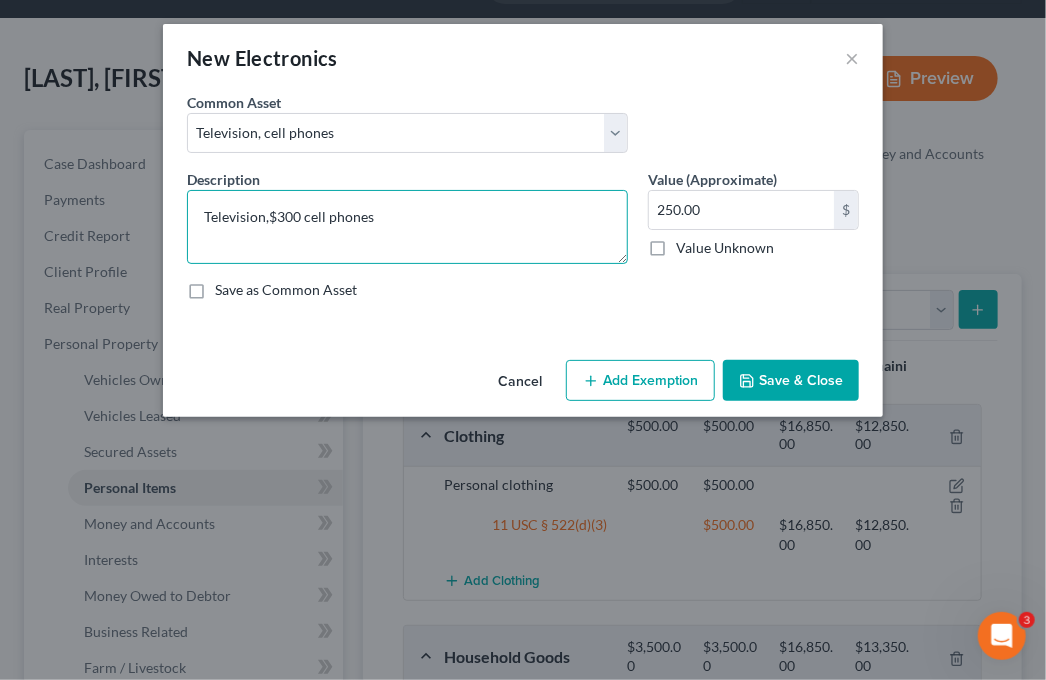 click on "Television,$300 cell phones" at bounding box center (407, 227) 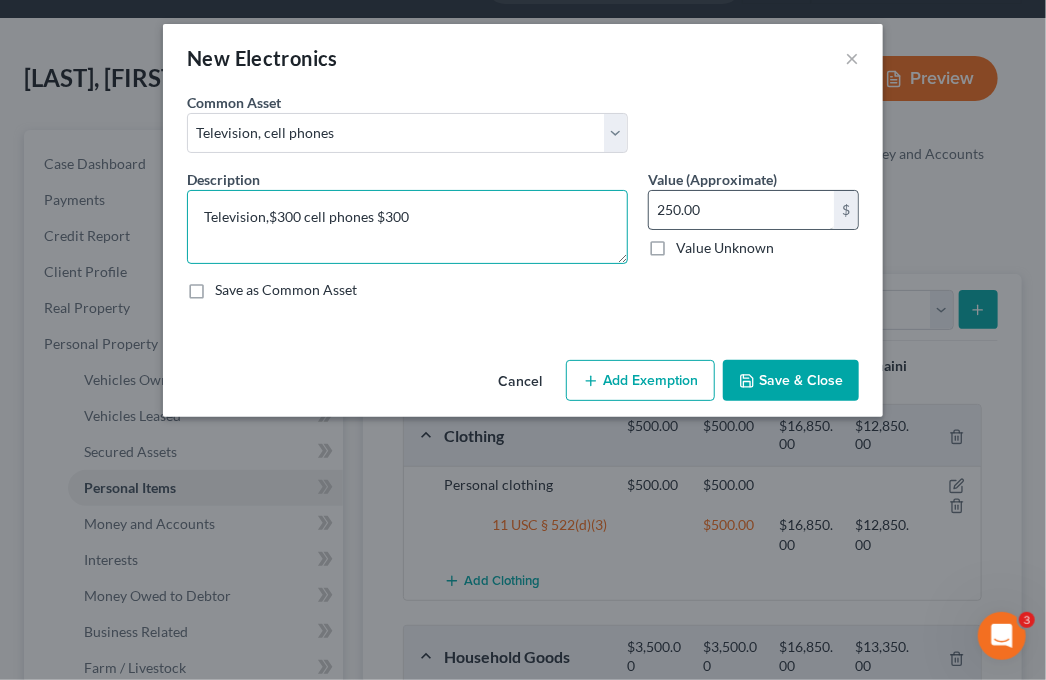 type on "Television,$300 cell phones $300" 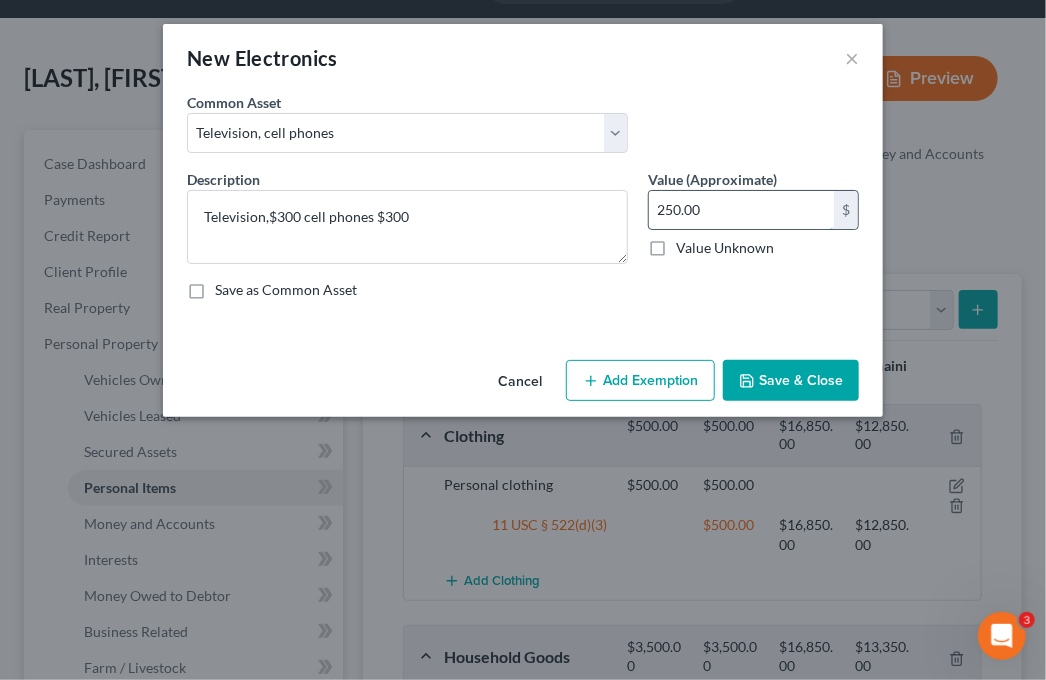 click on "250.00" at bounding box center (741, 210) 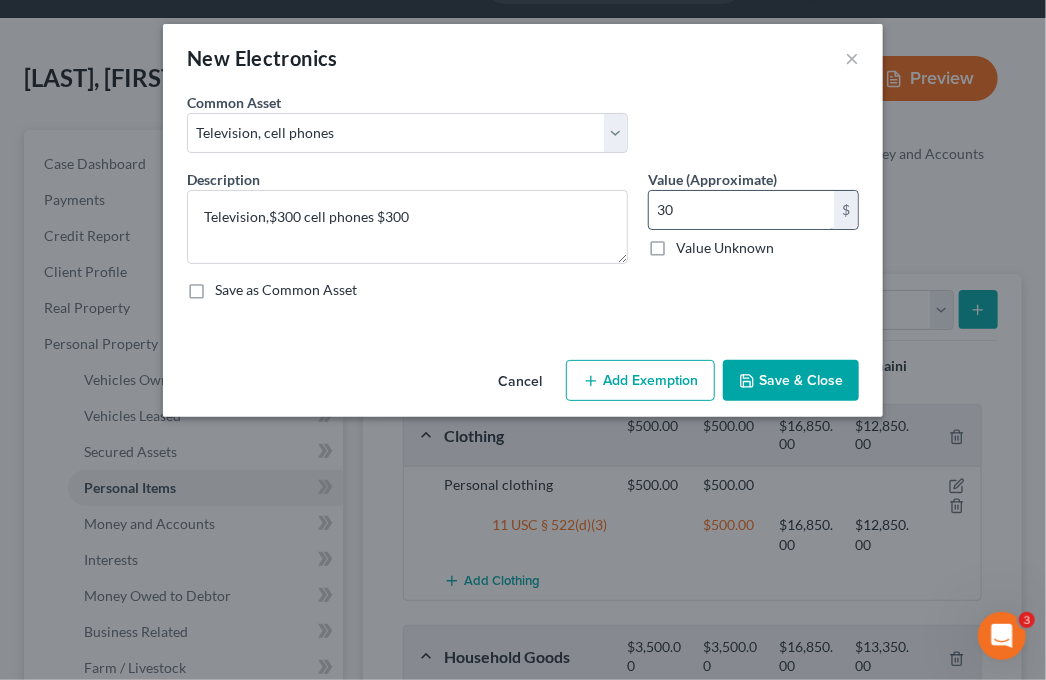 type on "3" 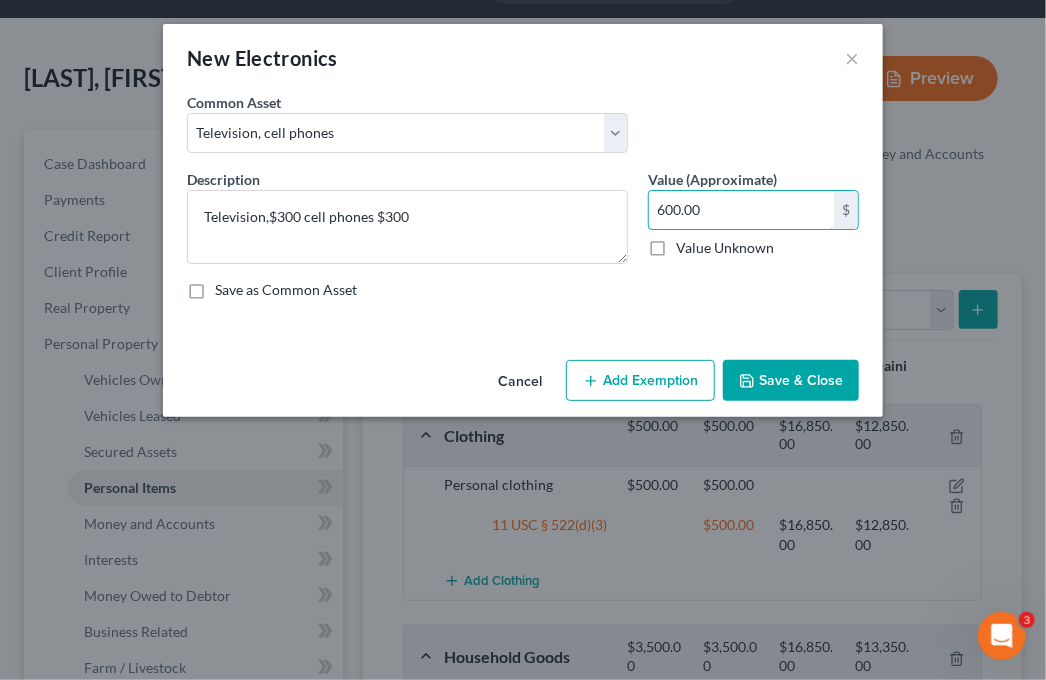 type on "600.00" 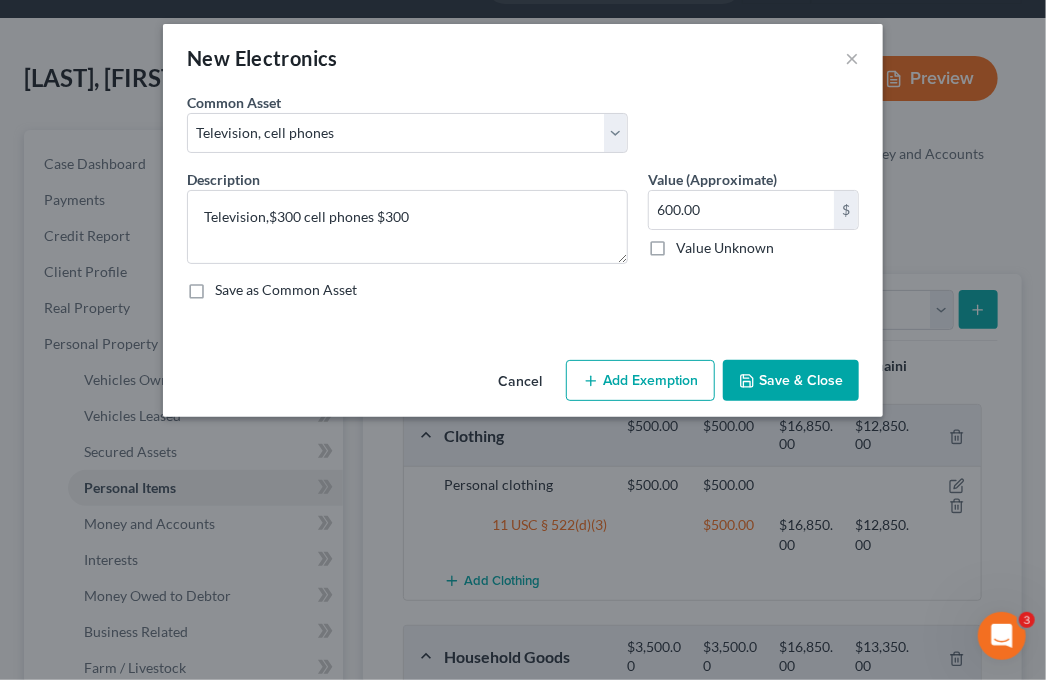 click on "Add Exemption" at bounding box center (640, 381) 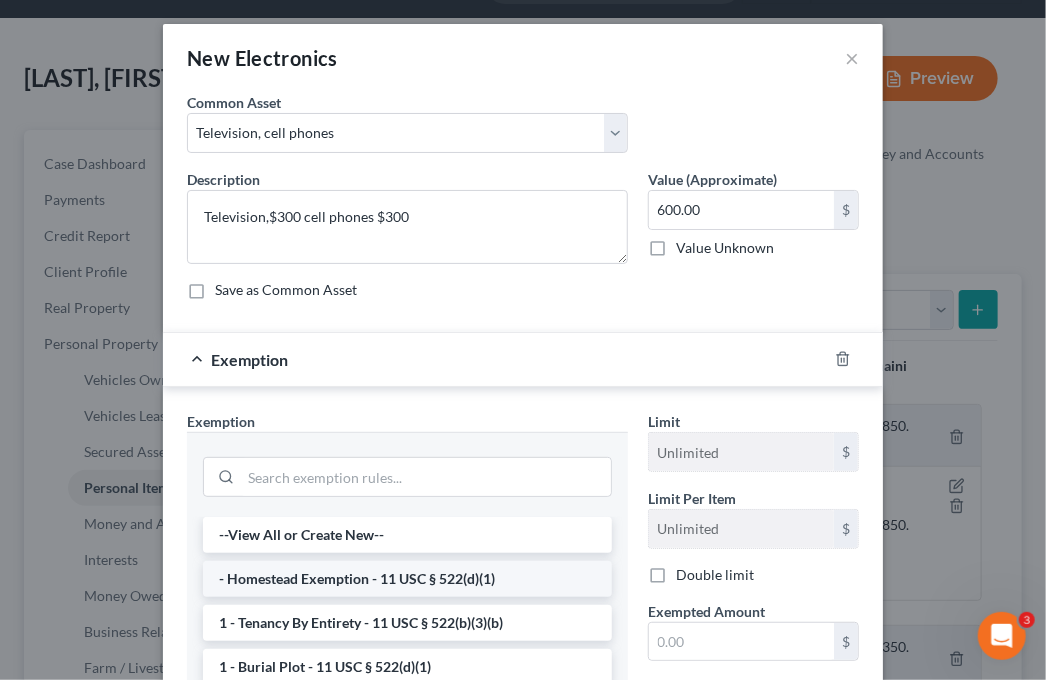 click on "- Homestead Exemption - 11 USC § 522(d)(1)" at bounding box center [407, 579] 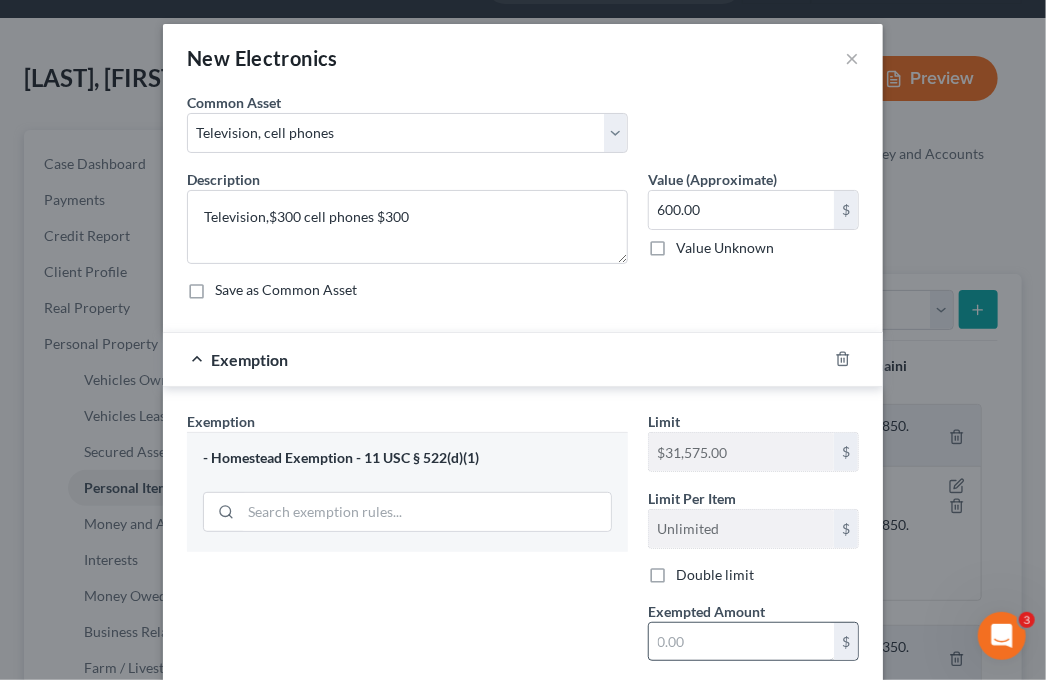 scroll, scrollTop: 100, scrollLeft: 0, axis: vertical 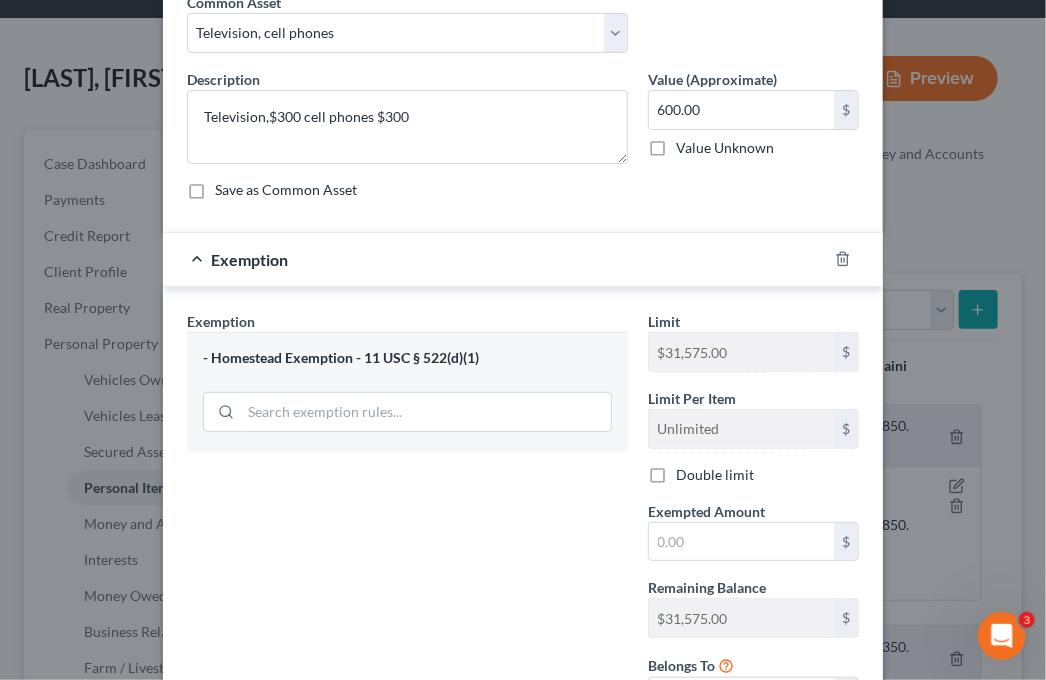 click on "- Homestead Exemption - 11 USC § 522(d)(1)" at bounding box center (407, 358) 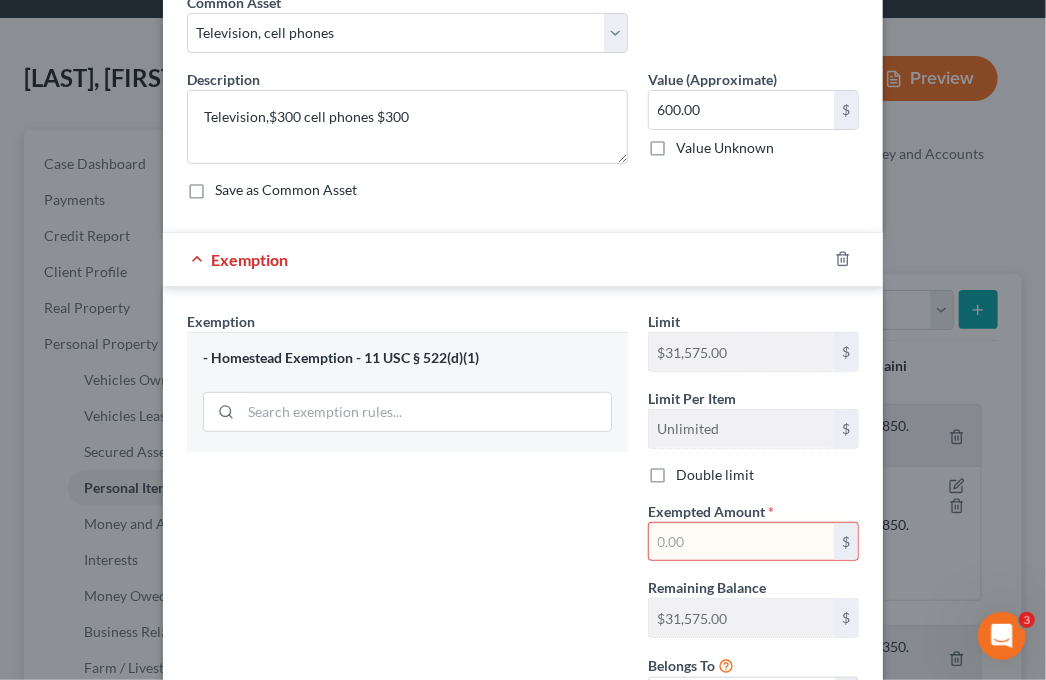 scroll, scrollTop: 0, scrollLeft: 0, axis: both 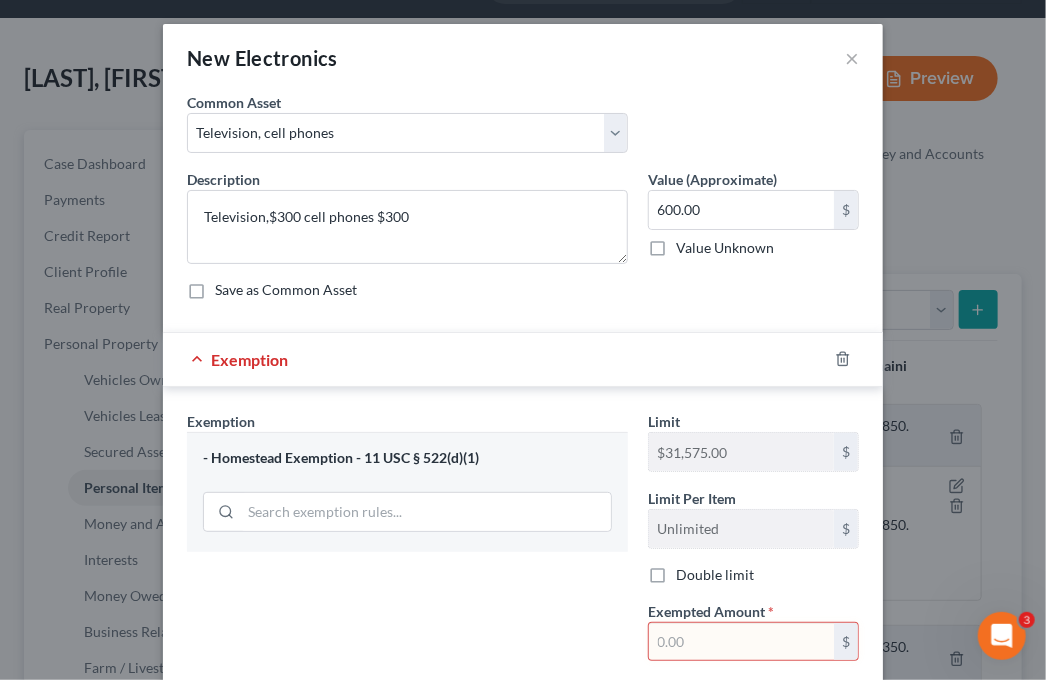 click on "Exemption" at bounding box center (249, 359) 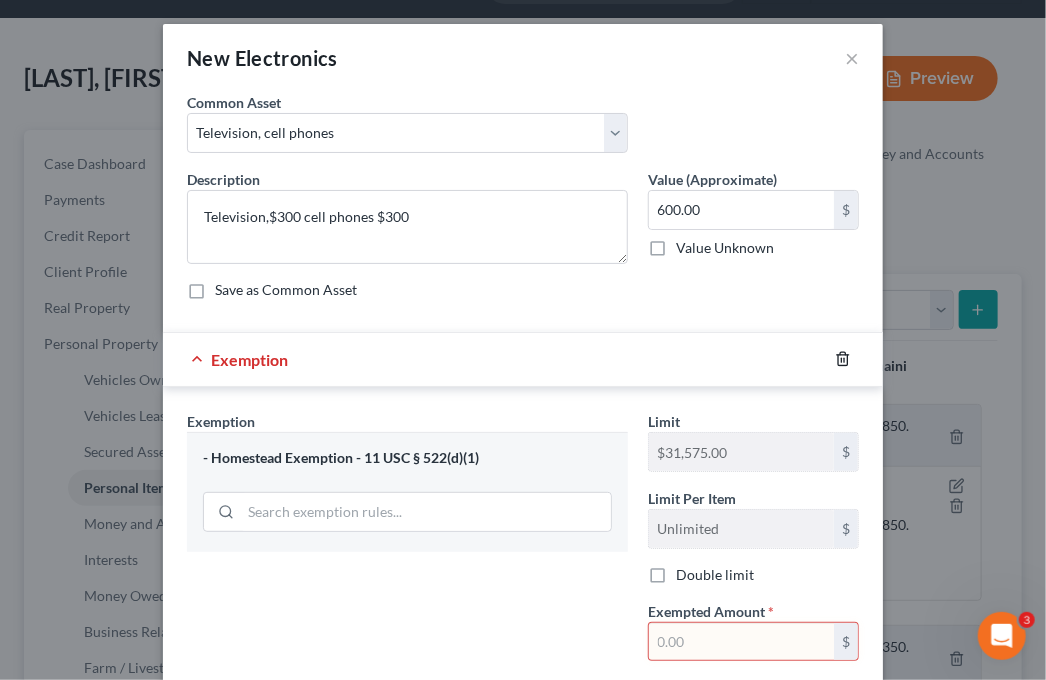 click 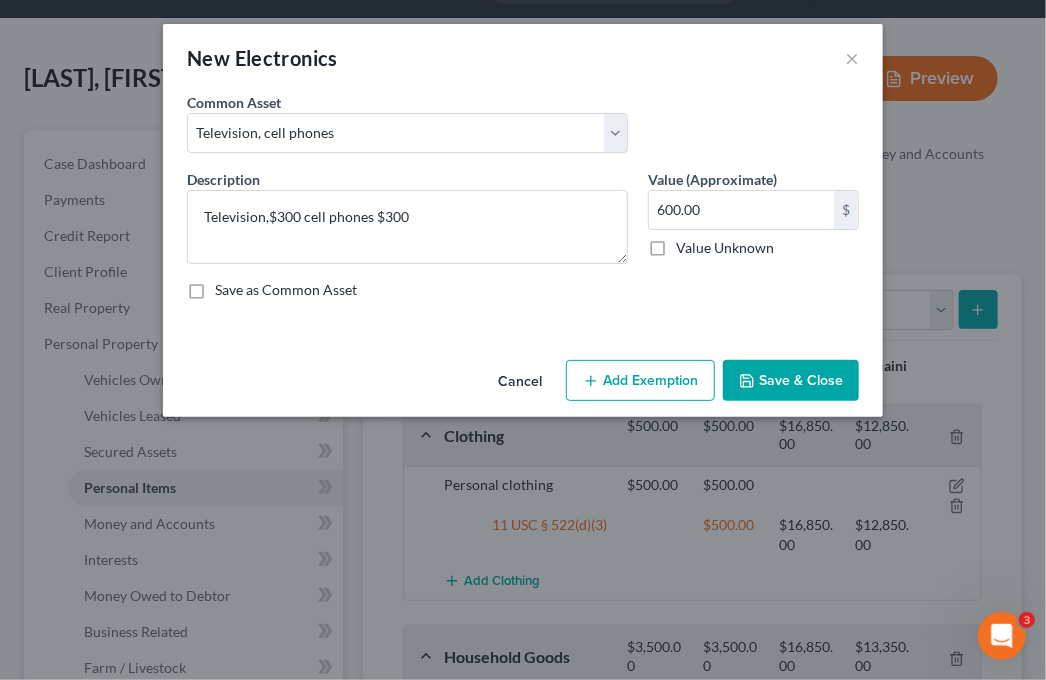 click on "Add Exemption" at bounding box center [640, 381] 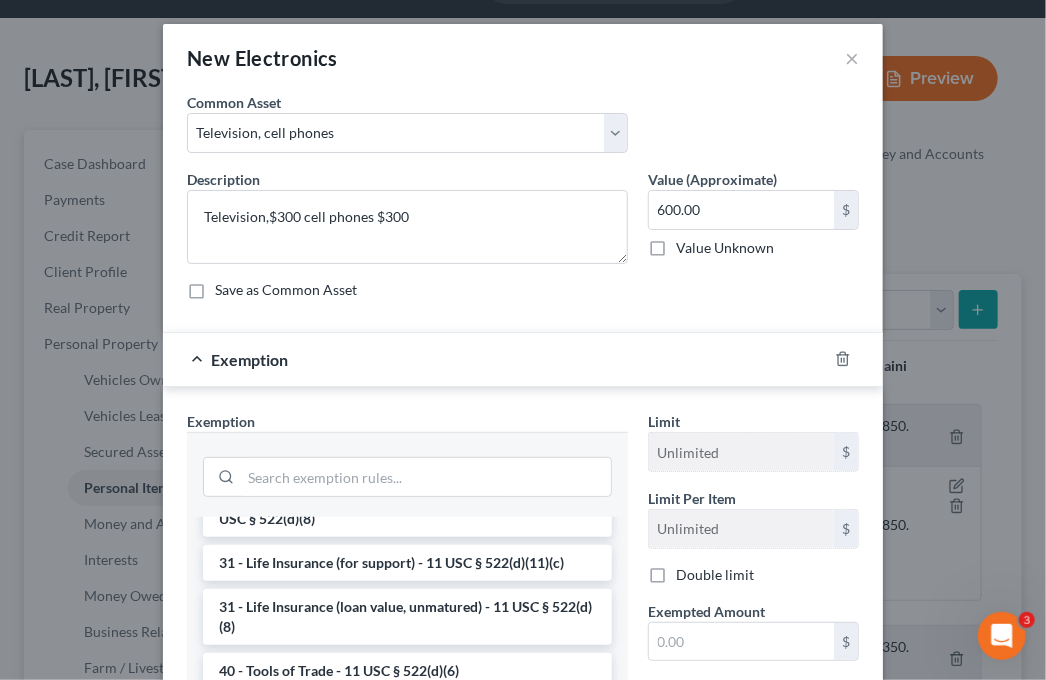 scroll, scrollTop: 1608, scrollLeft: 0, axis: vertical 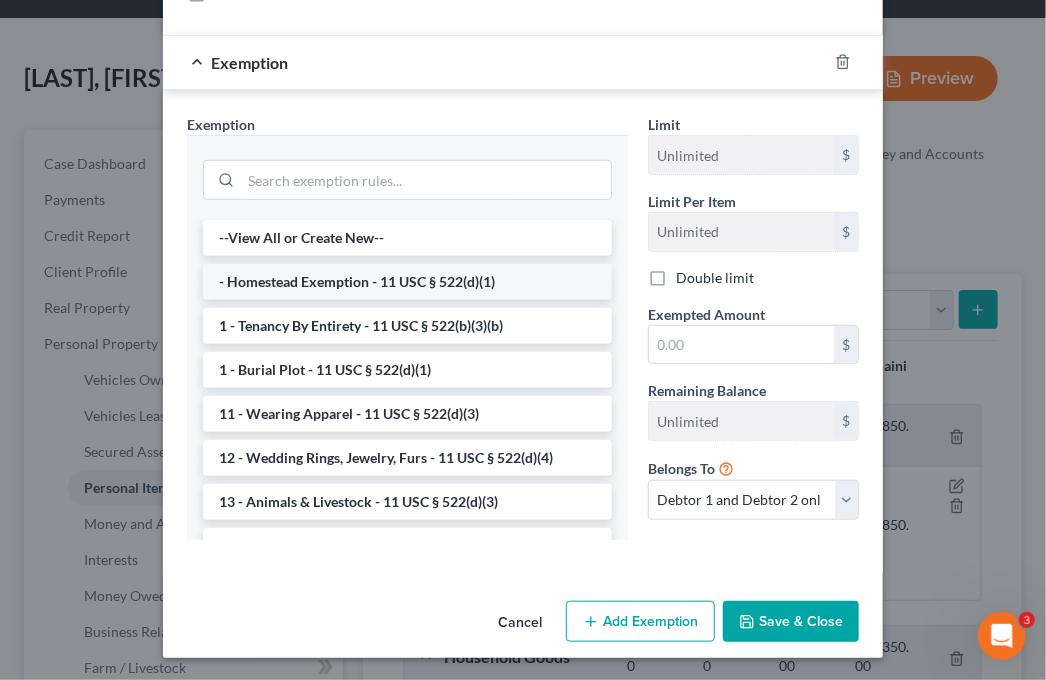 click on "- Homestead Exemption - 11 USC § 522(d)(1)" at bounding box center [407, 282] 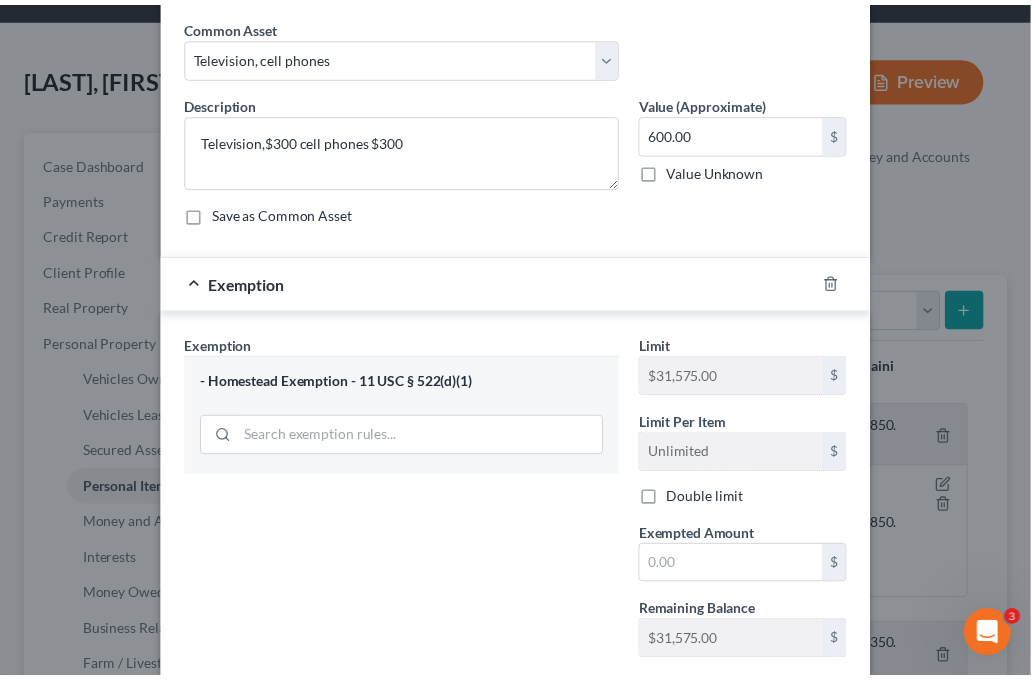 scroll, scrollTop: 0, scrollLeft: 0, axis: both 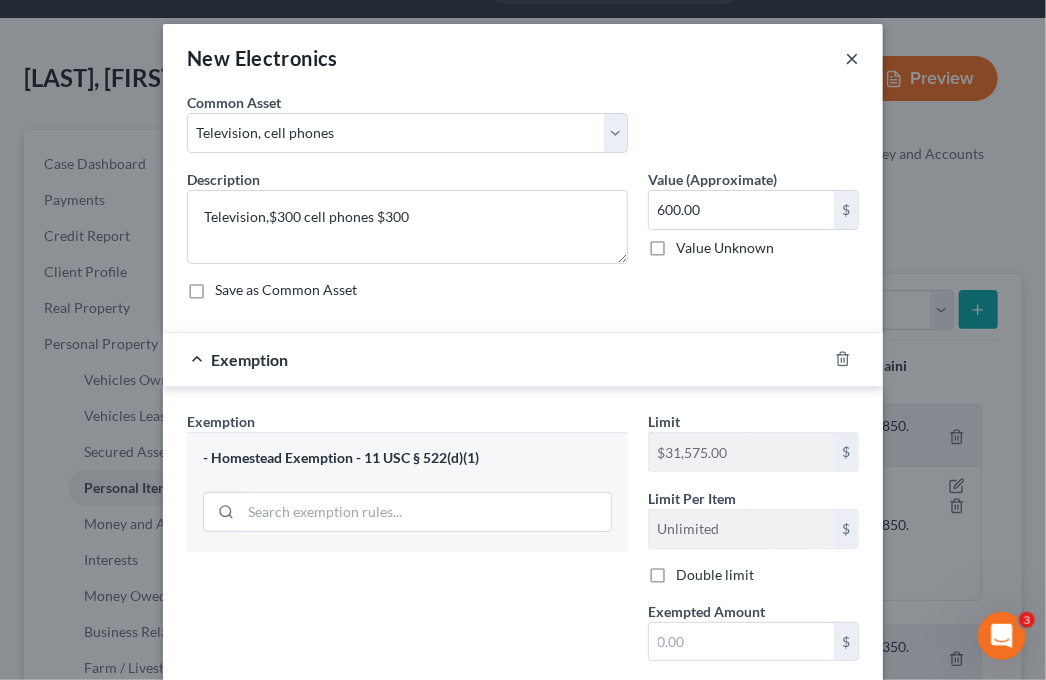 click on "×" at bounding box center [852, 58] 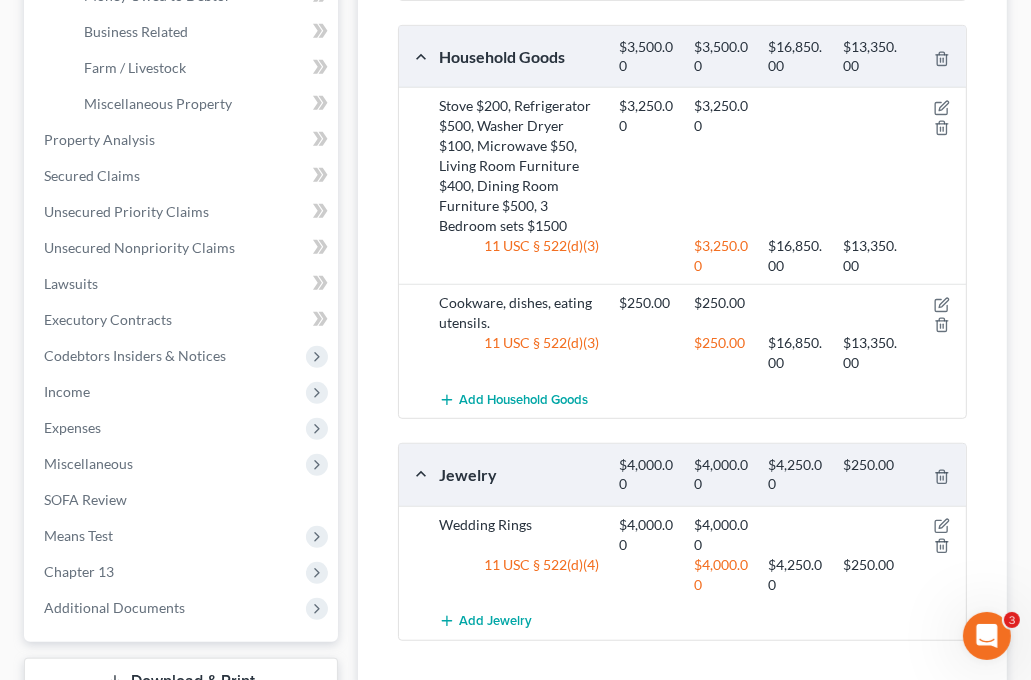 scroll, scrollTop: 600, scrollLeft: 0, axis: vertical 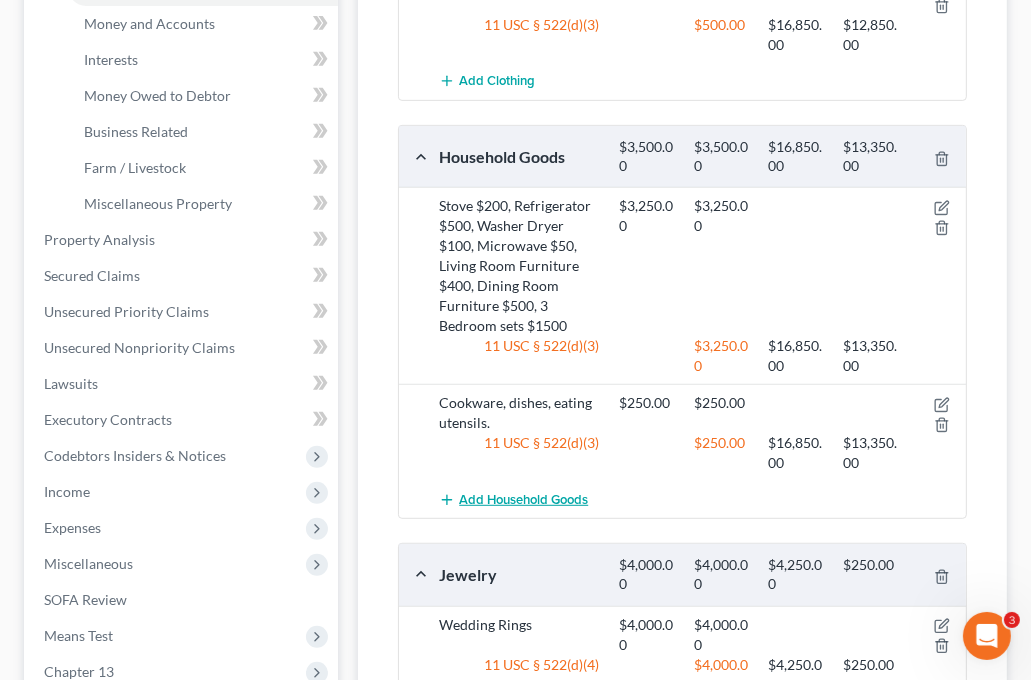 click on "Add Household Goods" at bounding box center [523, 500] 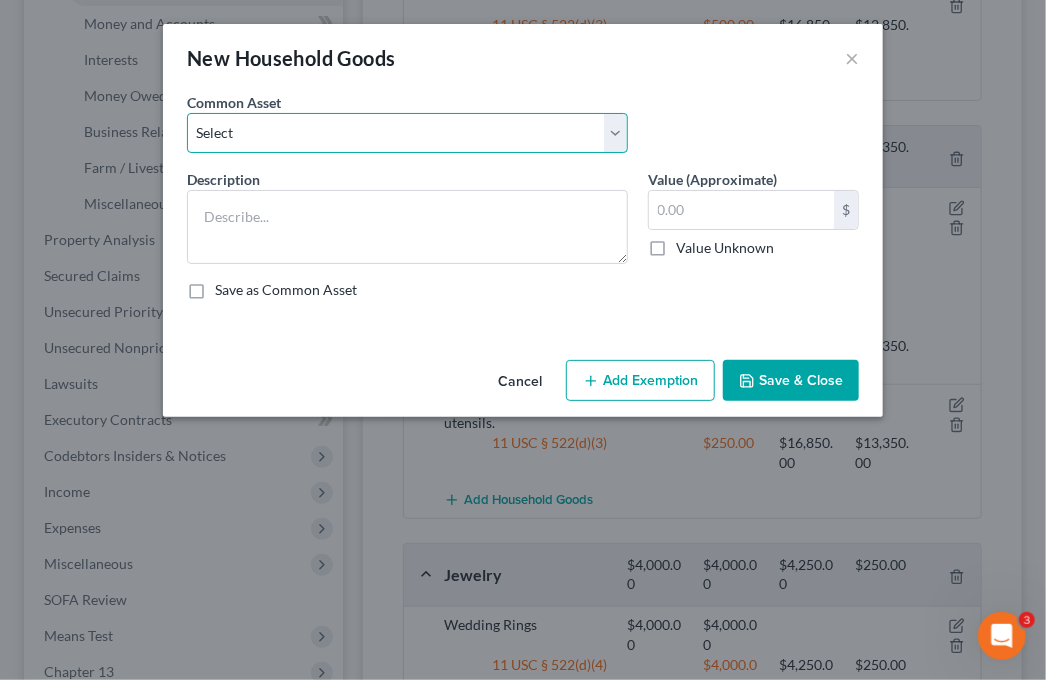 click on "Select Household furniture (no one item valued over $500): Sofa, love seat, kitchen table and chairs, bed frames (4), dressers (4), end table. Cookware, dishes, eating utensils. Cookware, dishes, eating utensils. Bedroom Set (Bed frame, mattress, dressers and end tables with no one piece valued over $625). Household furnishings: sofa, love seat, table, chairs, bedroom sets (2) and refrigerator" at bounding box center (407, 133) 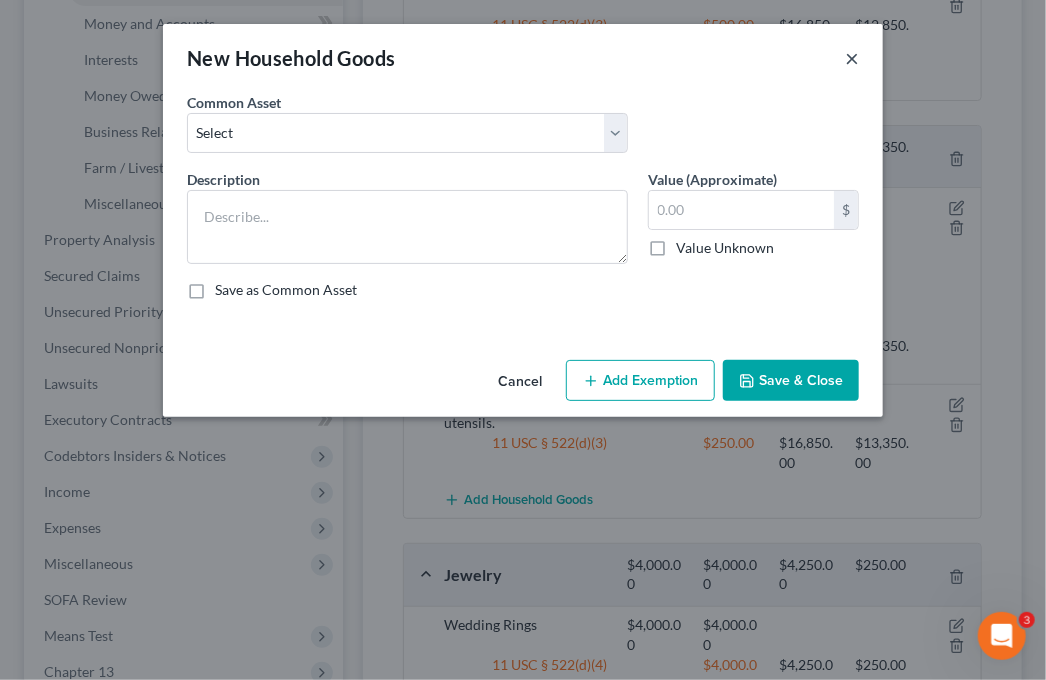 click on "×" at bounding box center (852, 58) 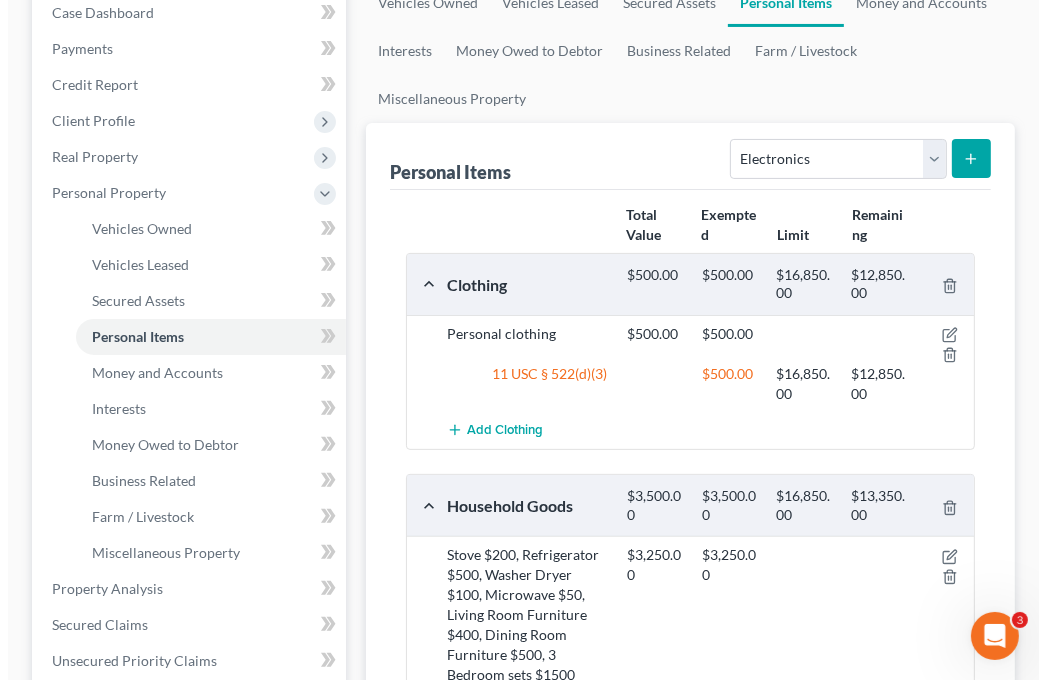 scroll, scrollTop: 0, scrollLeft: 0, axis: both 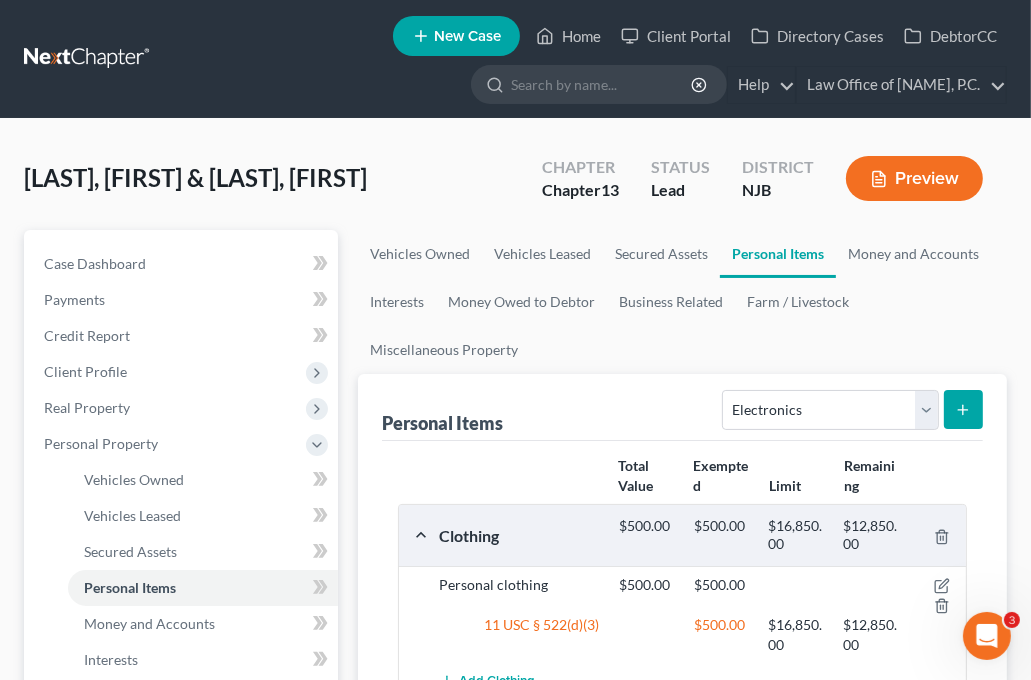 click 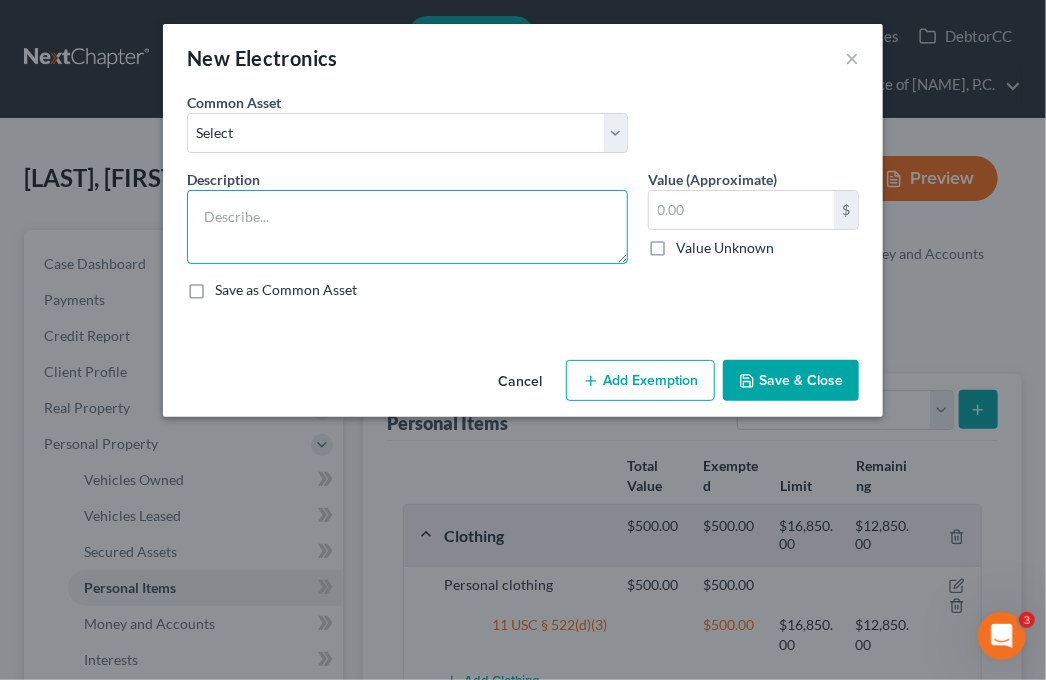 click at bounding box center [407, 227] 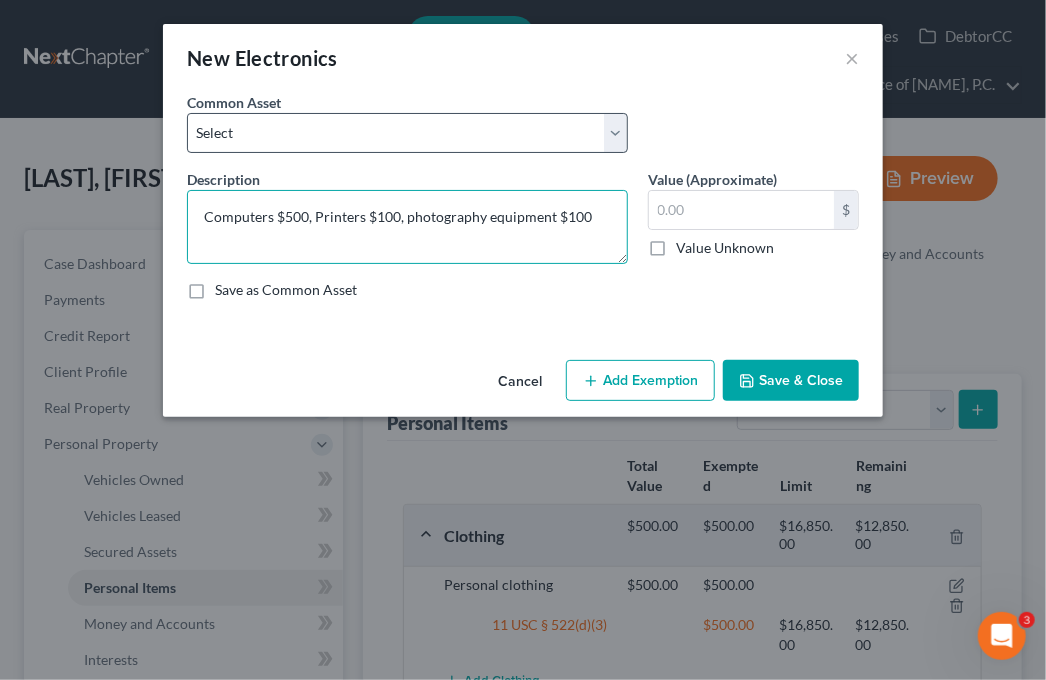 type on "Computers $500, Printers $100, photography equipment $100" 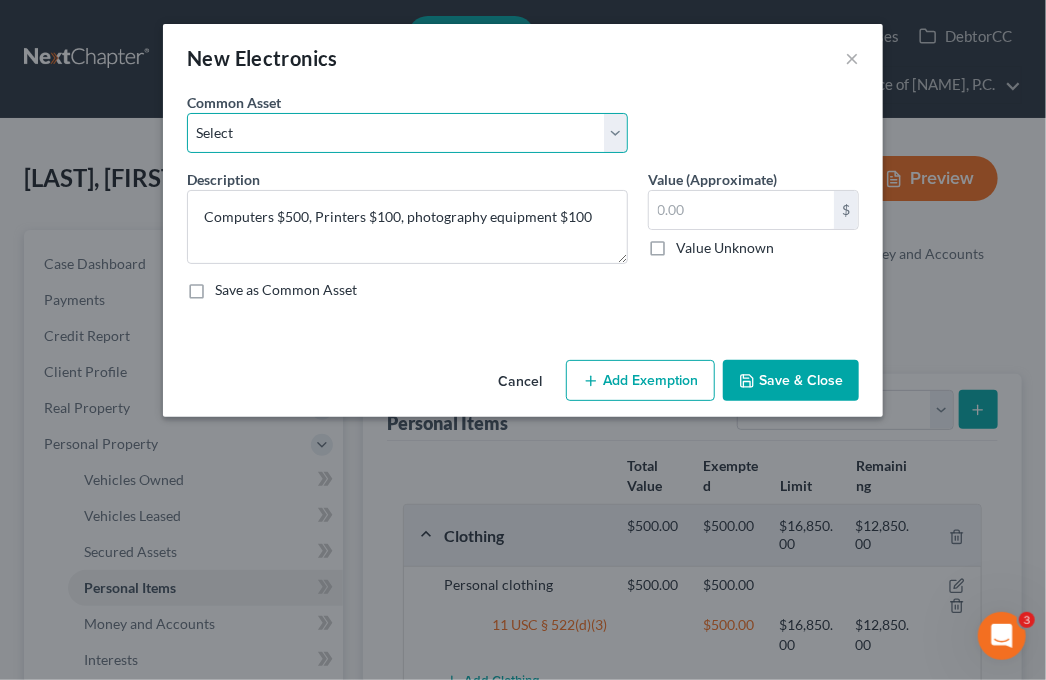 click on "Select 45" and two 32" LCD Televisions Computer Television, cell phones Computer $400., Printer $100 Television" at bounding box center (407, 133) 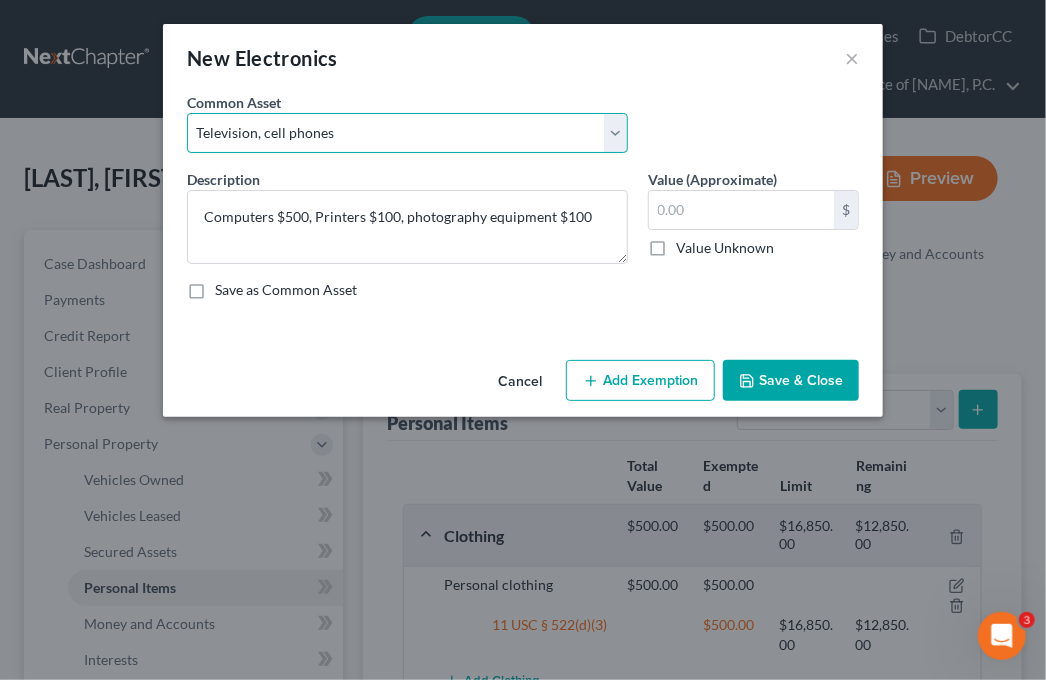click on "Select 45" and two 32" LCD Televisions Computer Television, cell phones Computer $400., Printer $100 Television" at bounding box center [407, 133] 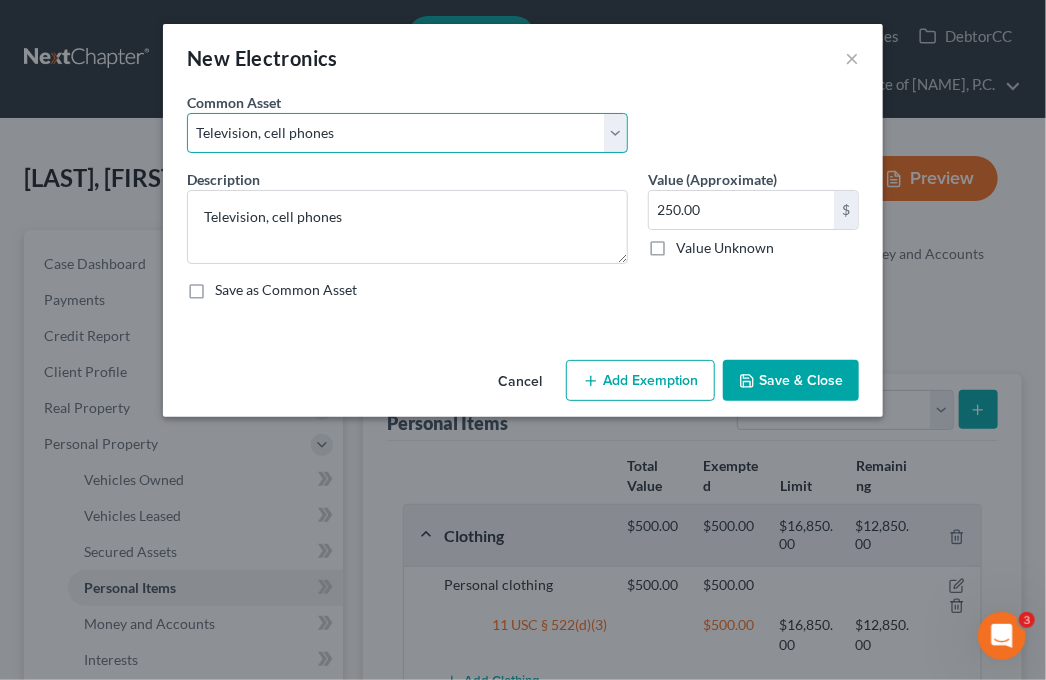 click on "Select 45" and two 32" LCD Televisions Computer Television, cell phones Computer $400., Printer $100 Television" at bounding box center (407, 133) 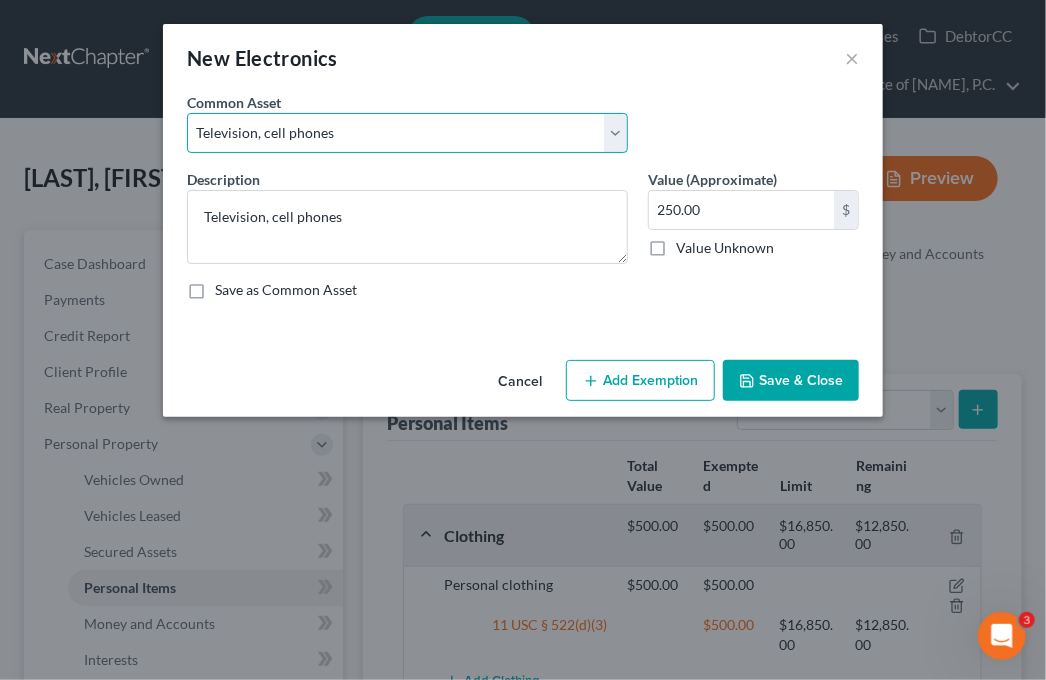select on "1" 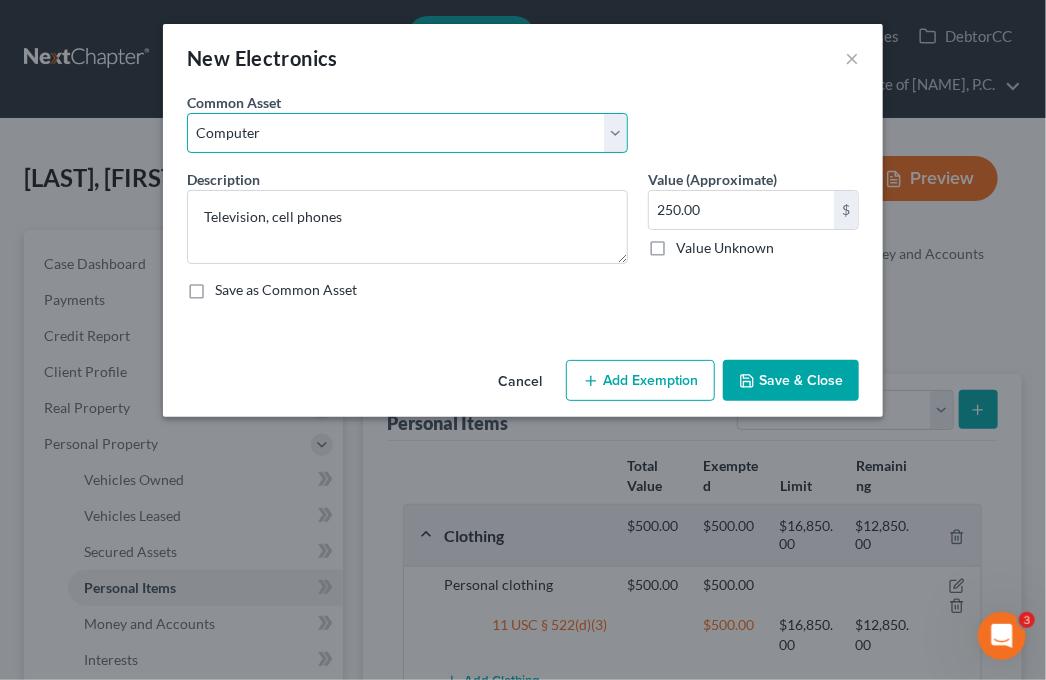 click on "Select 45" and two 32" LCD Televisions Computer Television, cell phones Computer $400., Printer $100 Television" at bounding box center (407, 133) 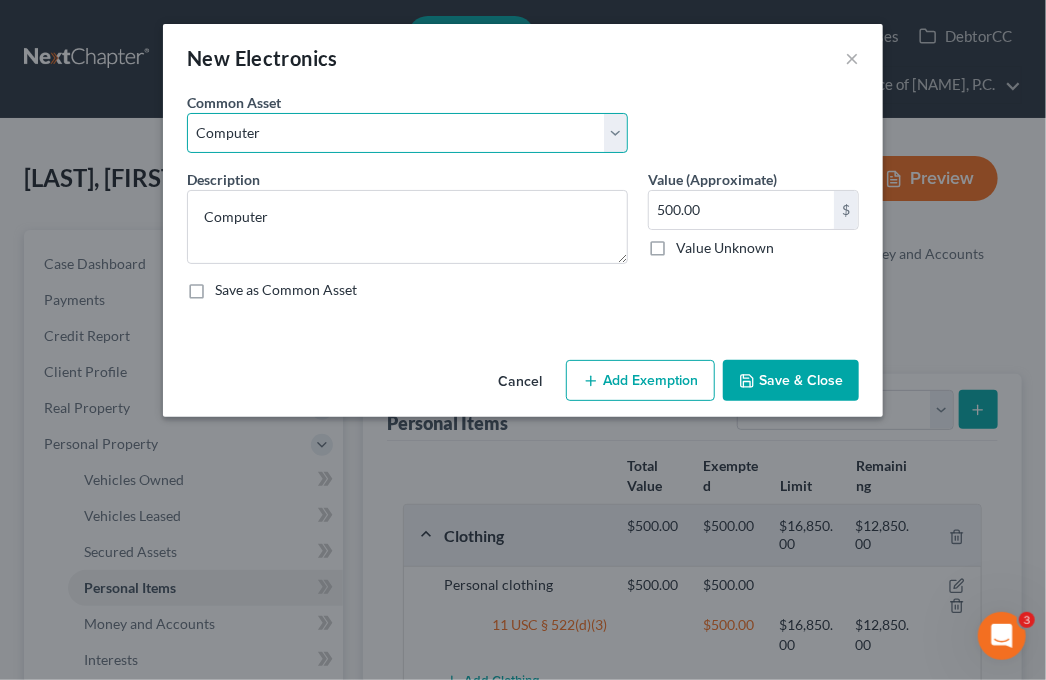 click on "Select 45" and two 32" LCD Televisions Computer Television, cell phones Computer $400., Printer $100 Television" at bounding box center [407, 133] 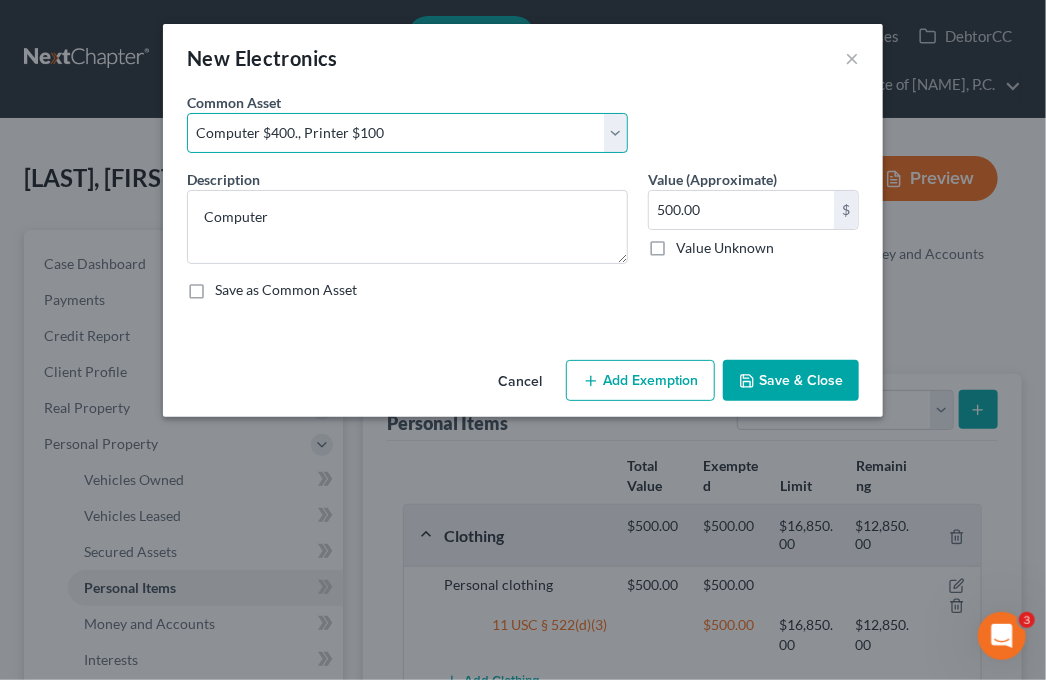 click on "Select 45" and two 32" LCD Televisions Computer Television, cell phones Computer $400., Printer $100 Television" at bounding box center (407, 133) 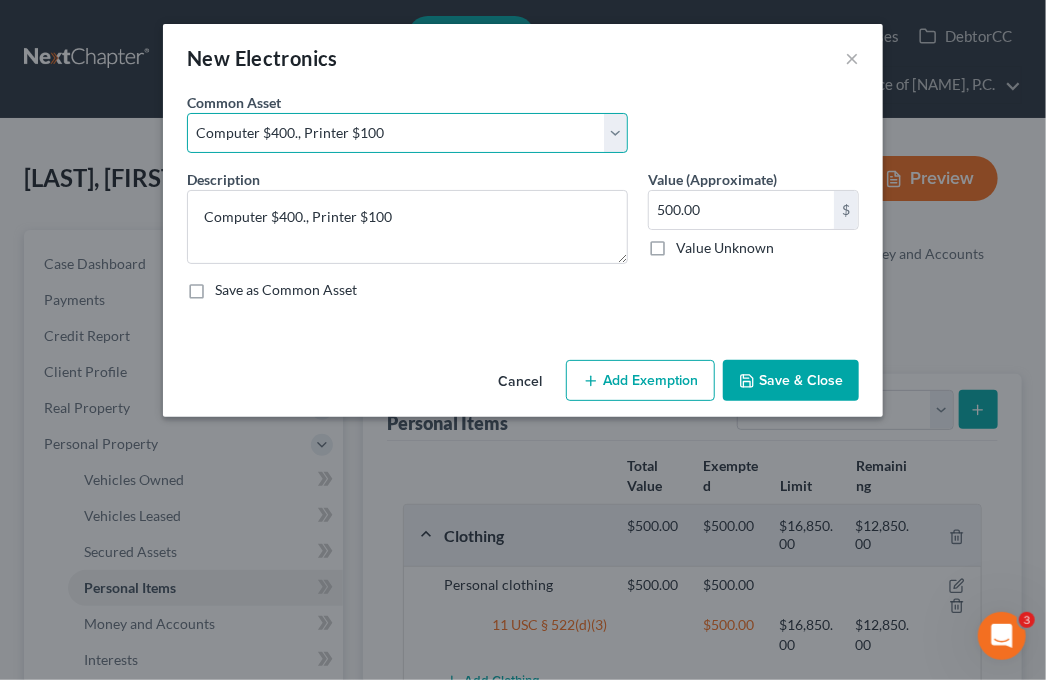 click on "Select 45" and two 32" LCD Televisions Computer Television, cell phones Computer $400., Printer $100 Television" at bounding box center [407, 133] 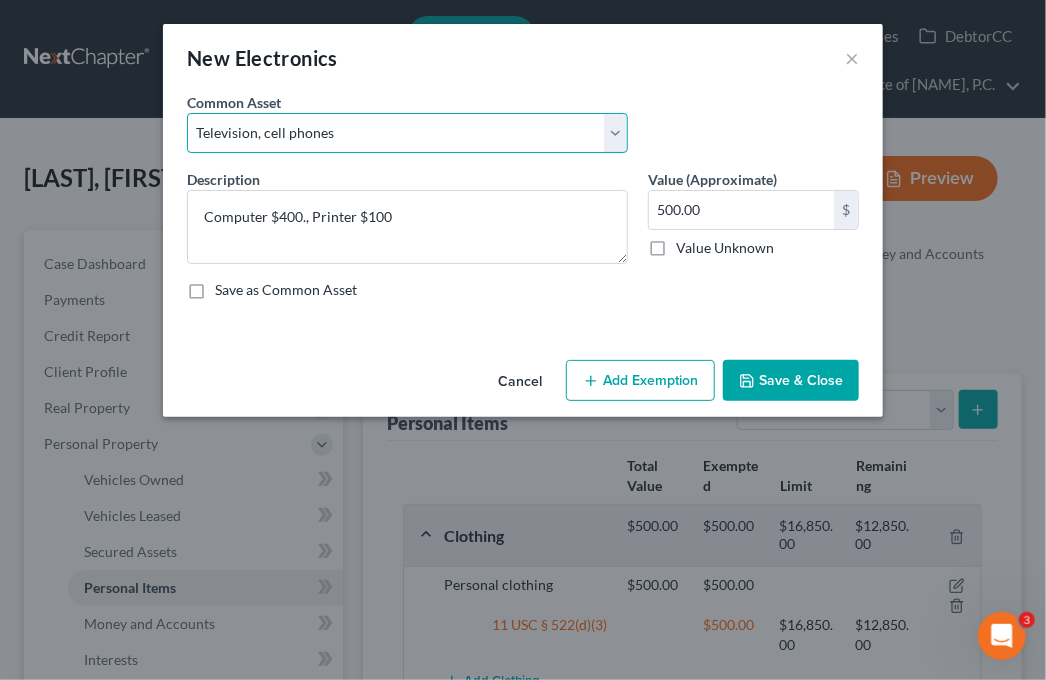 click on "Select 45" and two 32" LCD Televisions Computer Television, cell phones Computer $400., Printer $100 Television" at bounding box center (407, 133) 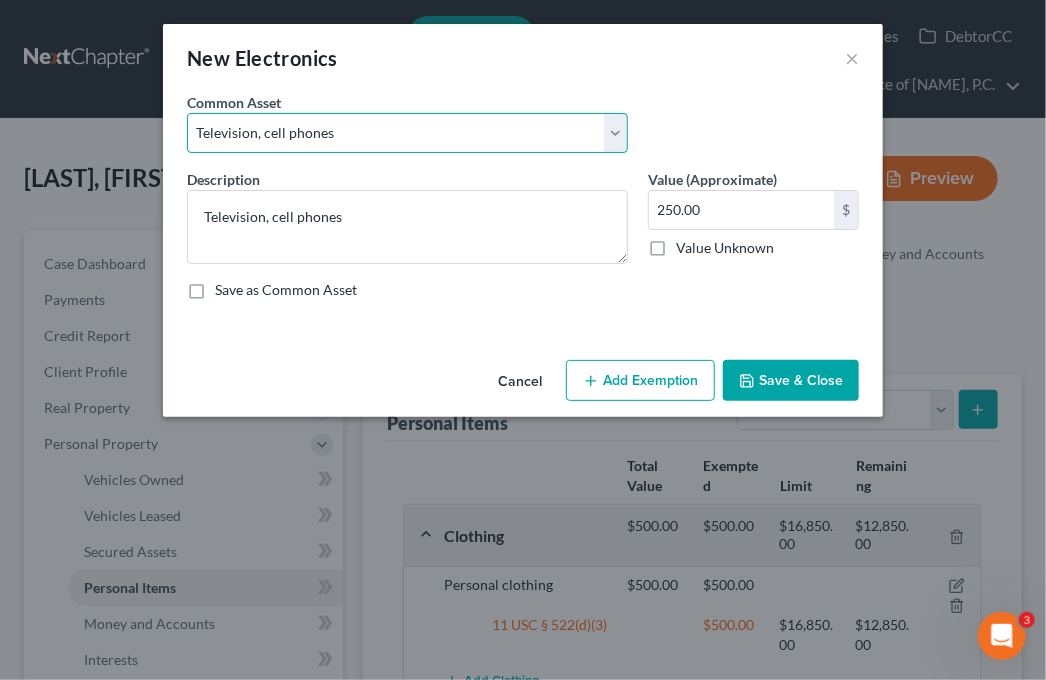 click on "Select 45" and two 32" LCD Televisions Computer Television, cell phones Computer $400., Printer $100 Television" at bounding box center [407, 133] 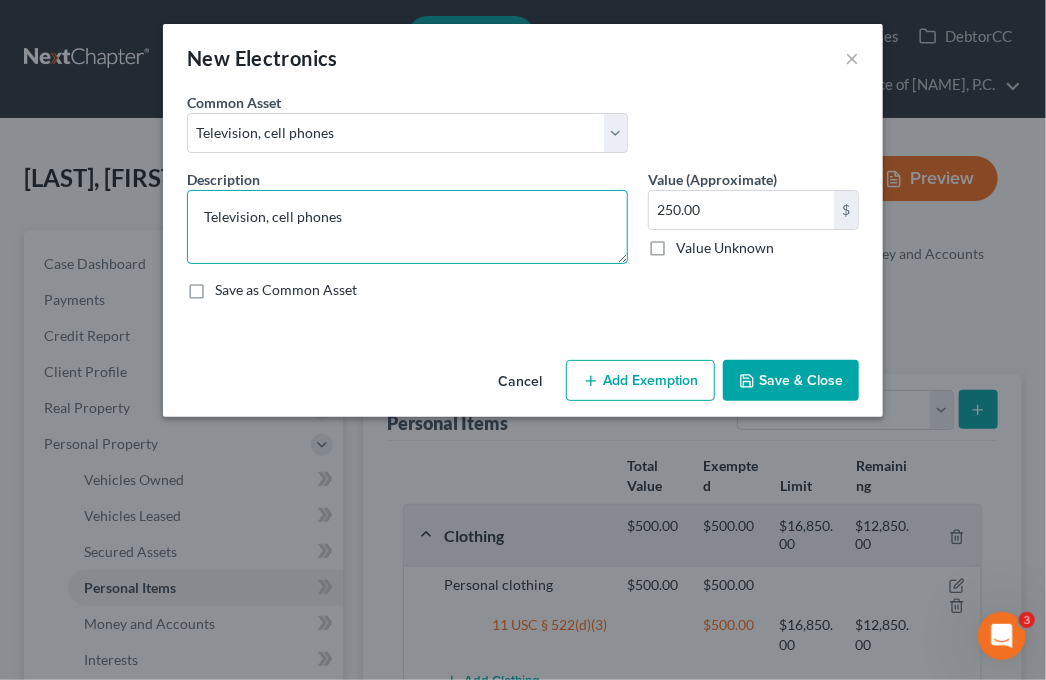 click on "Television, cell phones" at bounding box center (407, 227) 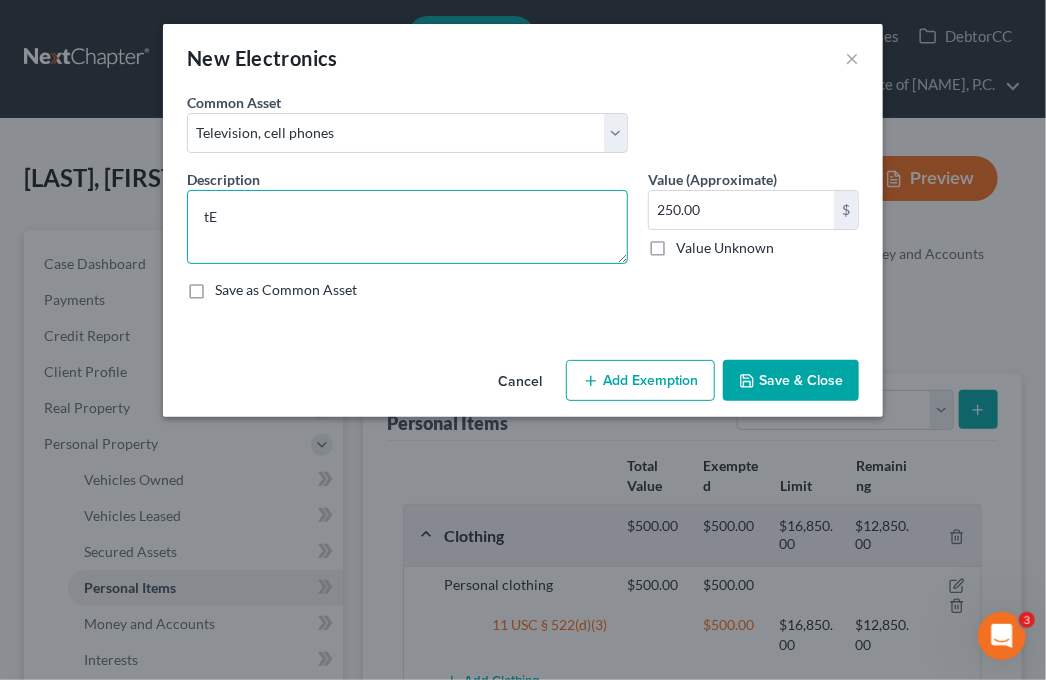type on "t" 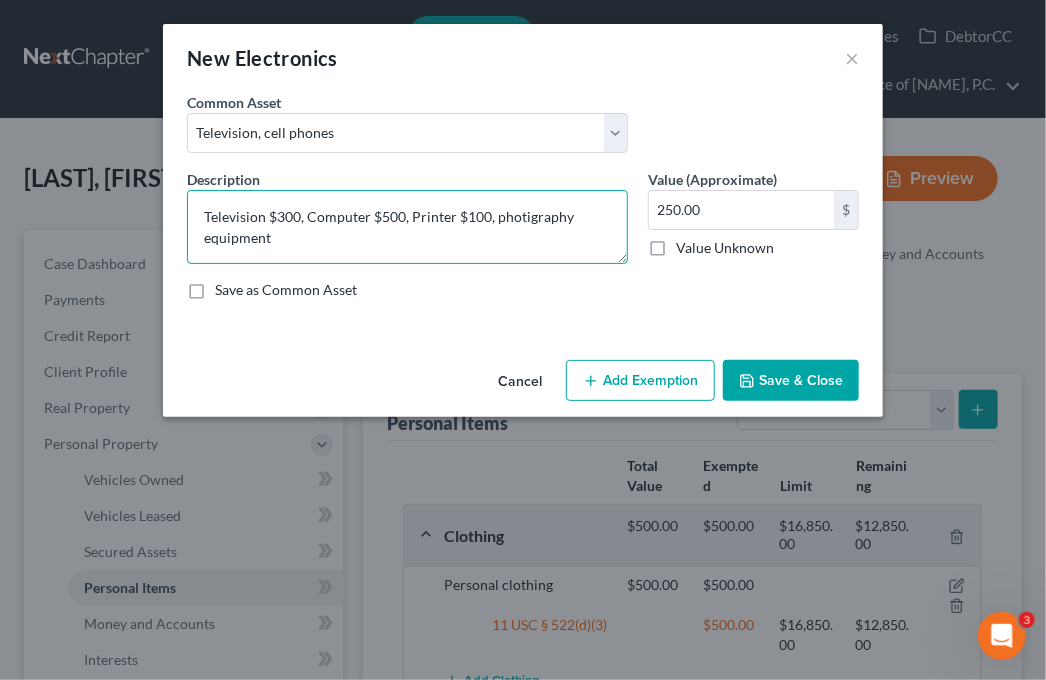 click on "Television $300, Computer $500, Printer $100, photigraphy equipment" at bounding box center (407, 227) 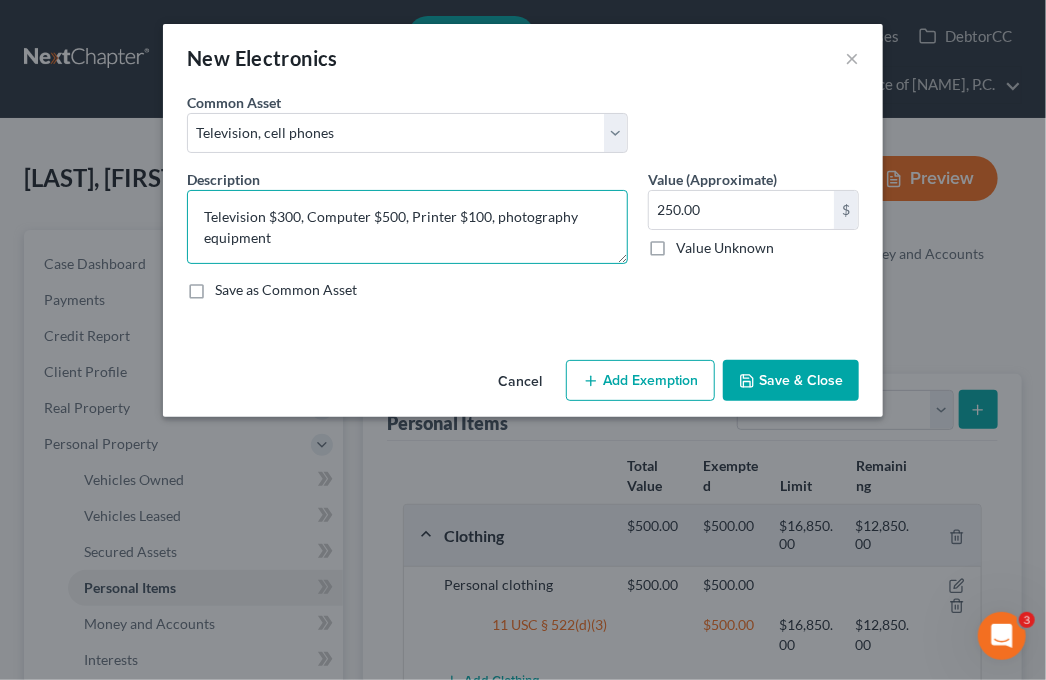 click on "Television $300, Computer $500, Printer $100, photography equipment" at bounding box center [407, 227] 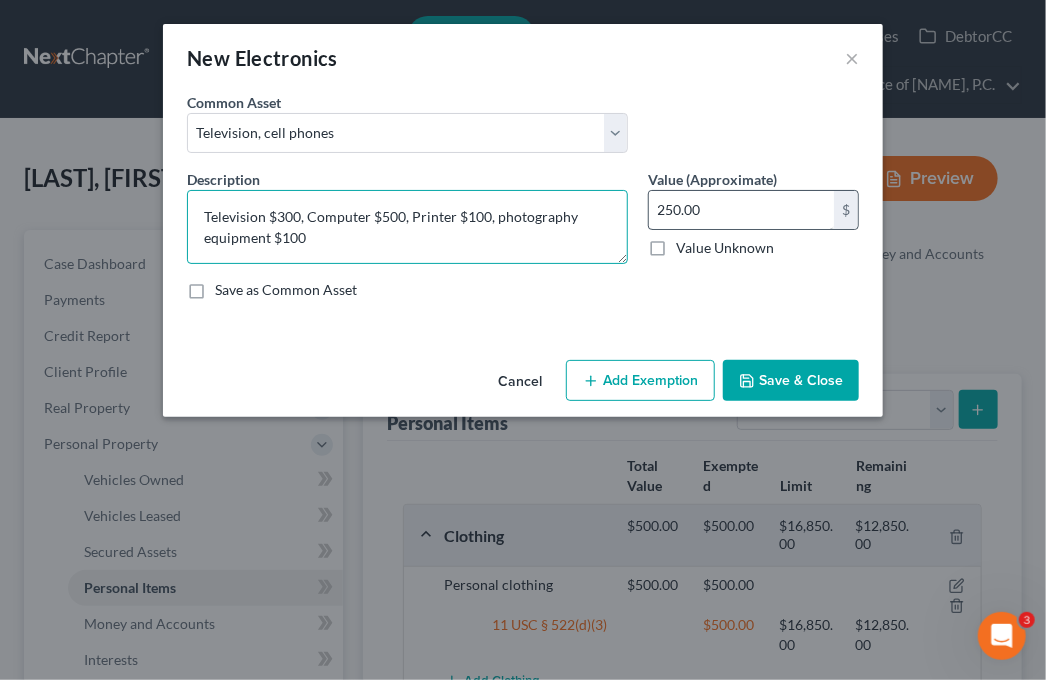 type on "Television $300, Computer $500, Printer $100, photography equipment $100" 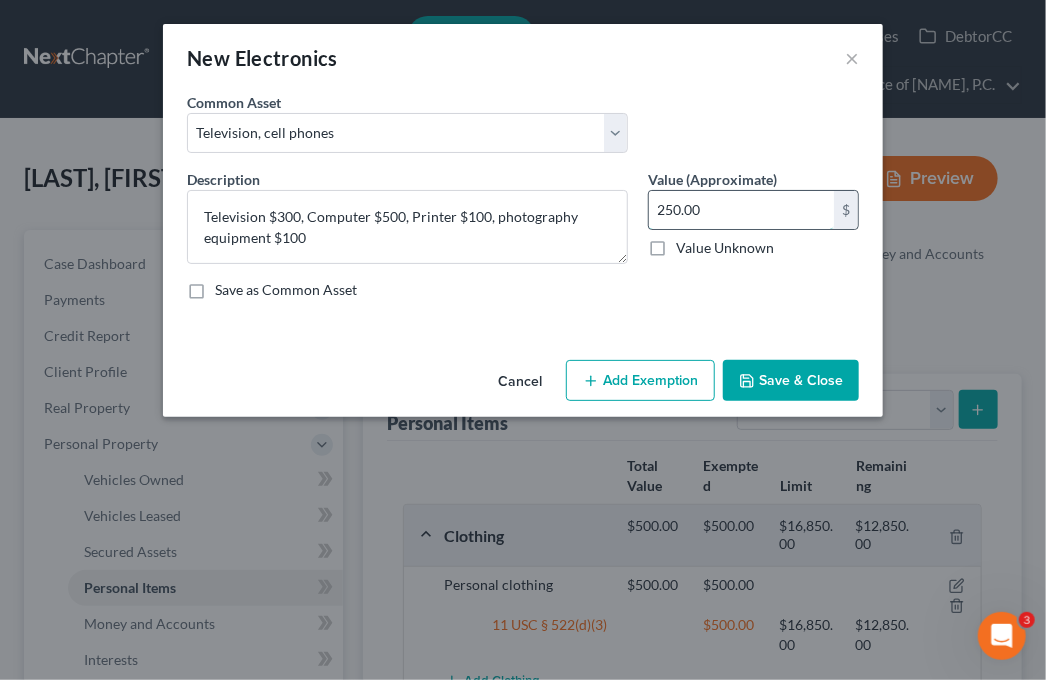 click on "250.00" at bounding box center [741, 210] 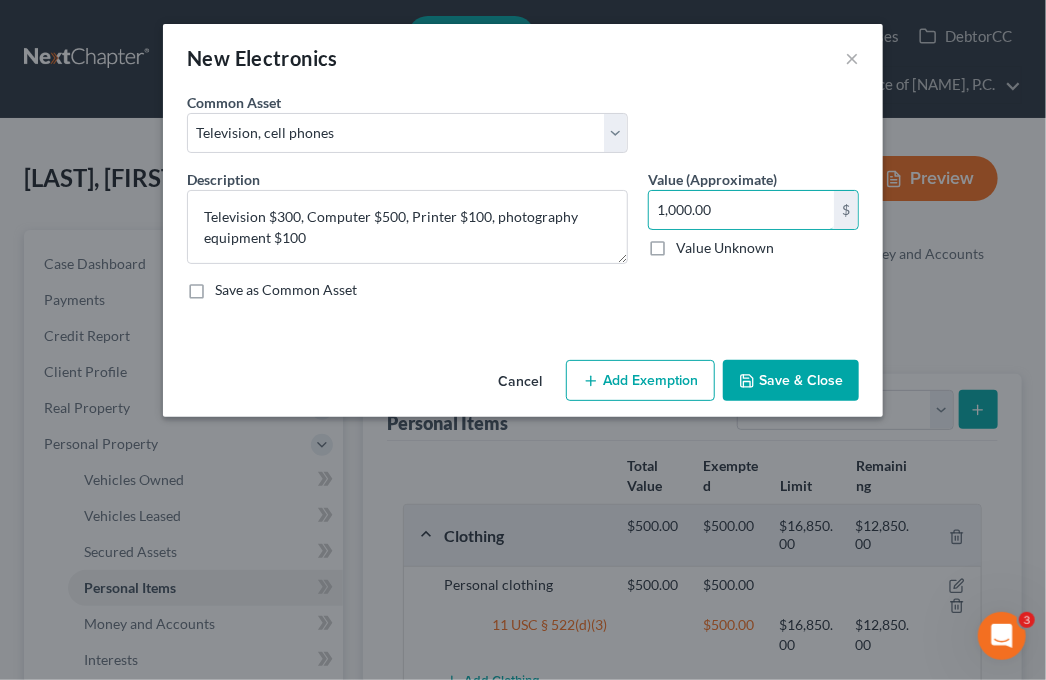 type on "1,000.00" 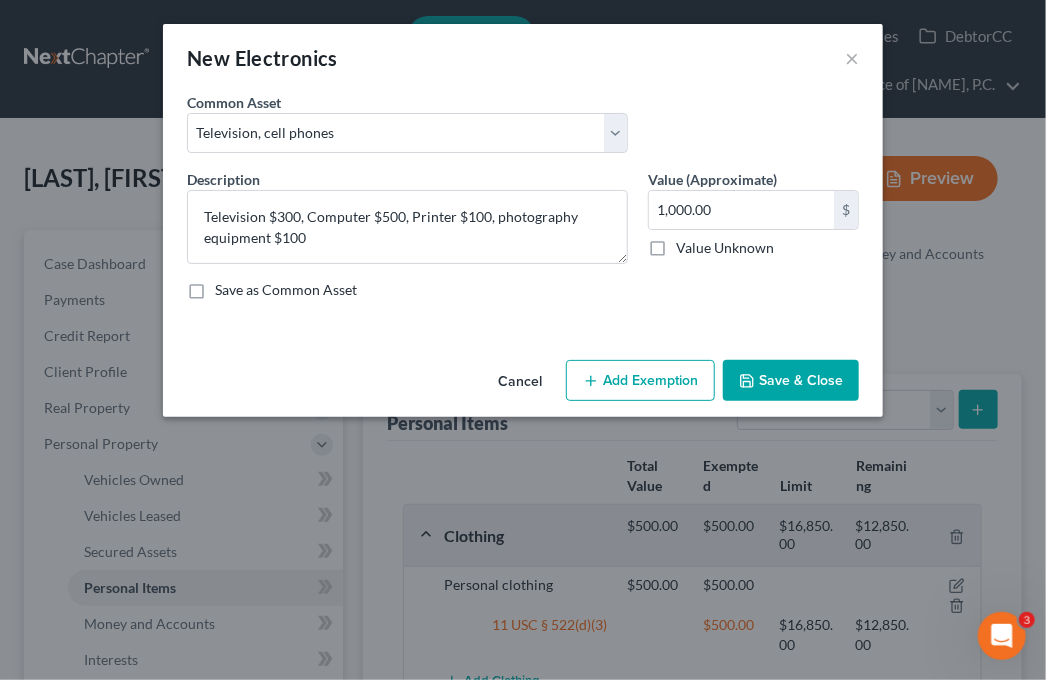 click on "Add Exemption" at bounding box center [640, 381] 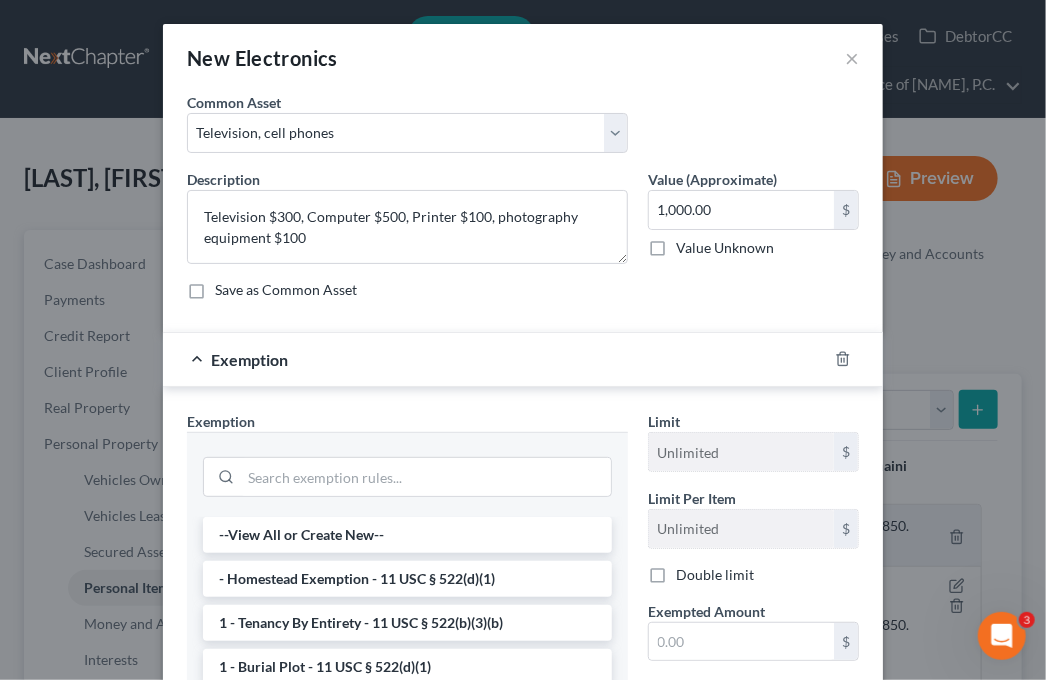 scroll, scrollTop: 100, scrollLeft: 0, axis: vertical 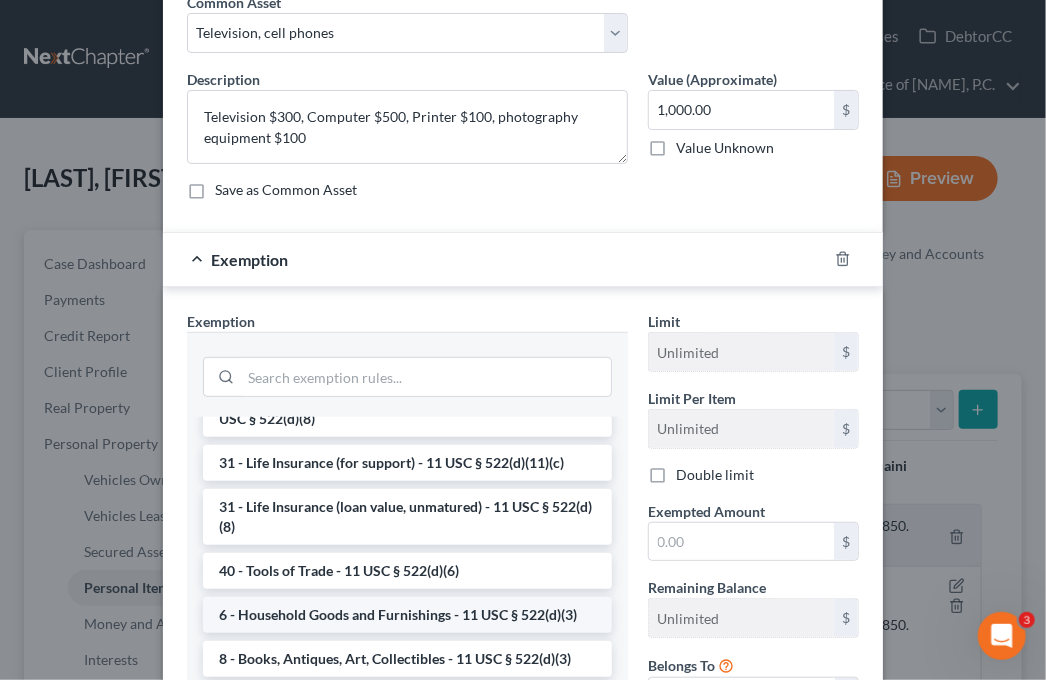 click on "6 - Household Goods and Furnishings - 11 USC § 522(d)(3)" at bounding box center [407, 615] 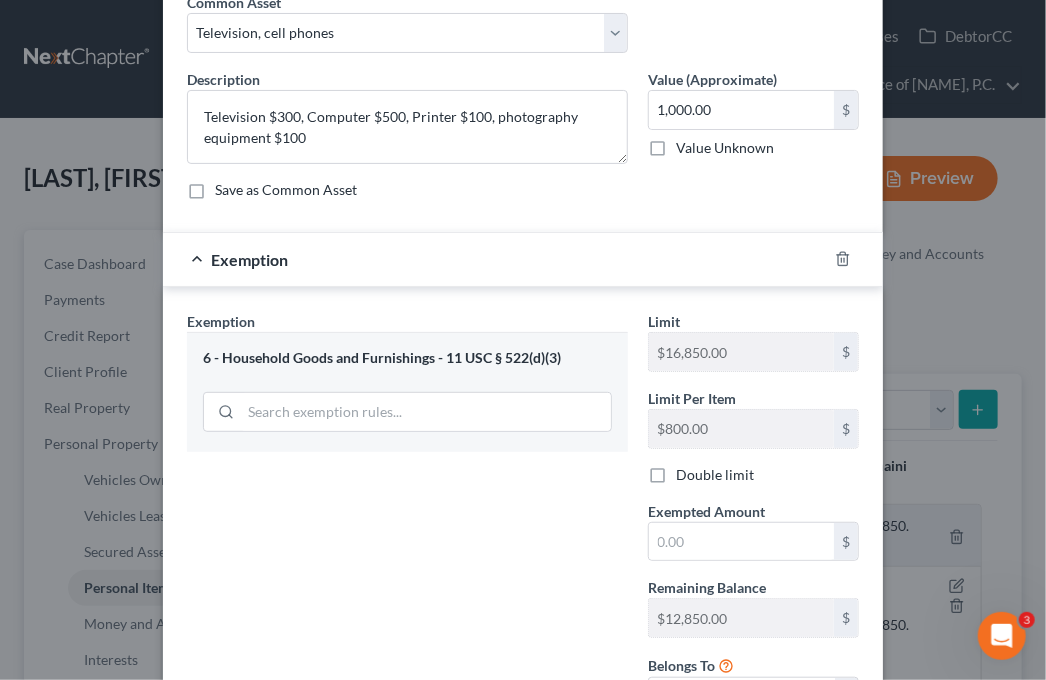 scroll, scrollTop: 200, scrollLeft: 0, axis: vertical 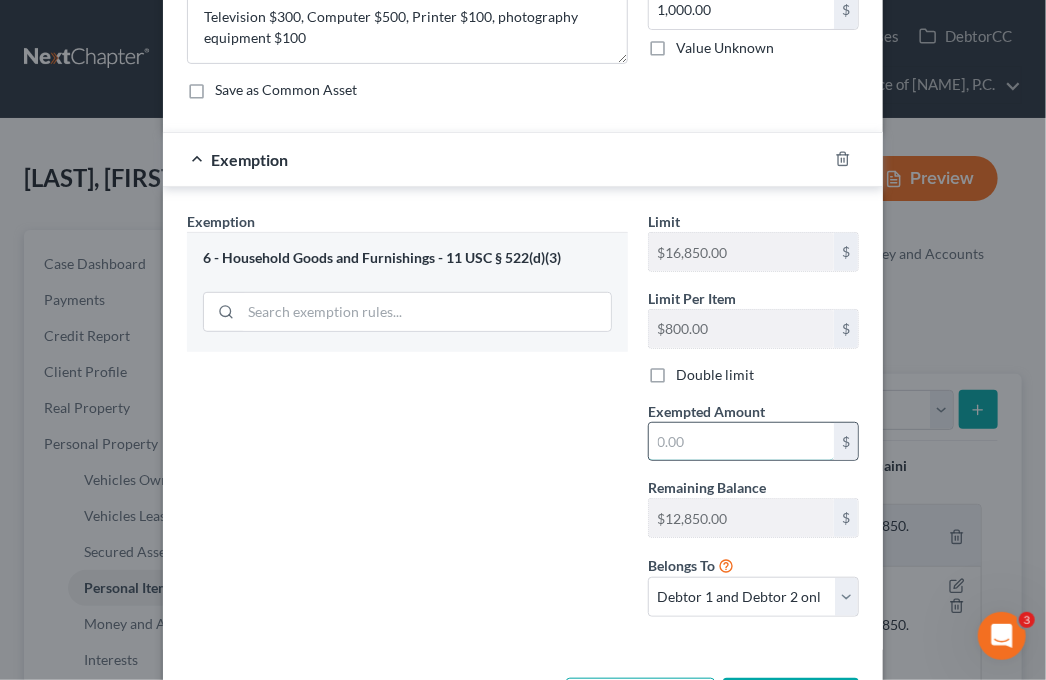 click at bounding box center (741, 442) 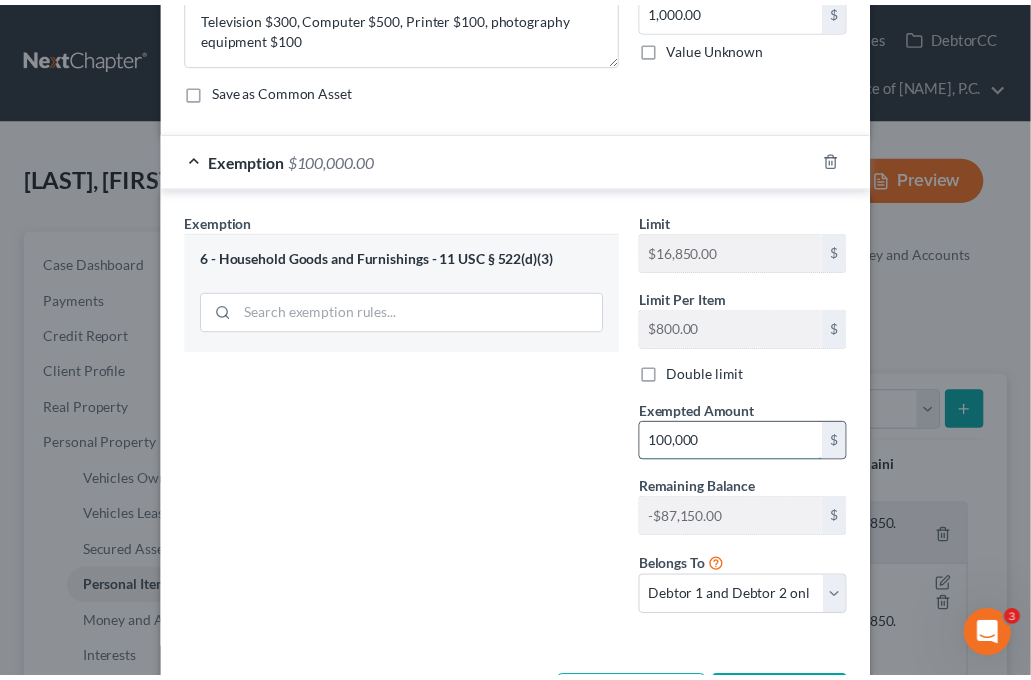 scroll, scrollTop: 276, scrollLeft: 0, axis: vertical 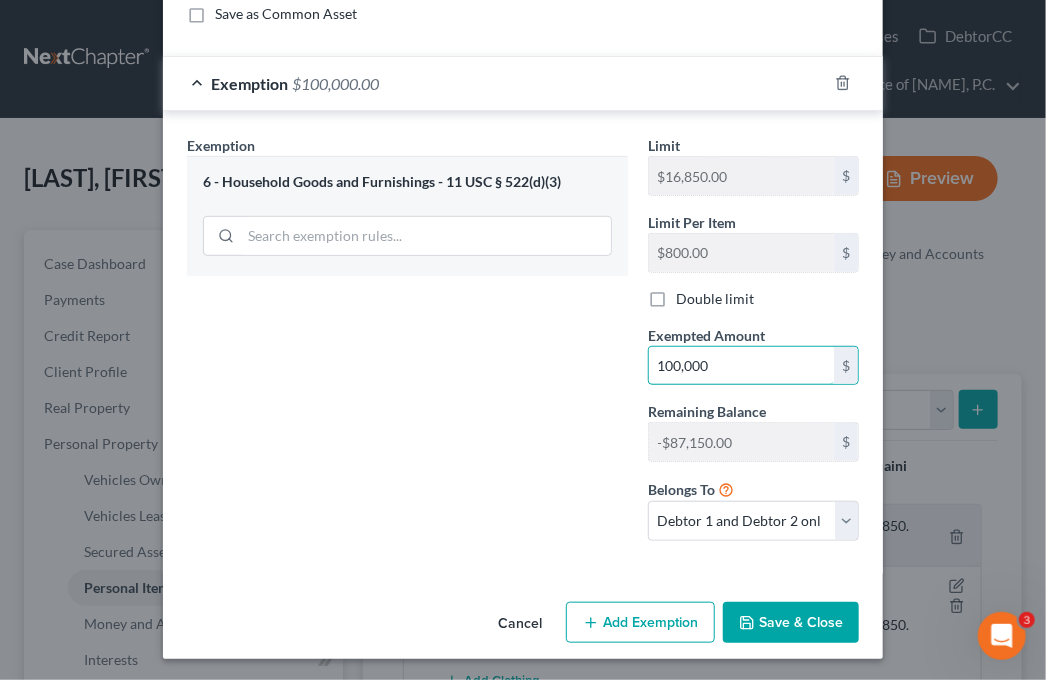 drag, startPoint x: 718, startPoint y: 363, endPoint x: 619, endPoint y: 354, distance: 99.40825 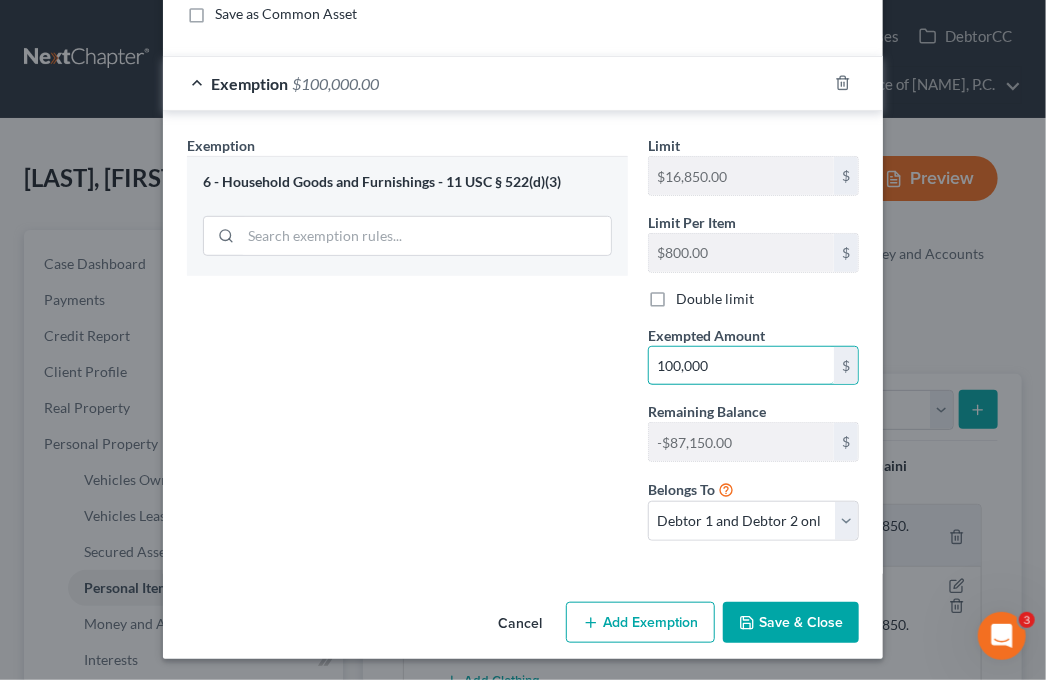 click on "Exemption Set must be selected for CA.
Exemption
*
6 - Household Goods and Furnishings - 11 USC § [NUMBER]         Limit     $16,850.00 $ Limit Per Item $800.00 $ Double limit
Exempted Amount
*
100,000 $ Remaining Balance $12,850.00 $
Belongs To
*
Debtor 1 only Debtor 2 only Debtor 1 and Debtor 2 only" at bounding box center (523, 346) 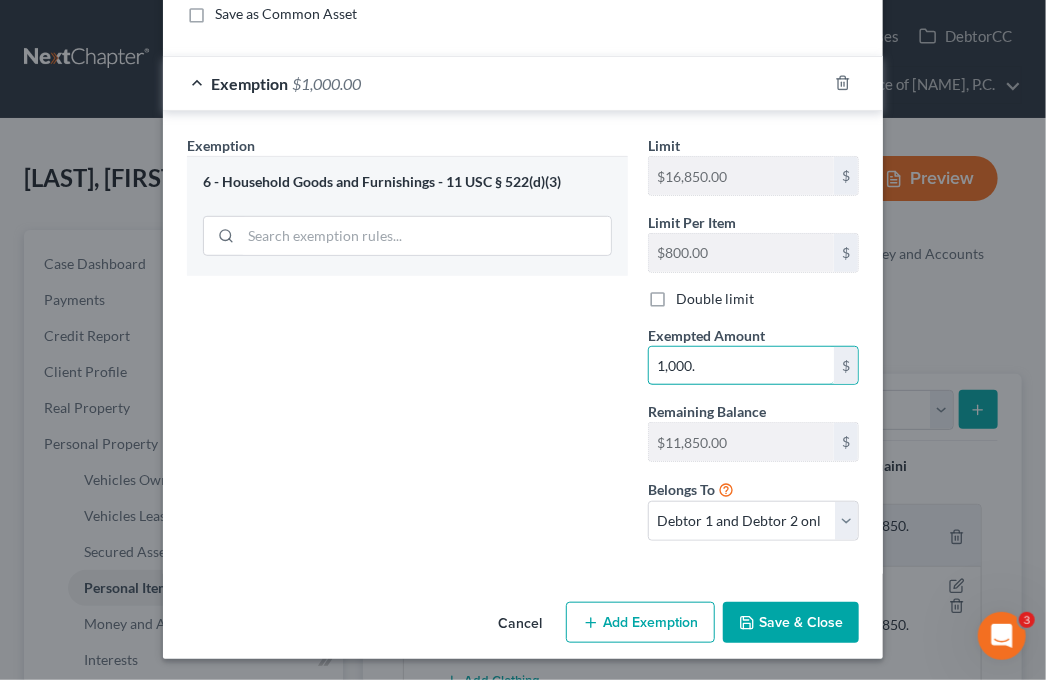type on "1,000." 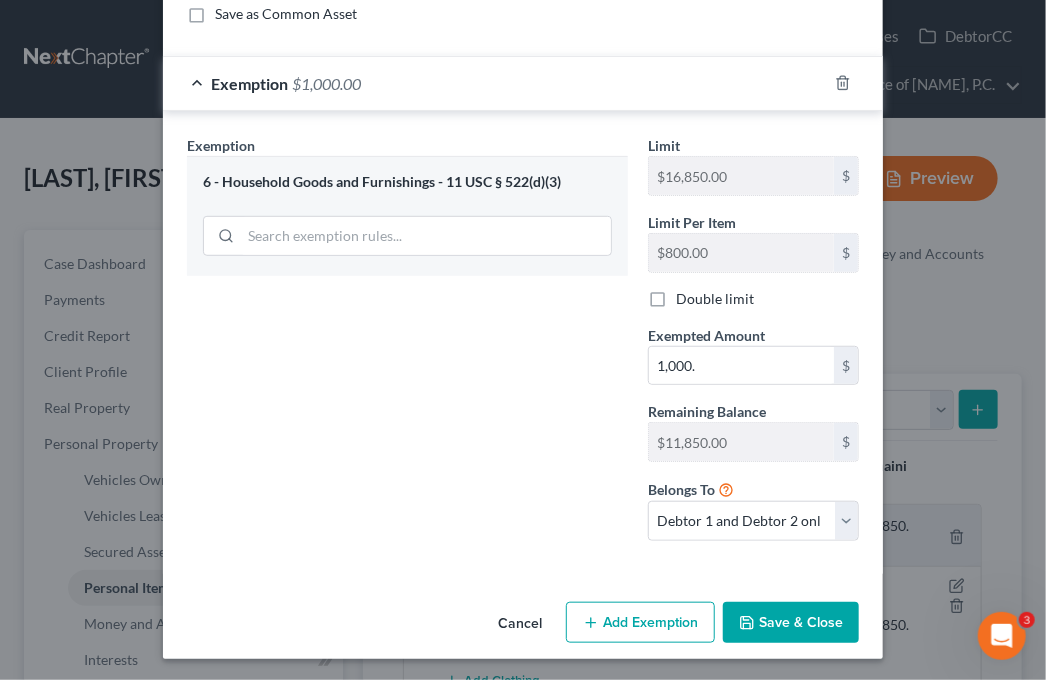 click on "Save & Close" at bounding box center [791, 623] 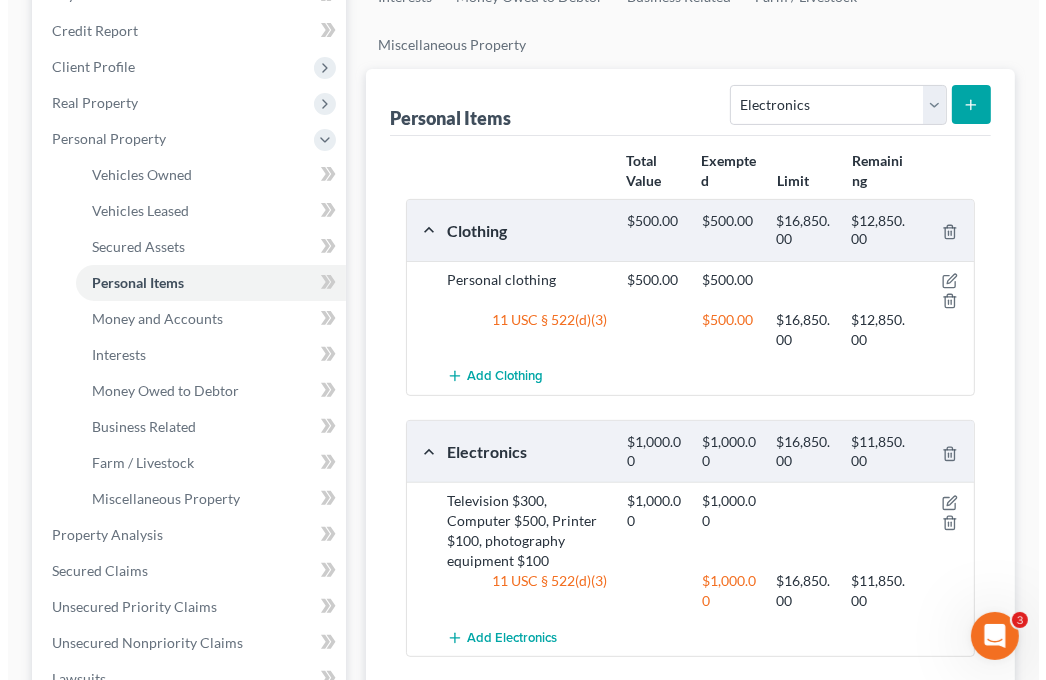 scroll, scrollTop: 205, scrollLeft: 0, axis: vertical 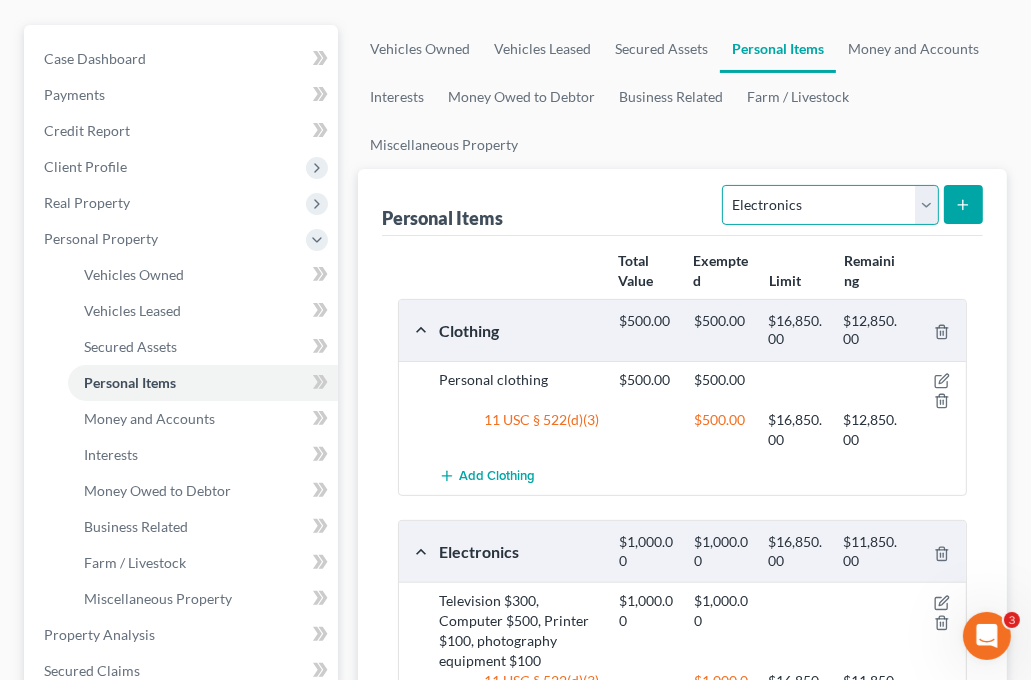 click on "Select Item Type Clothing Collectibles Of Value Electronics Firearms Household Goods Jewelry Other Pet(s) Sports & Hobby Equipment" at bounding box center [830, 205] 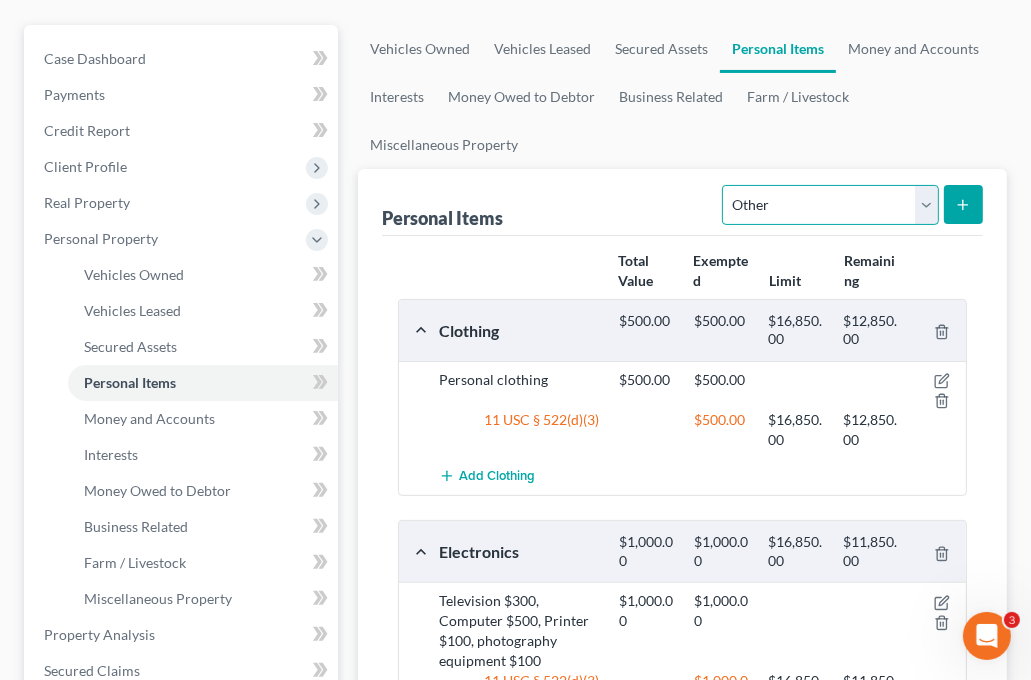 click on "Select Item Type Clothing Collectibles Of Value Electronics Firearms Household Goods Jewelry Other Pet(s) Sports & Hobby Equipment" at bounding box center [830, 205] 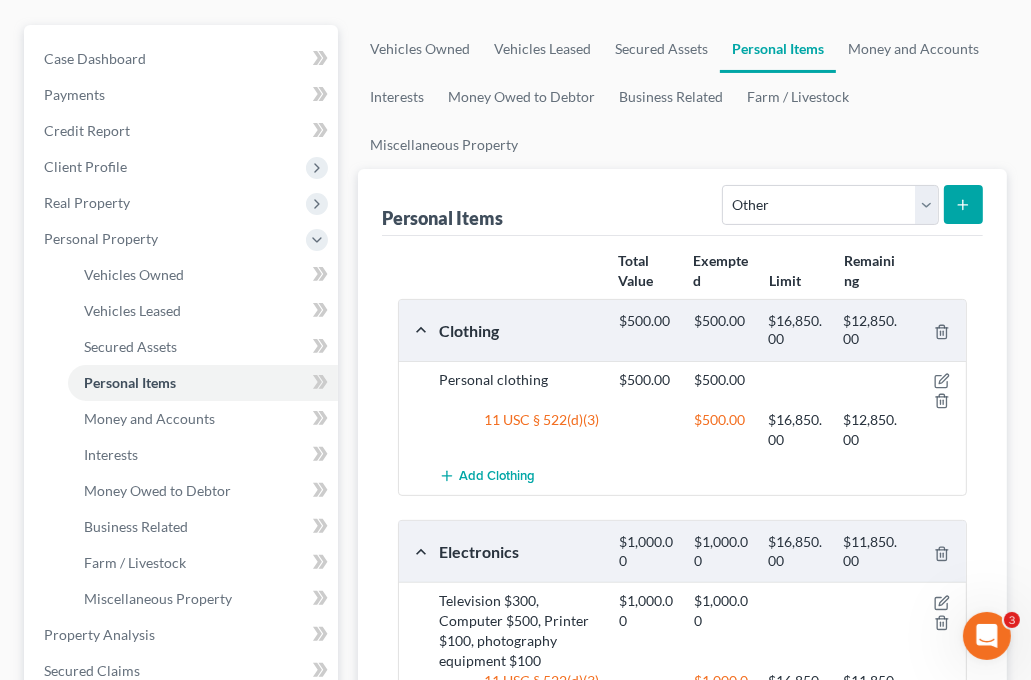 click at bounding box center [963, 204] 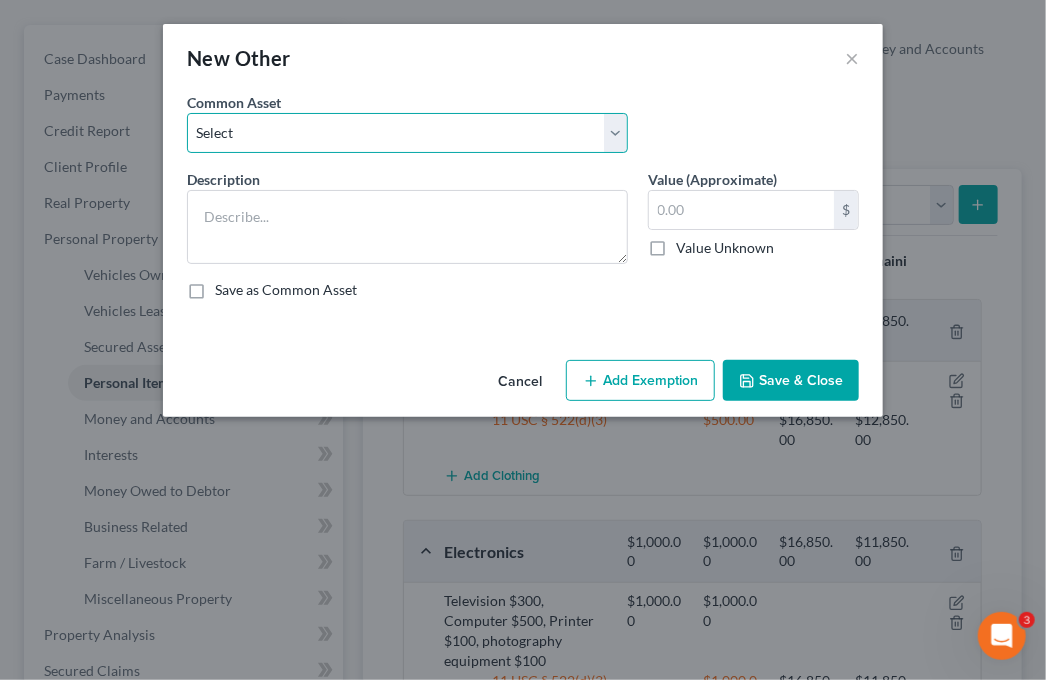 click on "Select Various mechanic and/or carpentry tools with no one piece valued over $625." at bounding box center (407, 133) 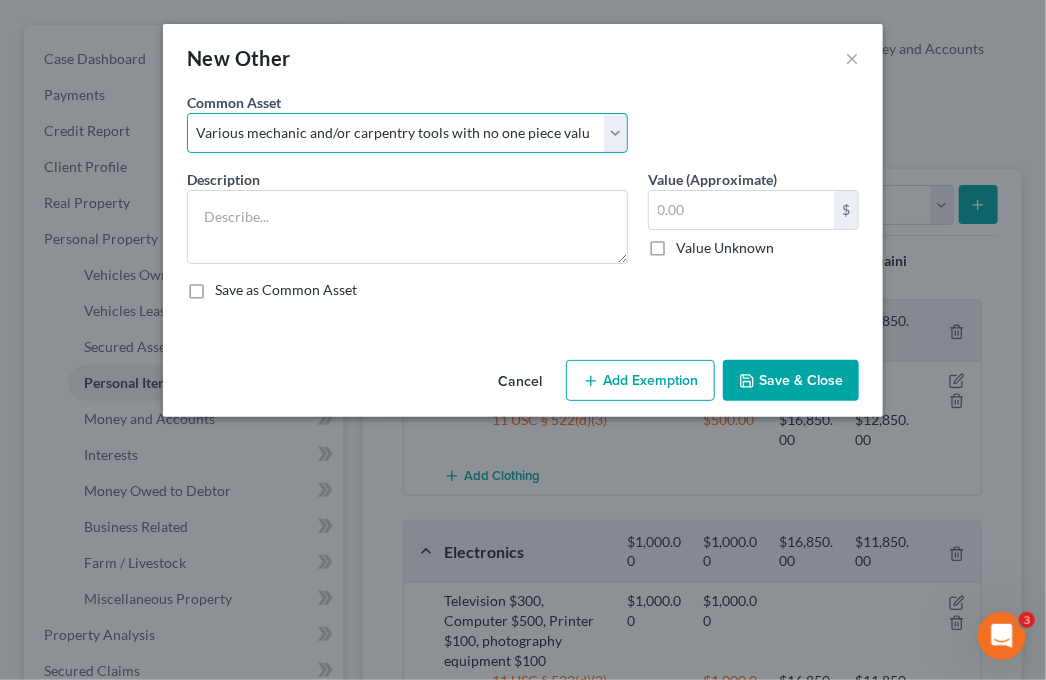 click on "Select Various mechanic and/or carpentry tools with no one piece valued over $625." at bounding box center (407, 133) 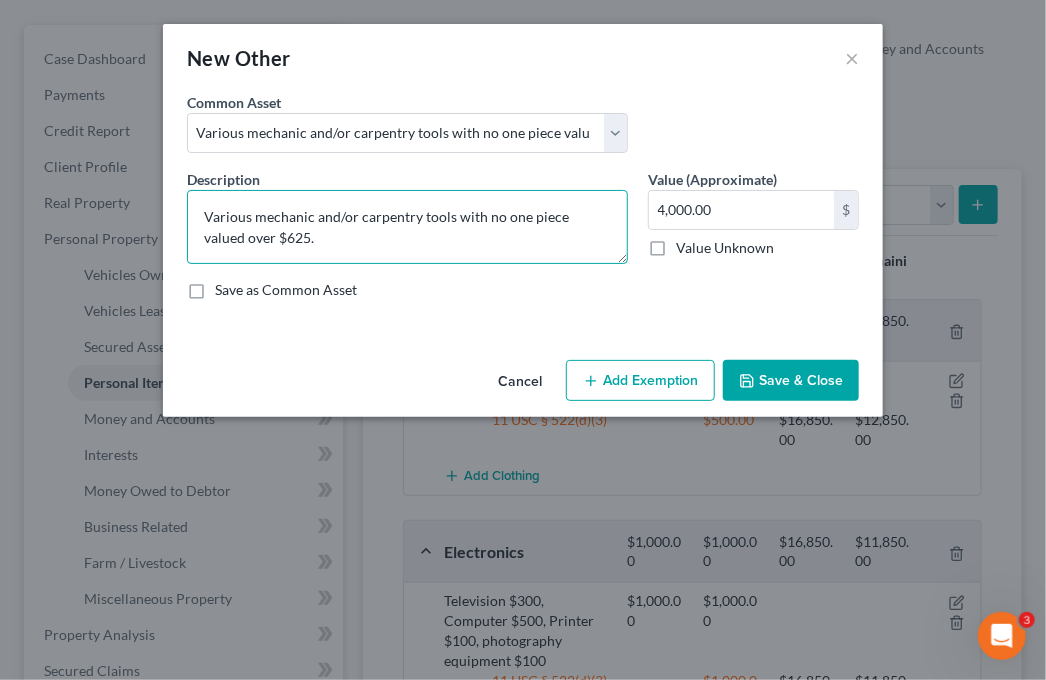 click on "Various mechanic and/or carpentry tools with no one piece valued over $625." at bounding box center [407, 227] 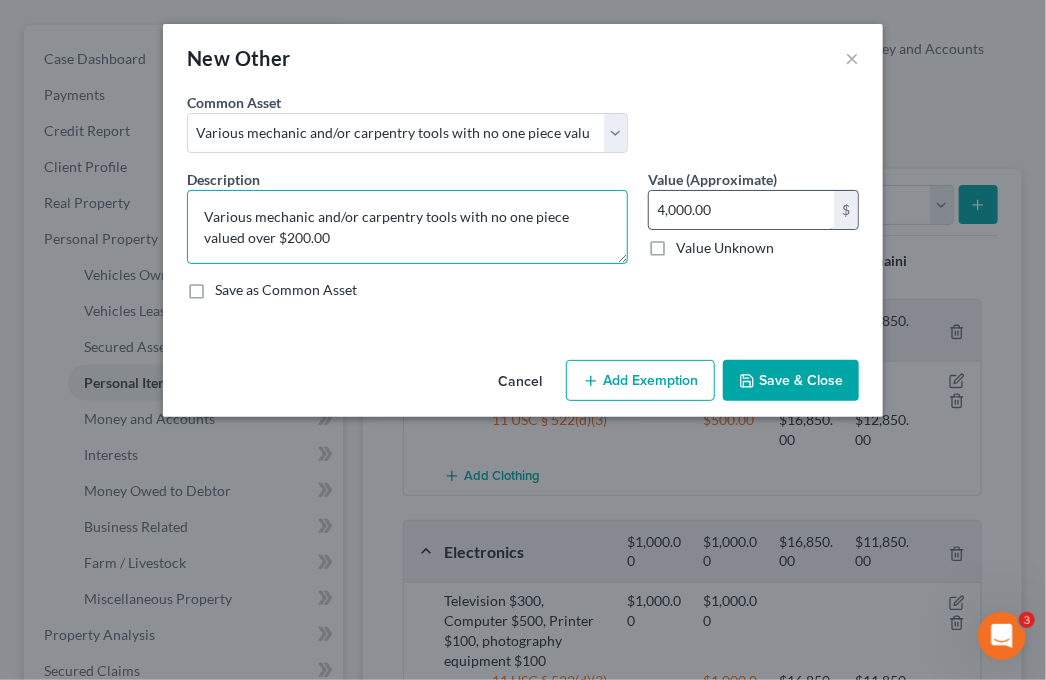 type on "Various mechanic and/or carpentry tools with no one piece valued over $200.00" 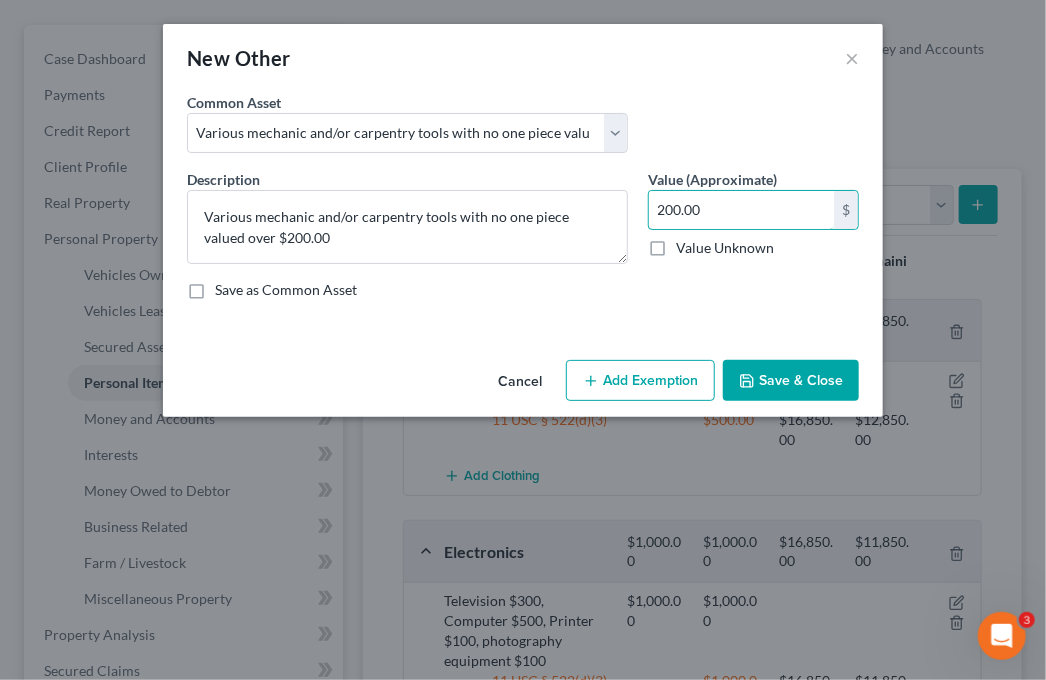 type on "200.00" 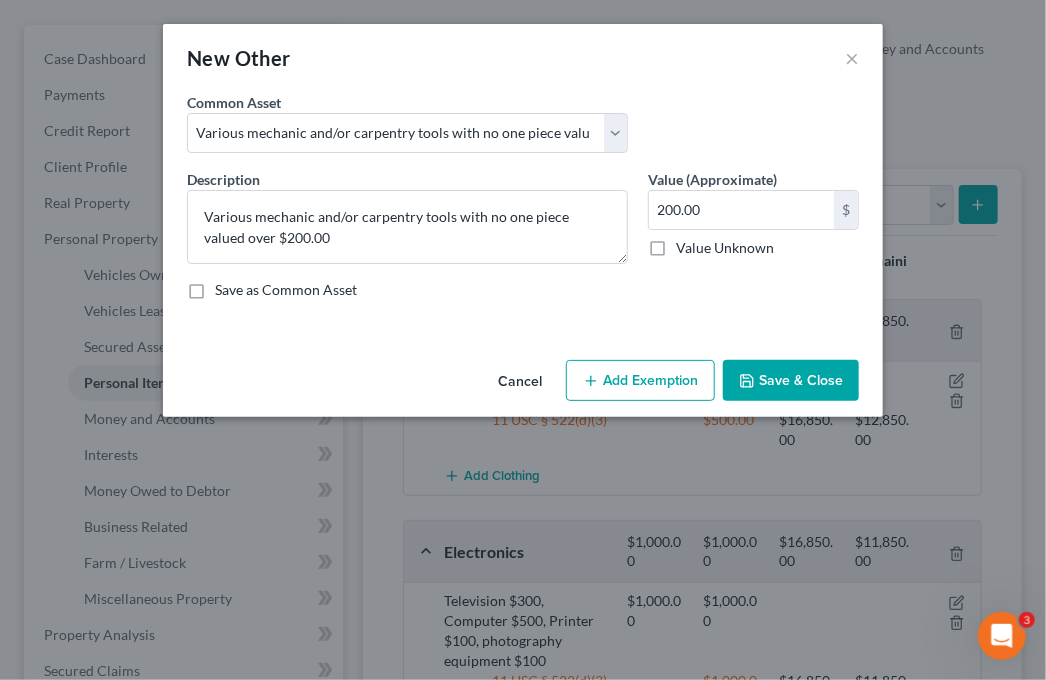 click on "Add Exemption" at bounding box center [640, 381] 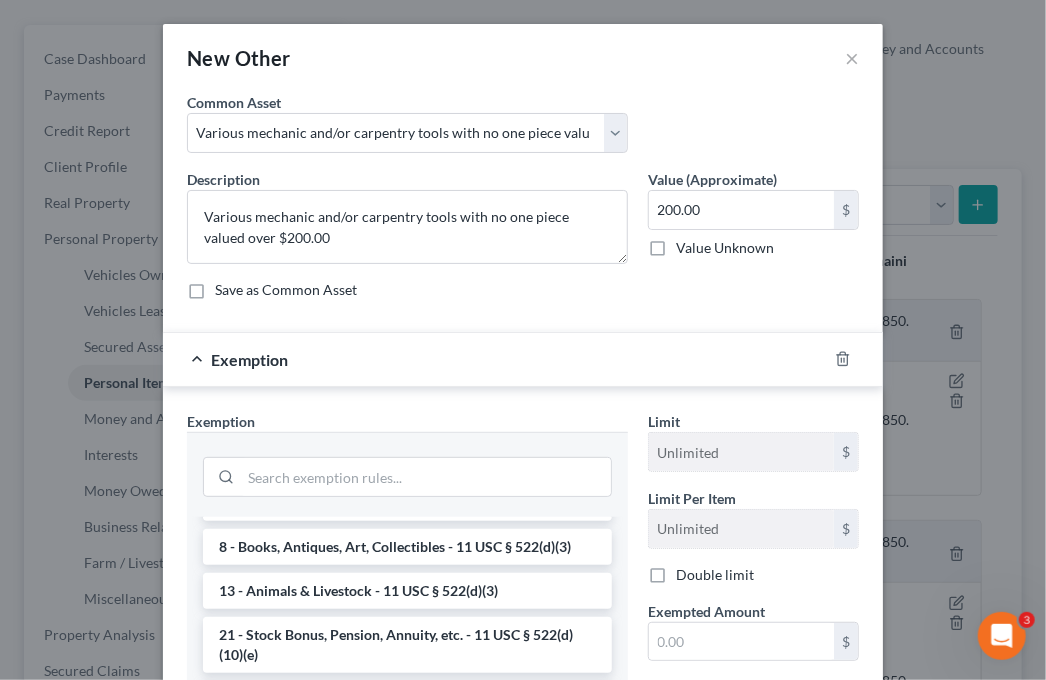 scroll, scrollTop: 1400, scrollLeft: 0, axis: vertical 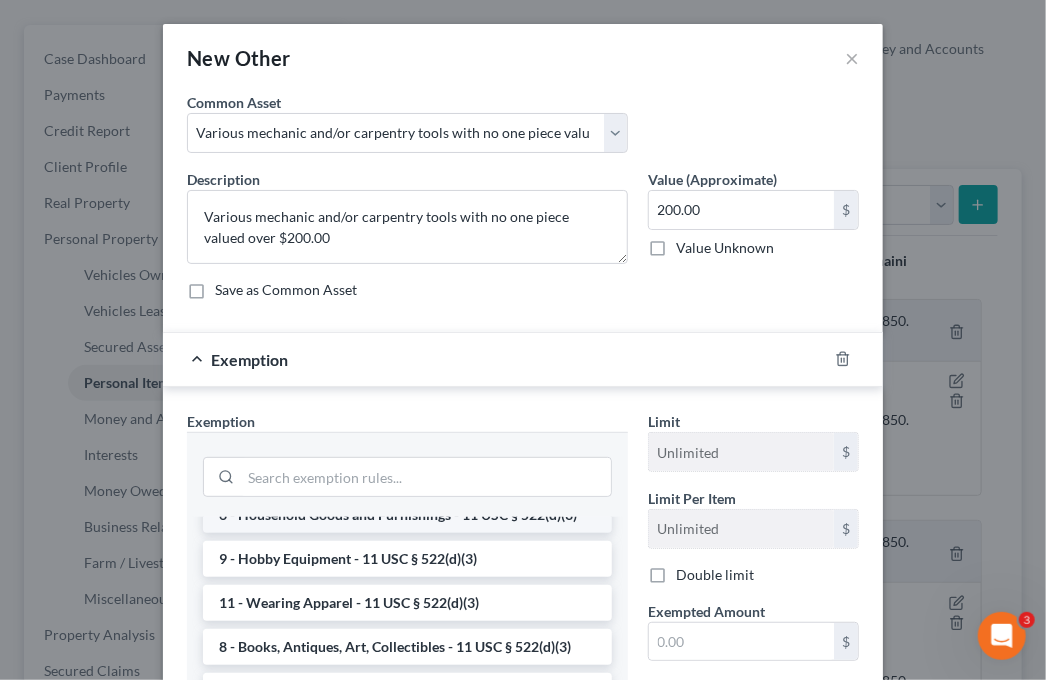 click on "6 - Household Goods and Furnishings - 11 USC § 522(d)(3)" at bounding box center (407, 515) 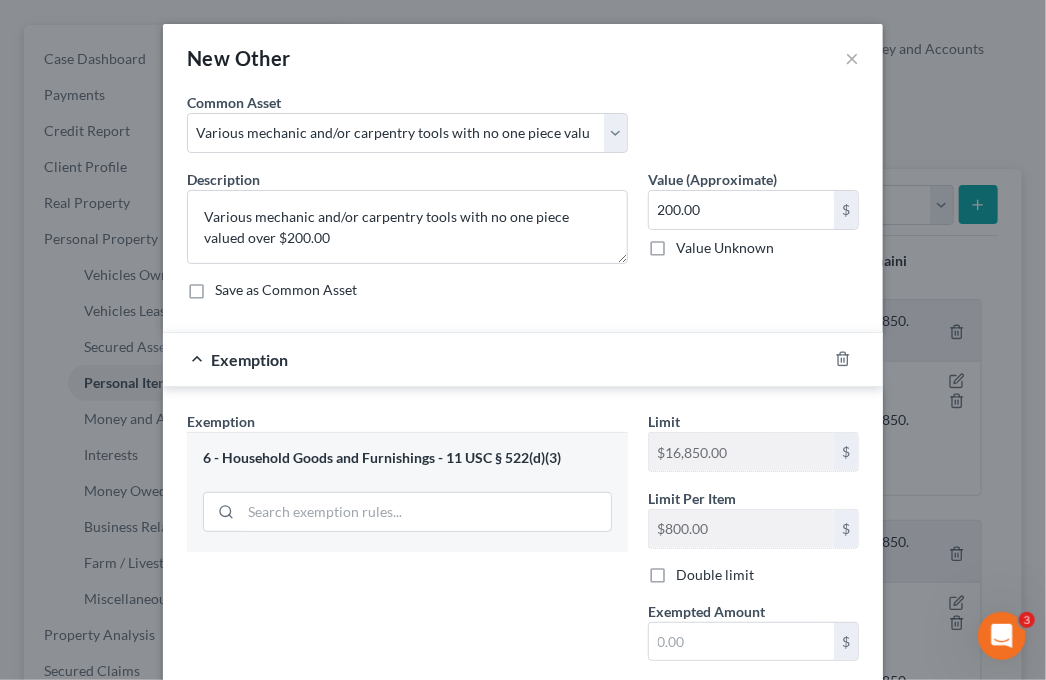 click on "Exemption Set must be selected for CA.
Exemption
*
6 - Household Goods and Furnishings - 11 USC § 522(d)(3)" at bounding box center (407, 622) 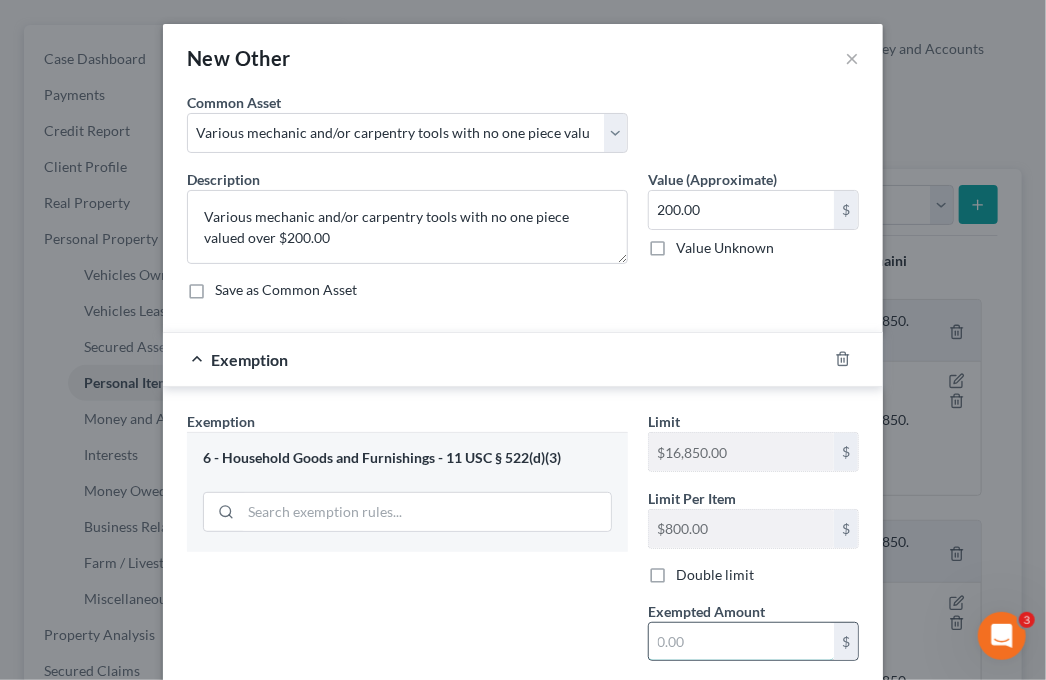 drag, startPoint x: 676, startPoint y: 631, endPoint x: 663, endPoint y: 641, distance: 16.40122 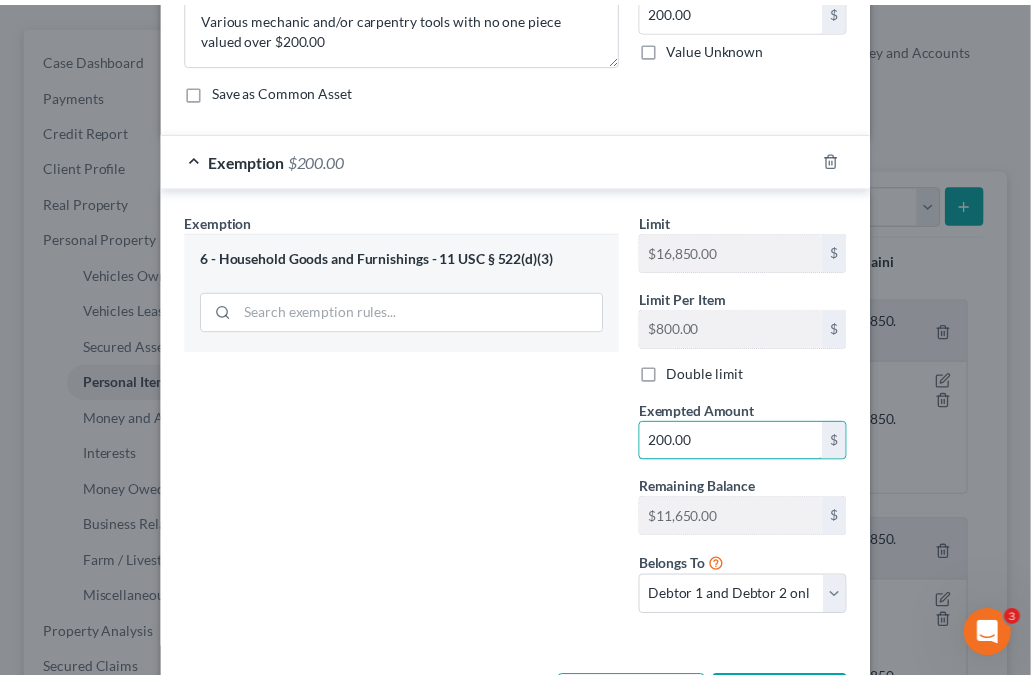 scroll, scrollTop: 276, scrollLeft: 0, axis: vertical 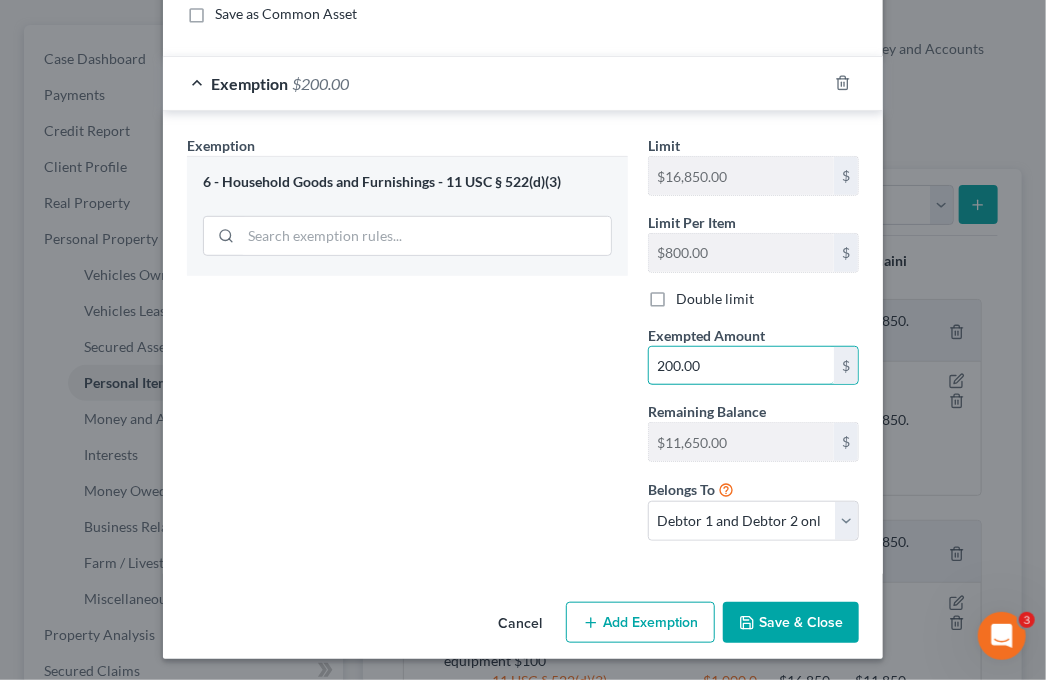 type on "200.00" 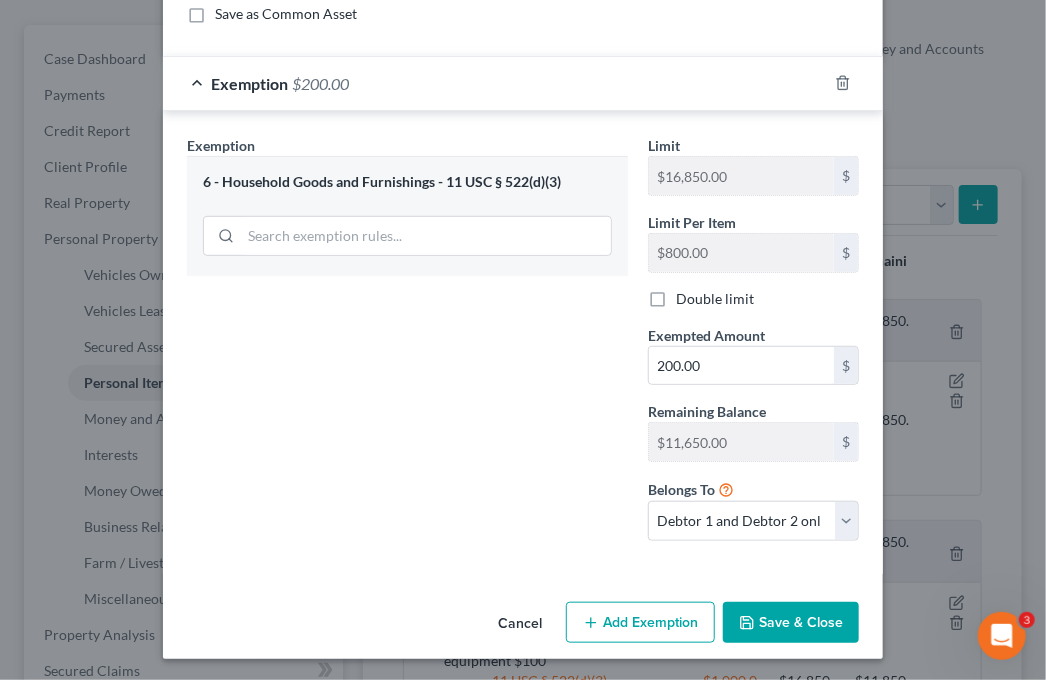 click on "Save & Close" at bounding box center [791, 623] 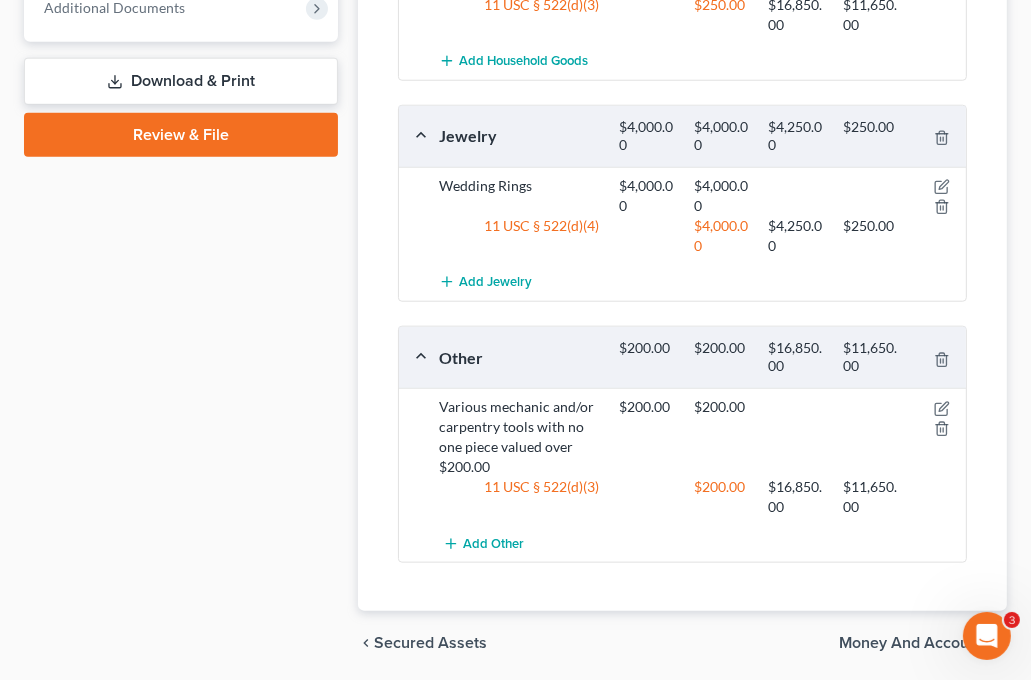 scroll, scrollTop: 1366, scrollLeft: 0, axis: vertical 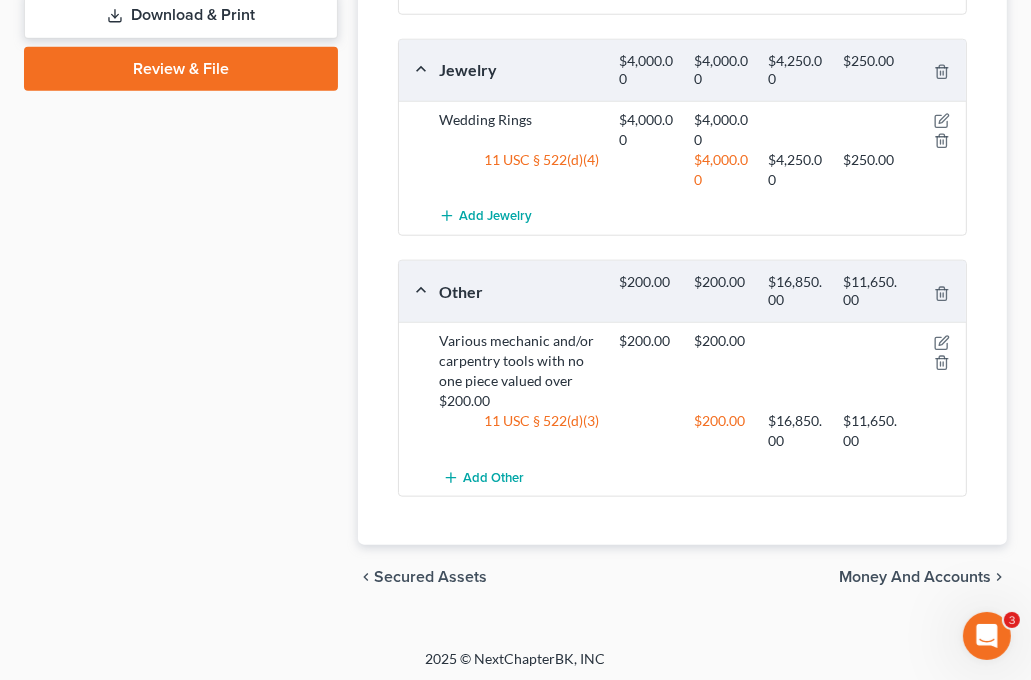 click on "Money and Accounts" at bounding box center [915, 577] 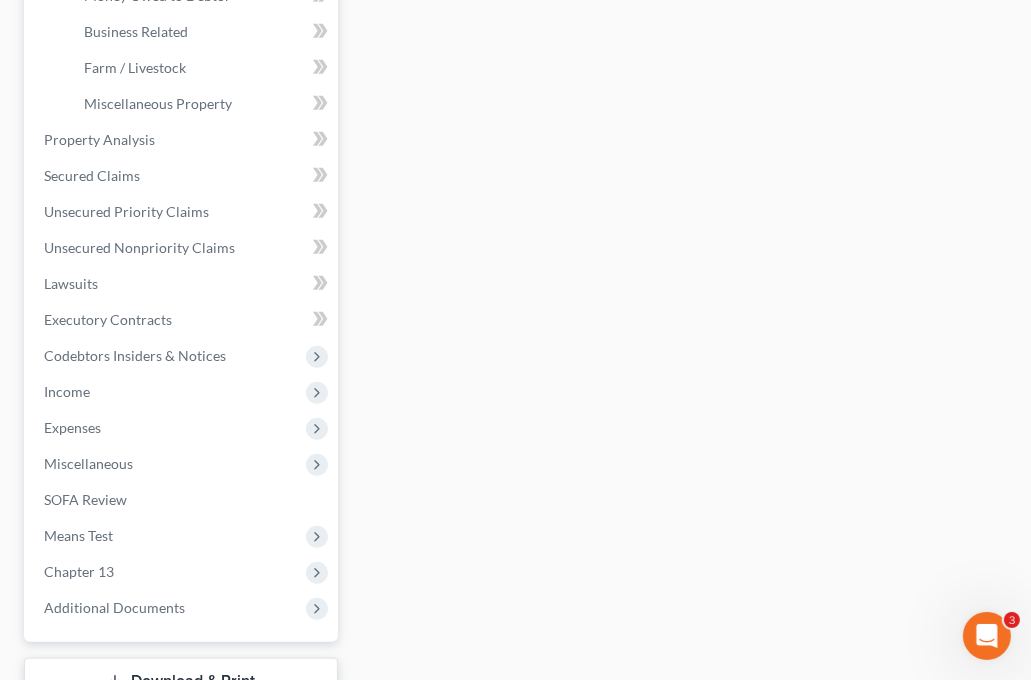 scroll, scrollTop: 851, scrollLeft: 0, axis: vertical 